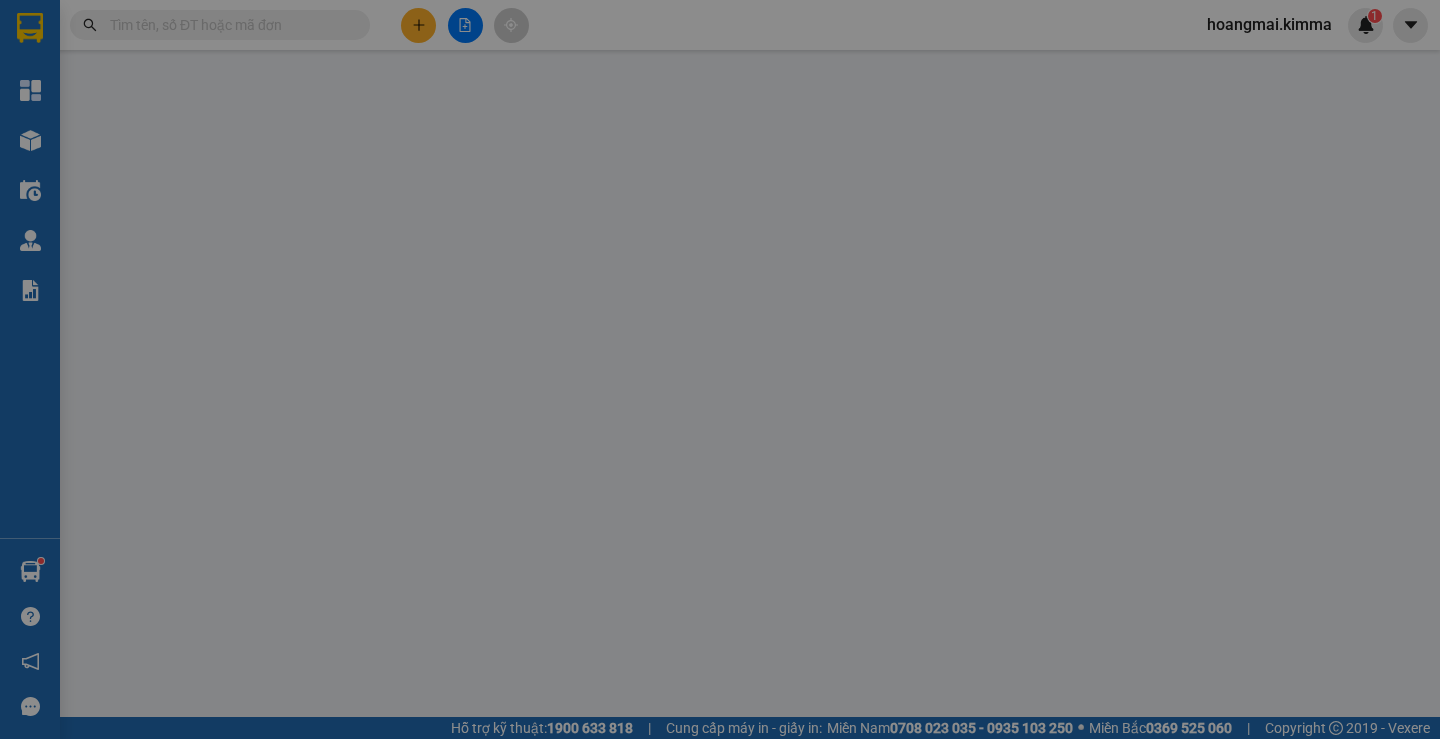 scroll, scrollTop: 0, scrollLeft: 0, axis: both 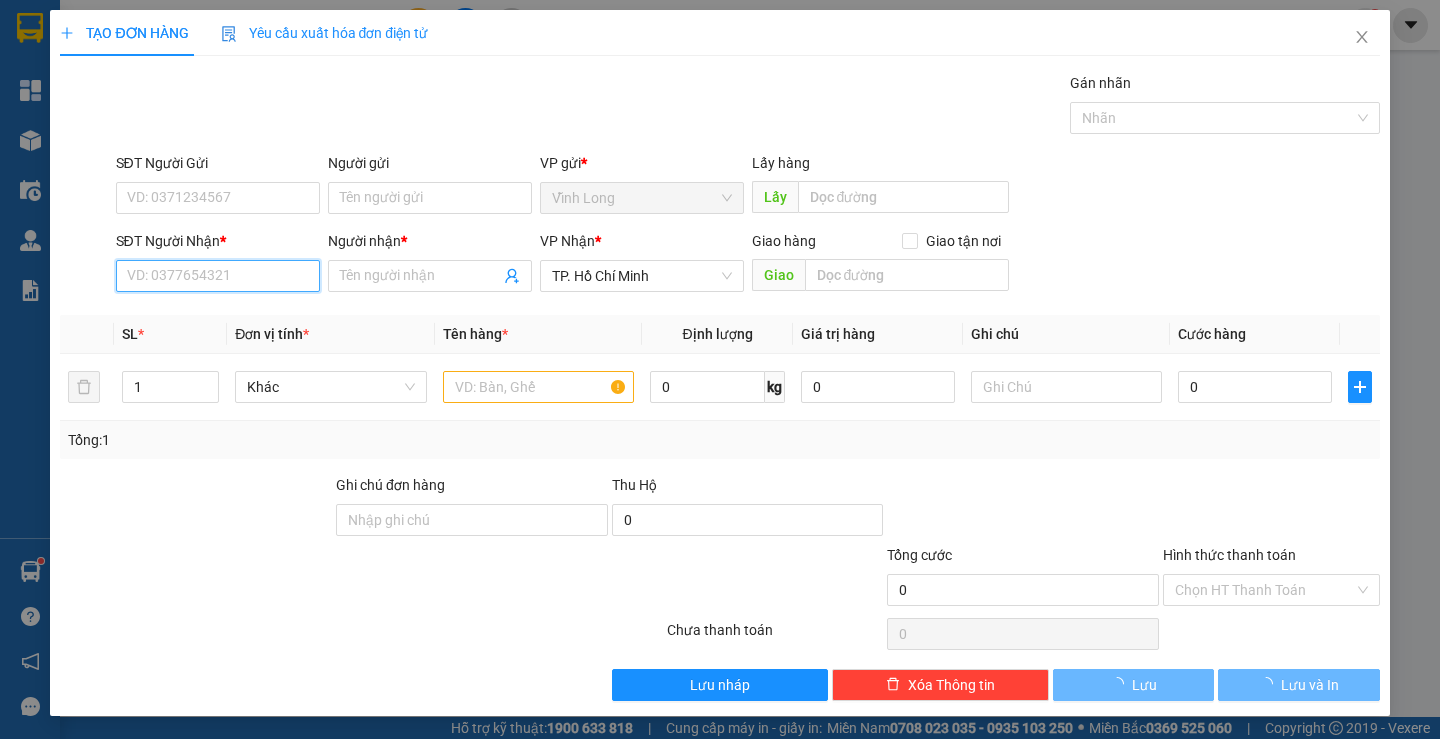 click on "SĐT Người Nhận  *" at bounding box center [218, 276] 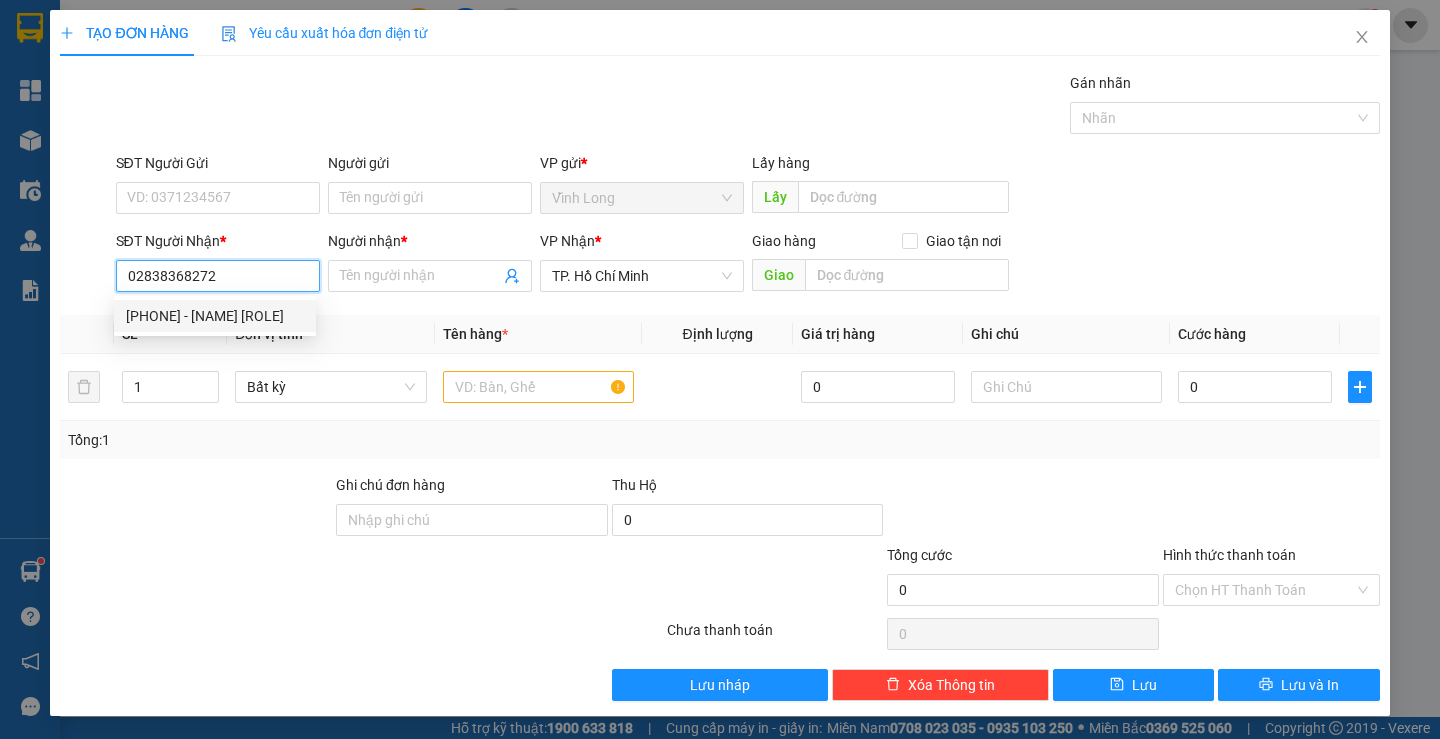 type on "02838368272" 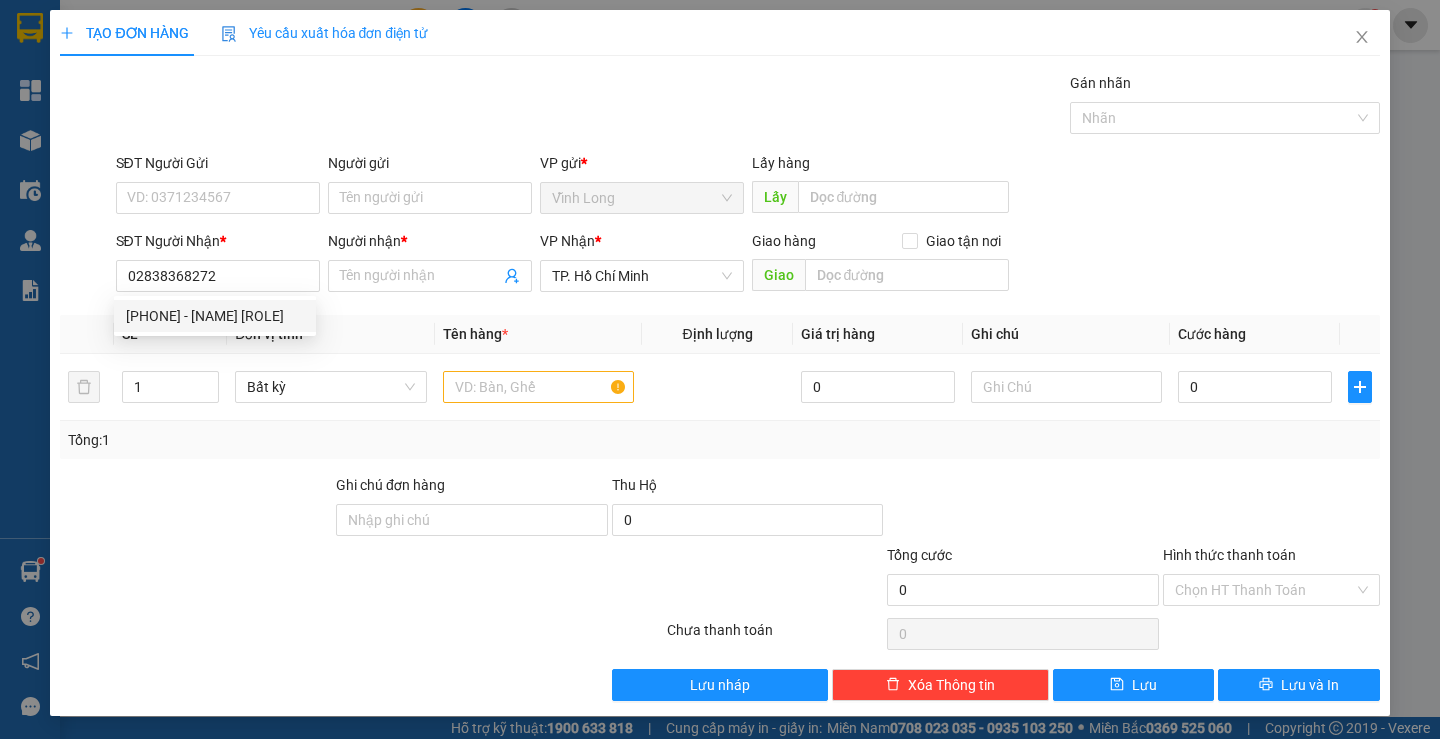 click on "[PHONE] [PHONE] - [NAME] [ROLE]" at bounding box center [215, 316] 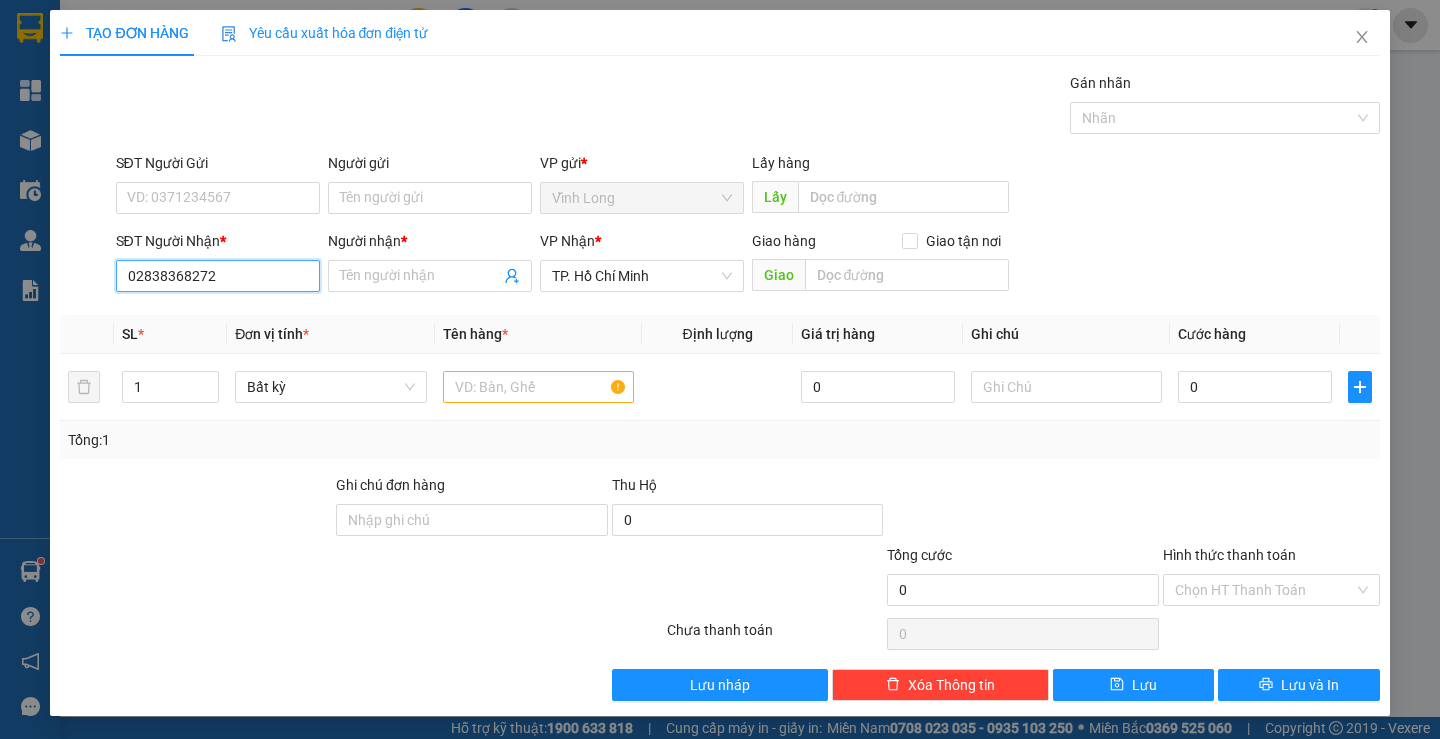 click on "02838368272" at bounding box center [218, 276] 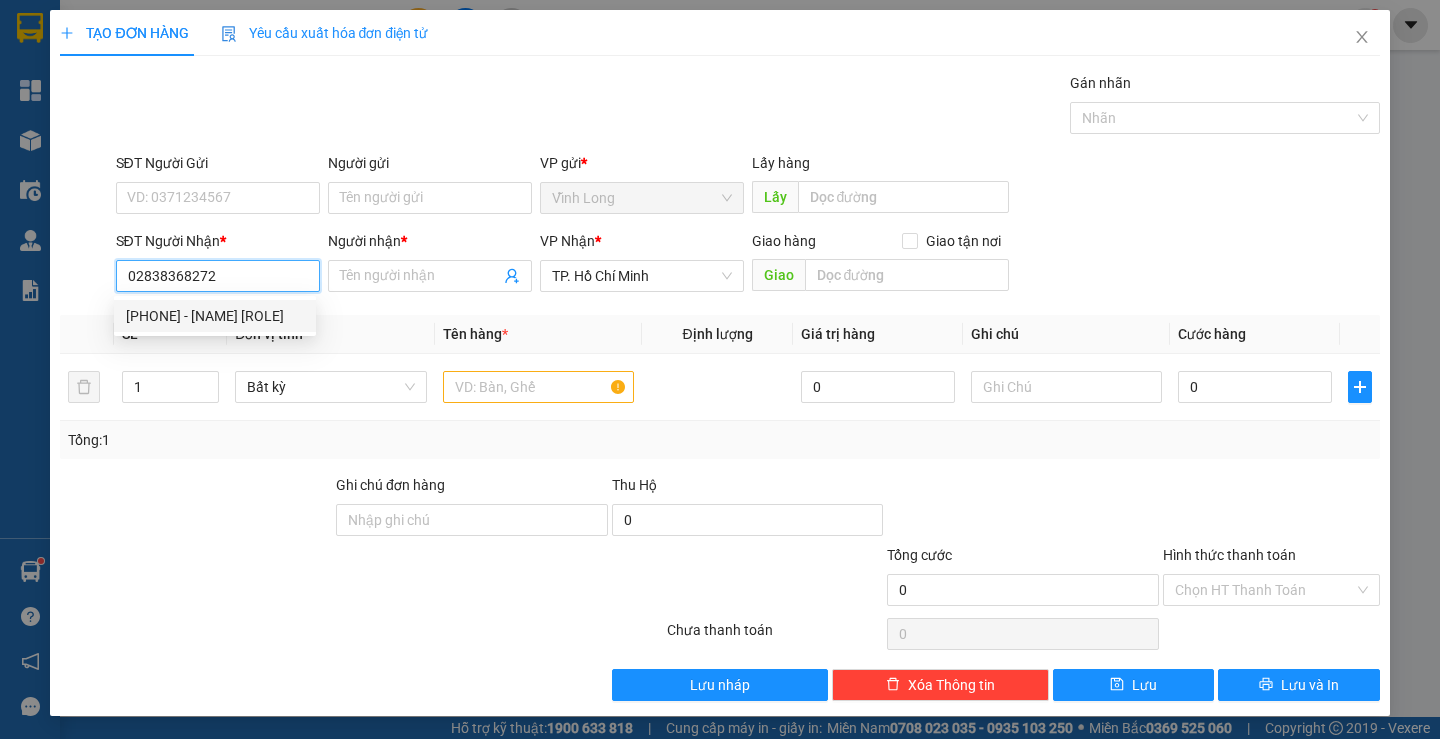 click on "[PHONE] - [NAME] [ROLE]" at bounding box center (215, 316) 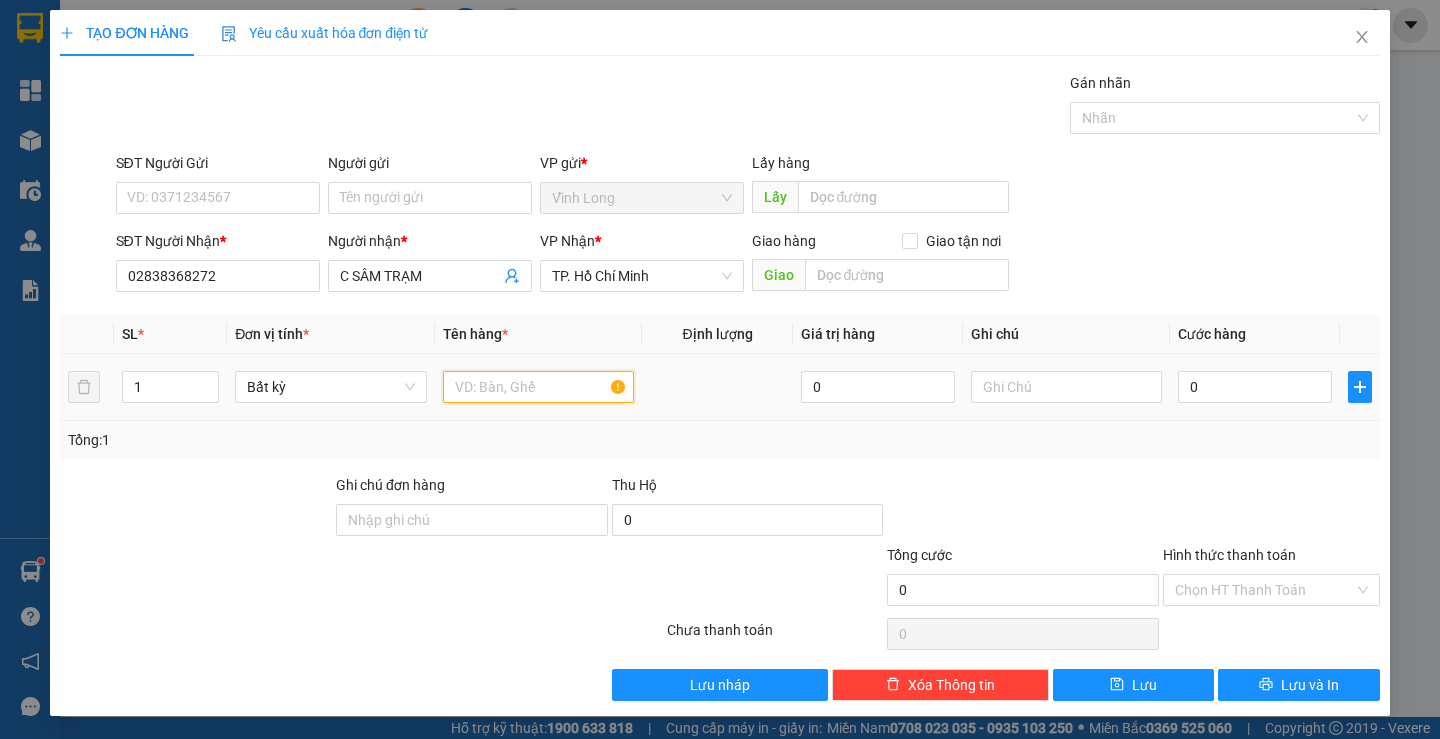 drag, startPoint x: 498, startPoint y: 395, endPoint x: 488, endPoint y: 386, distance: 13.453624 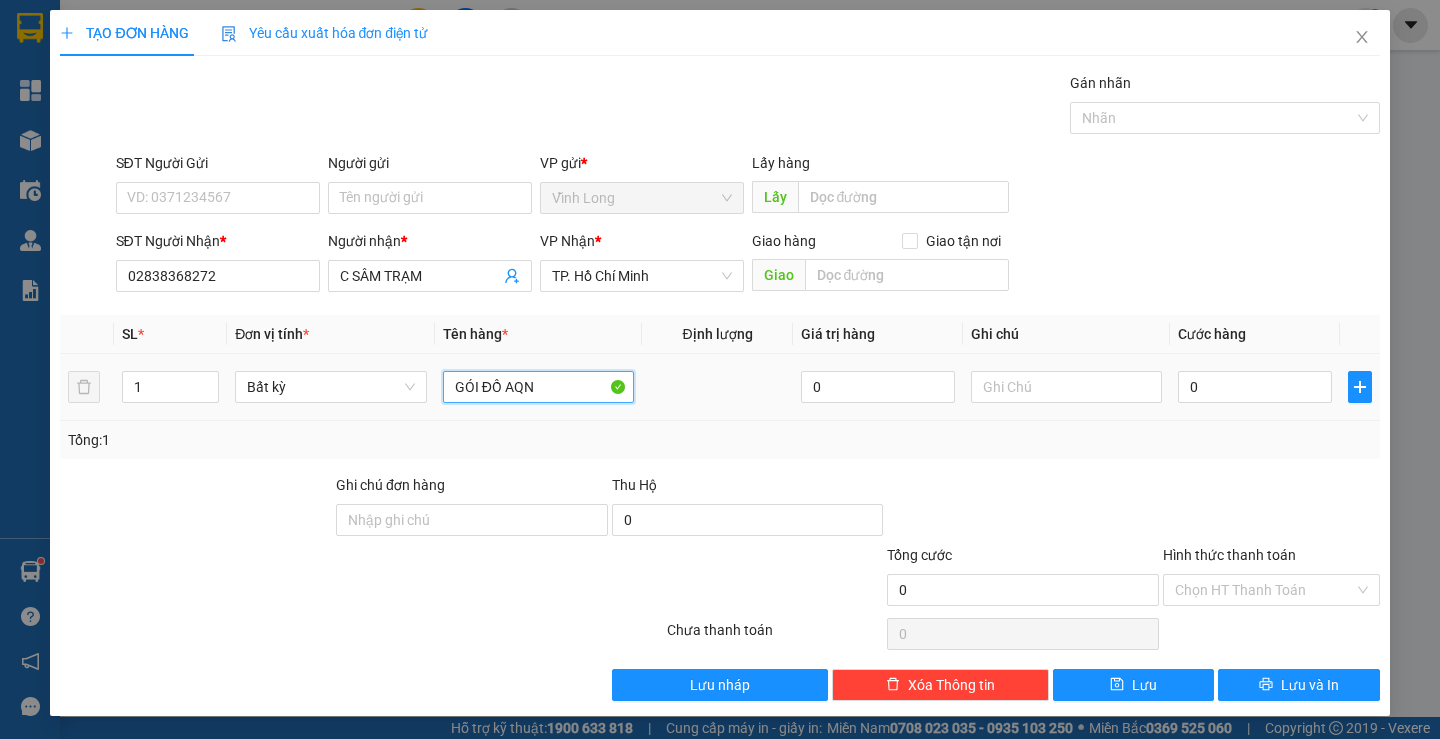 type on "GÓI ĐỒ AQN" 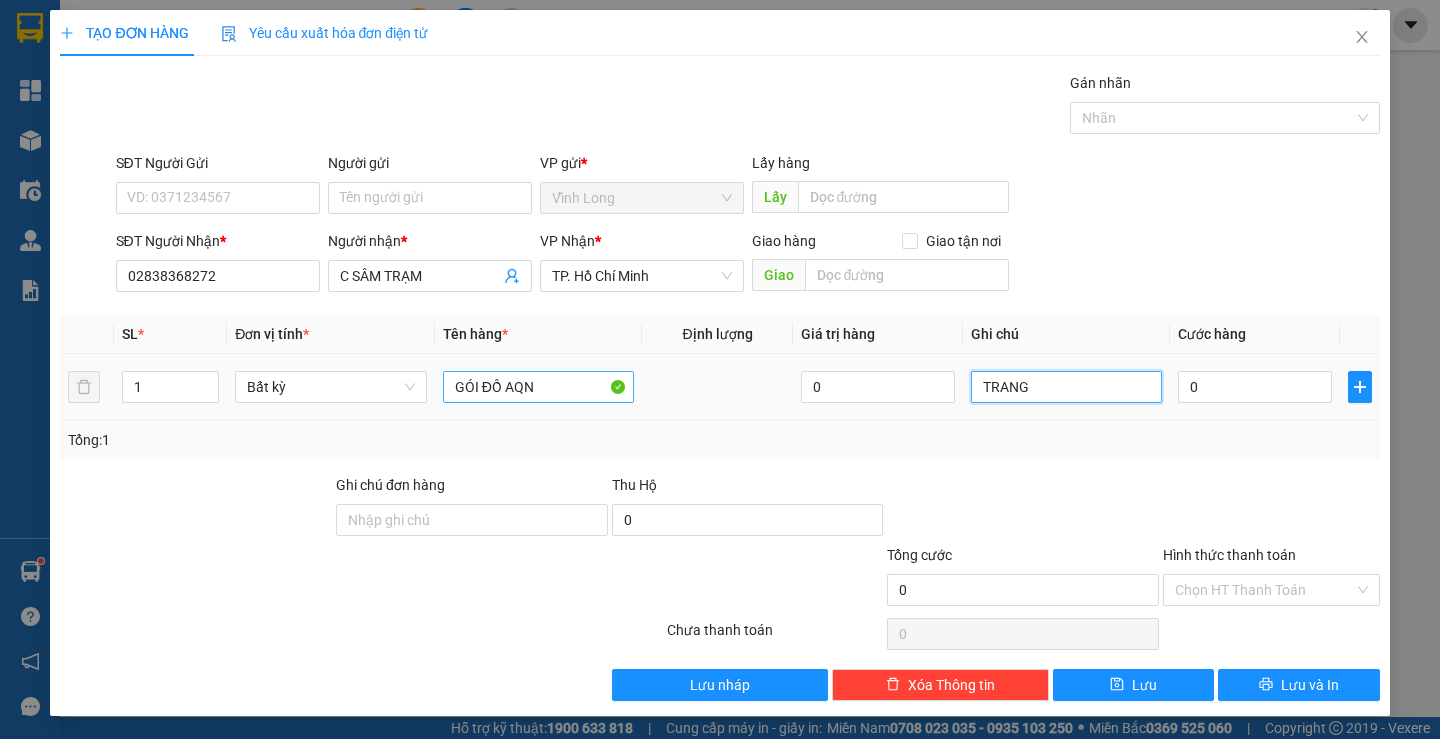 type on "TRANG" 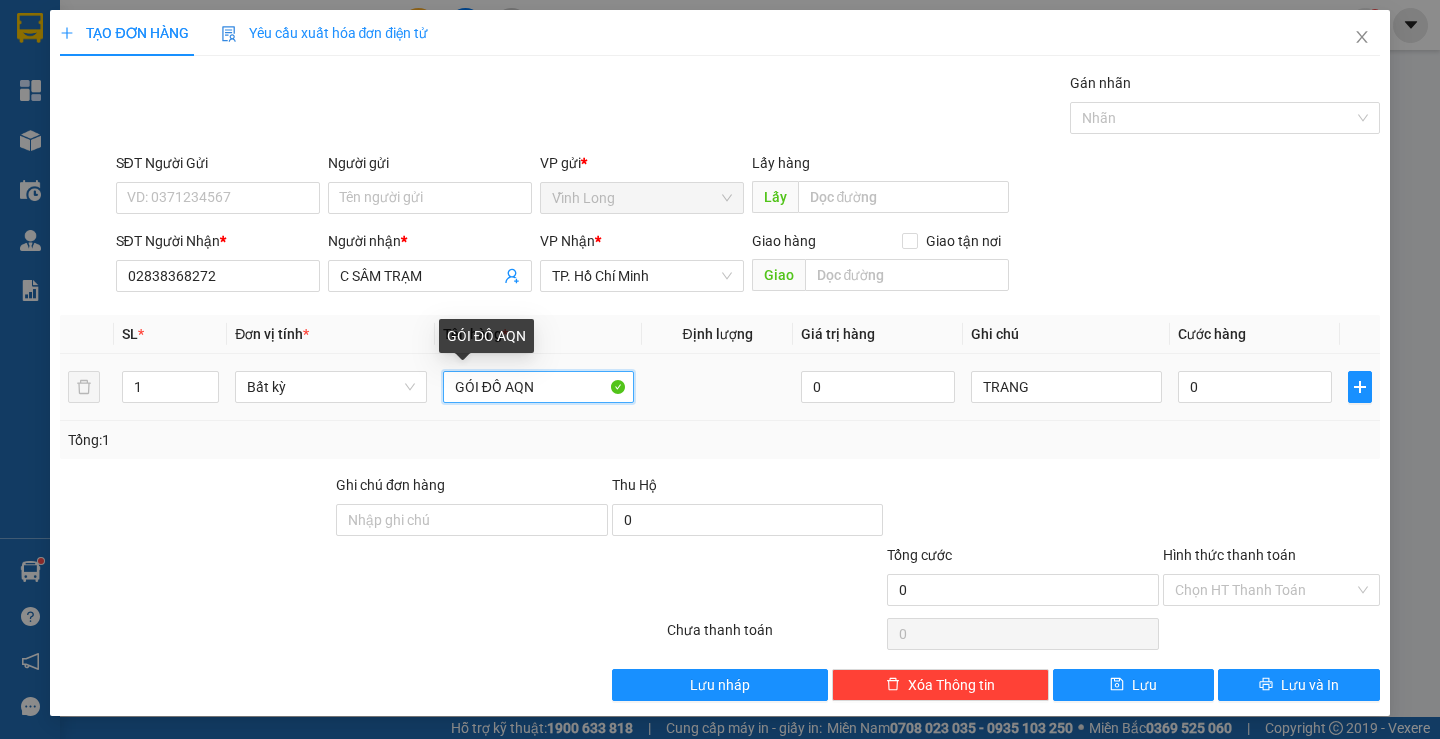 click on "GÓI ĐỒ AQN" at bounding box center (538, 387) 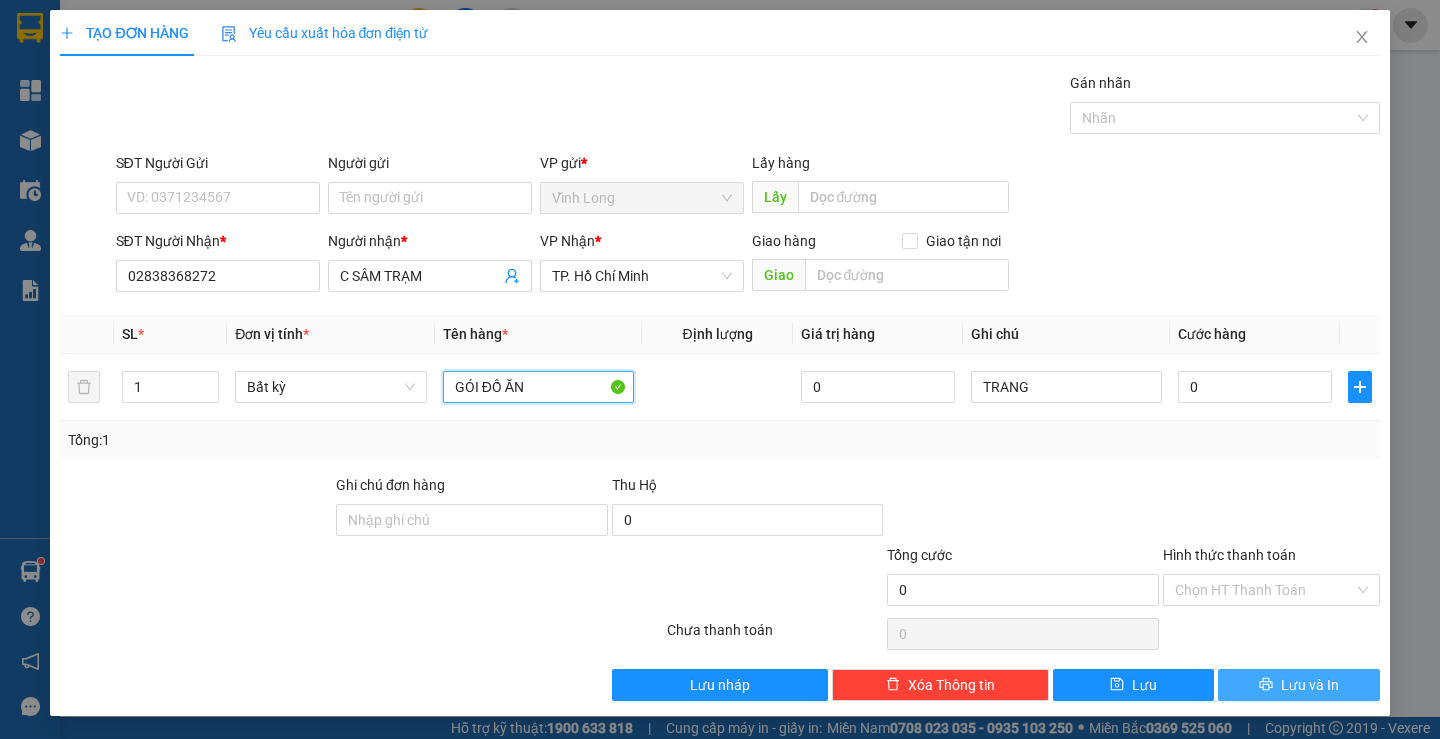 type on "GÓI ĐỒ ĂN" 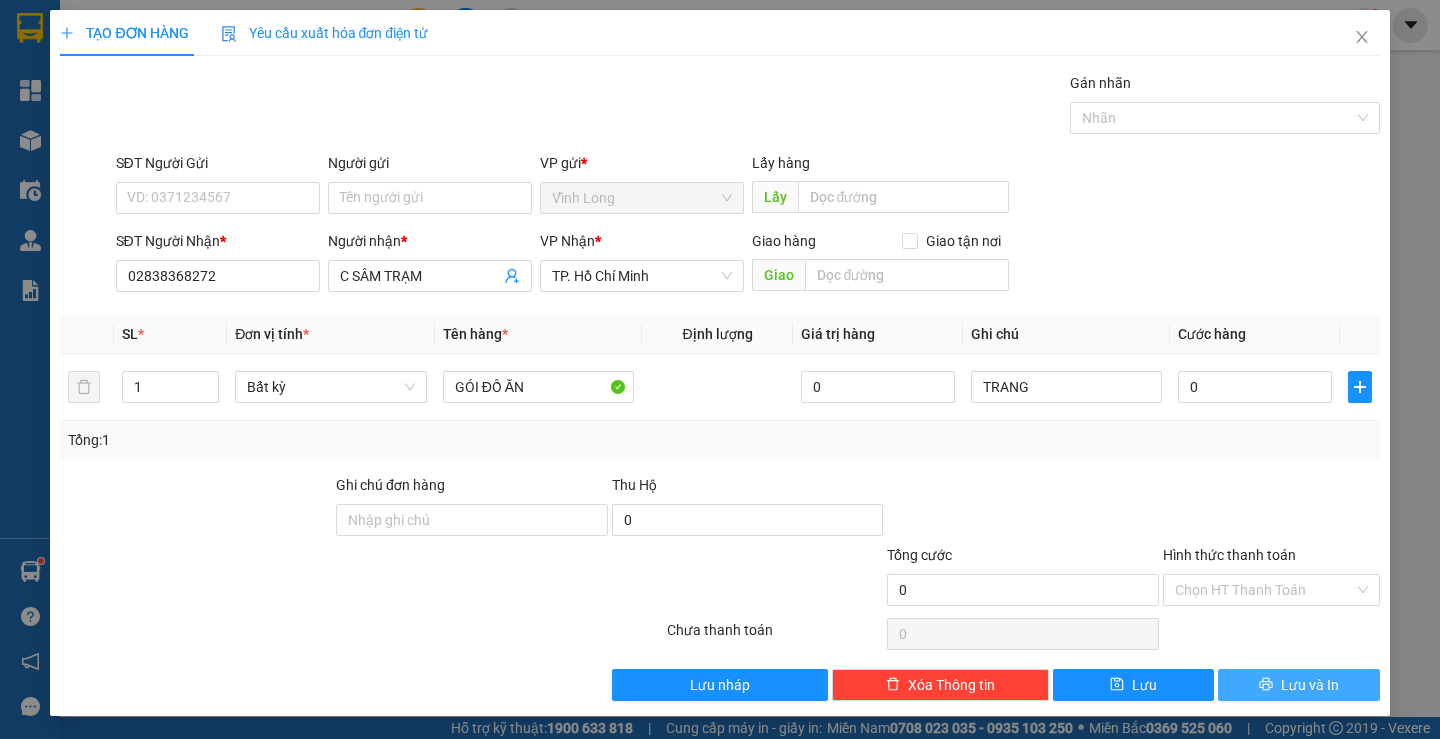 click on "Lưu và In" at bounding box center [1298, 685] 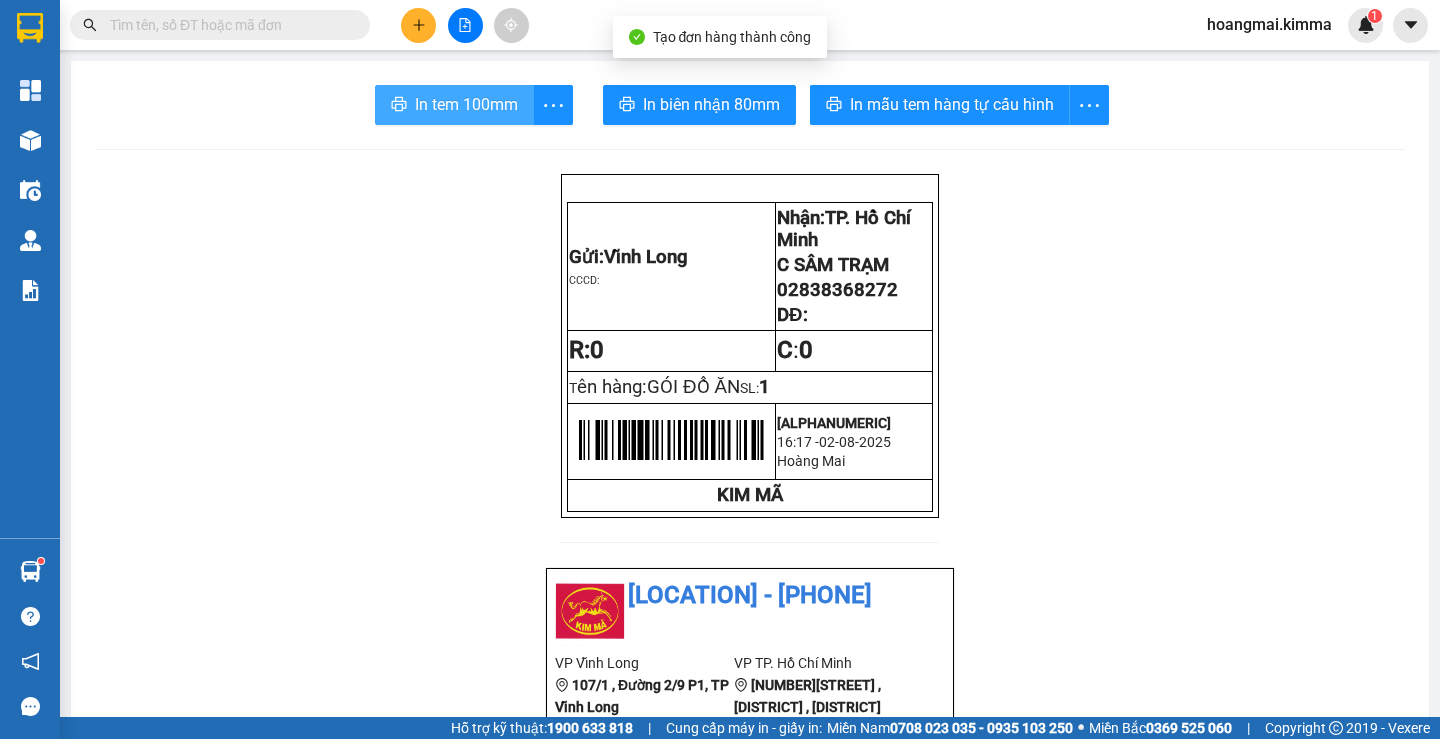 click on "In tem 100mm" at bounding box center [466, 104] 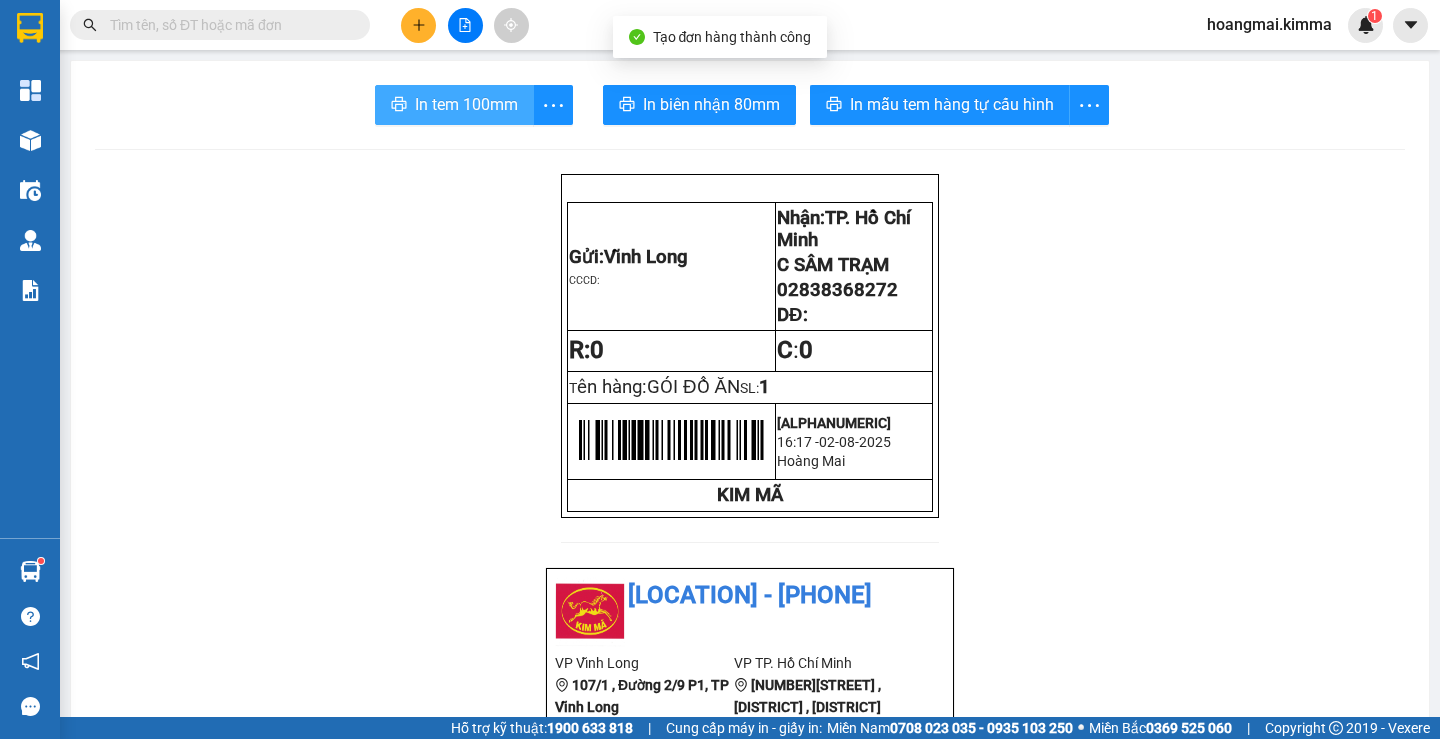 scroll, scrollTop: 0, scrollLeft: 0, axis: both 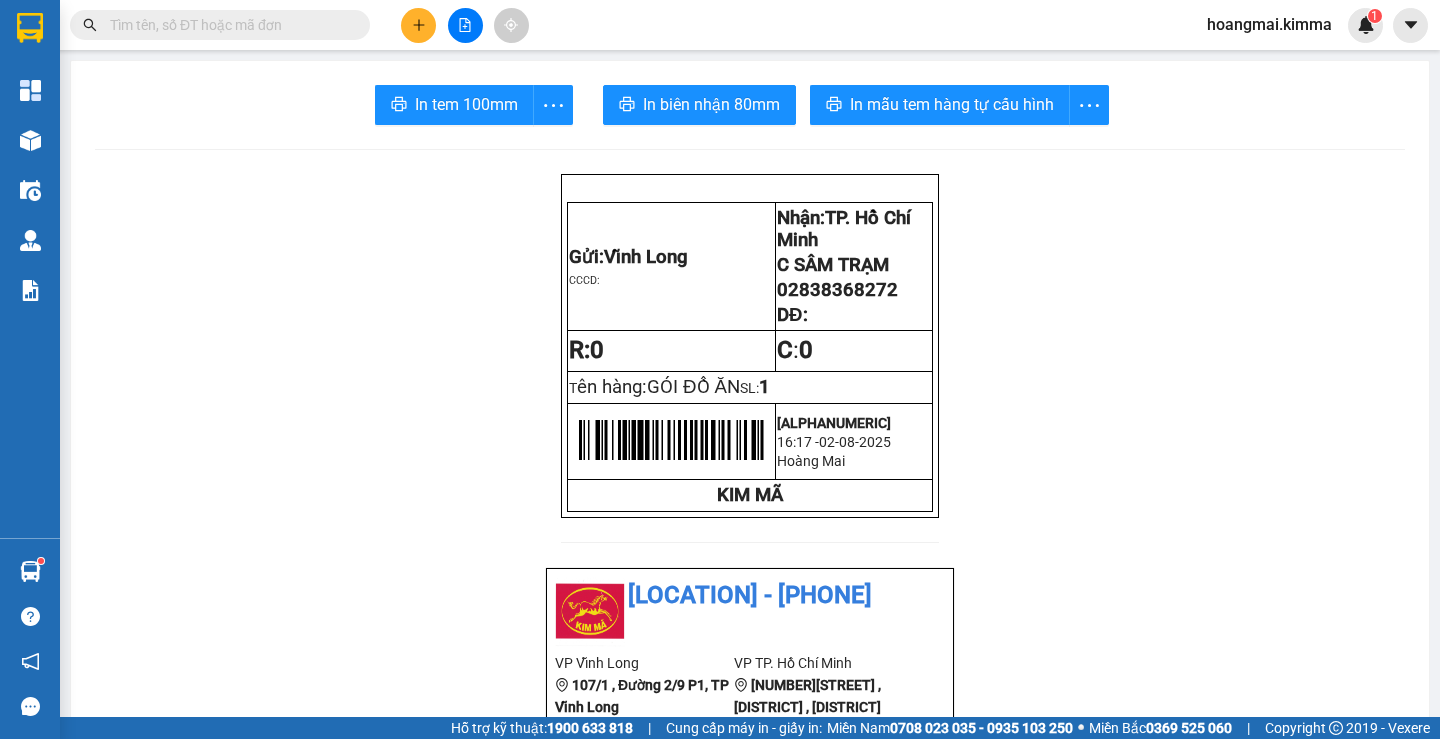 click at bounding box center [418, 25] 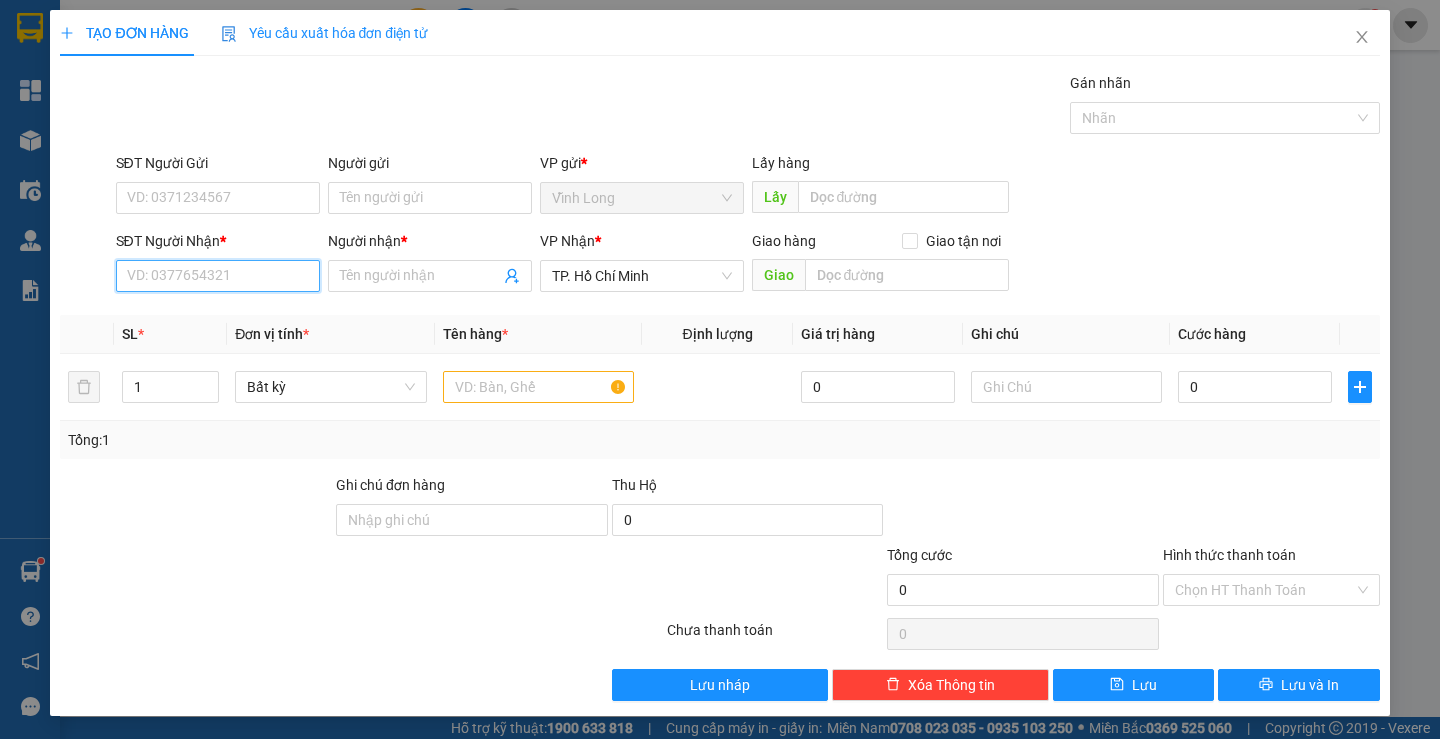 click on "SĐT Người Nhận  *" at bounding box center (218, 276) 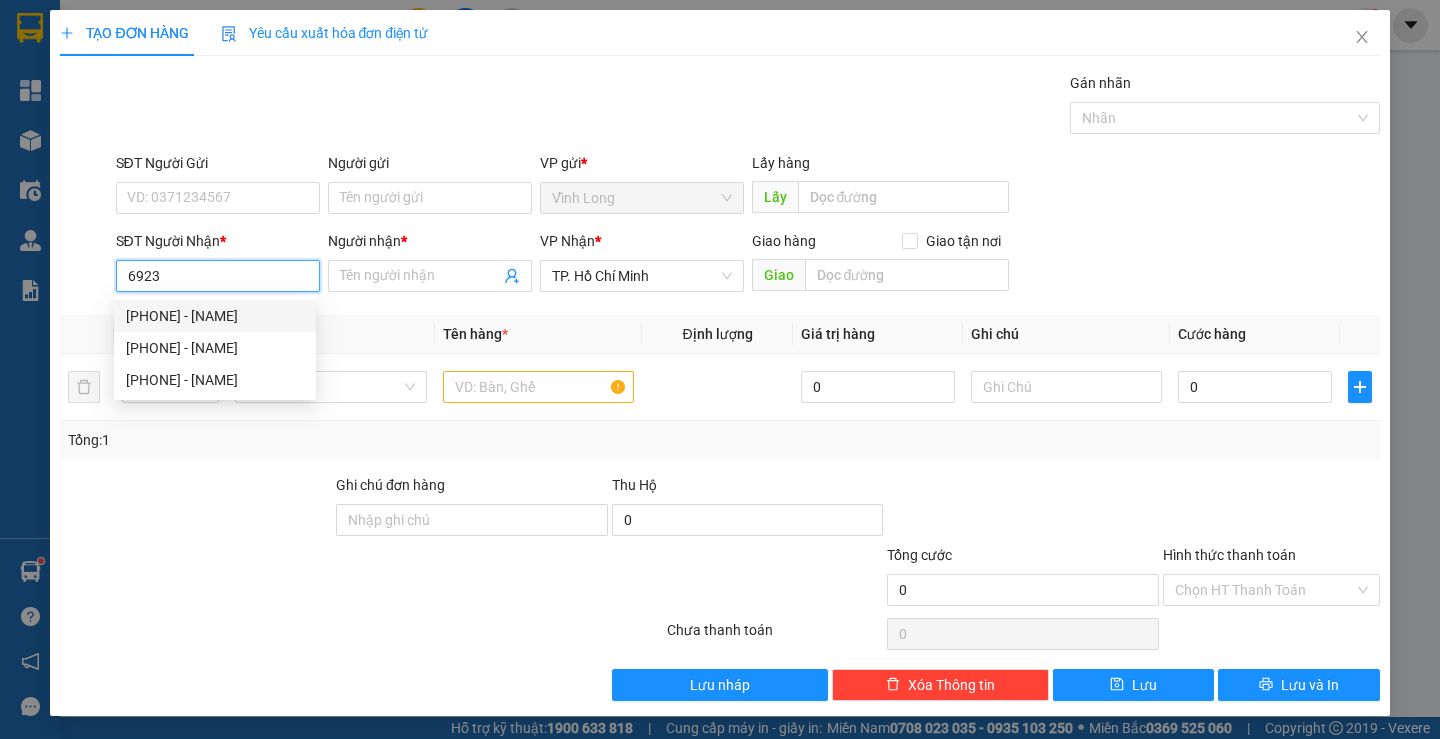 click on "[PHONE] - [NAME]" at bounding box center (215, 316) 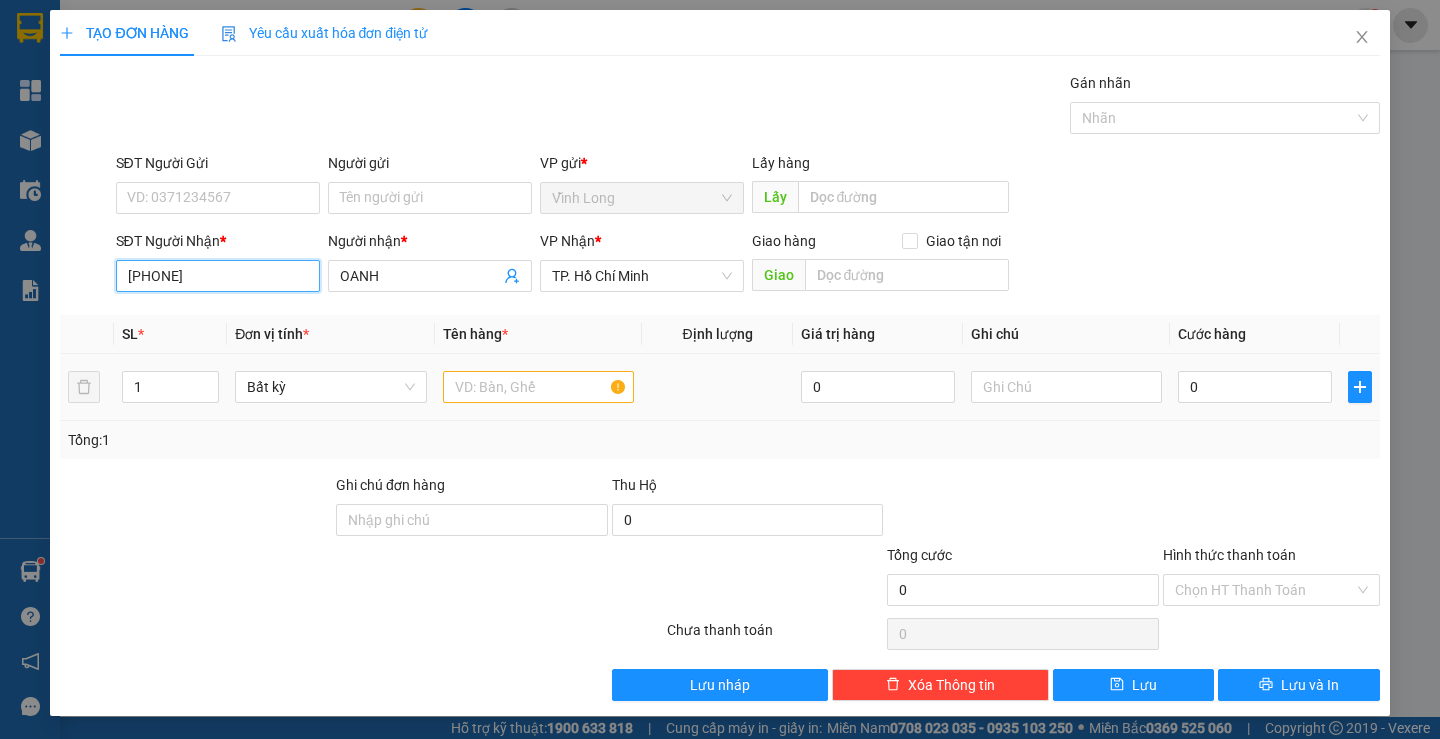 type on "[PHONE]" 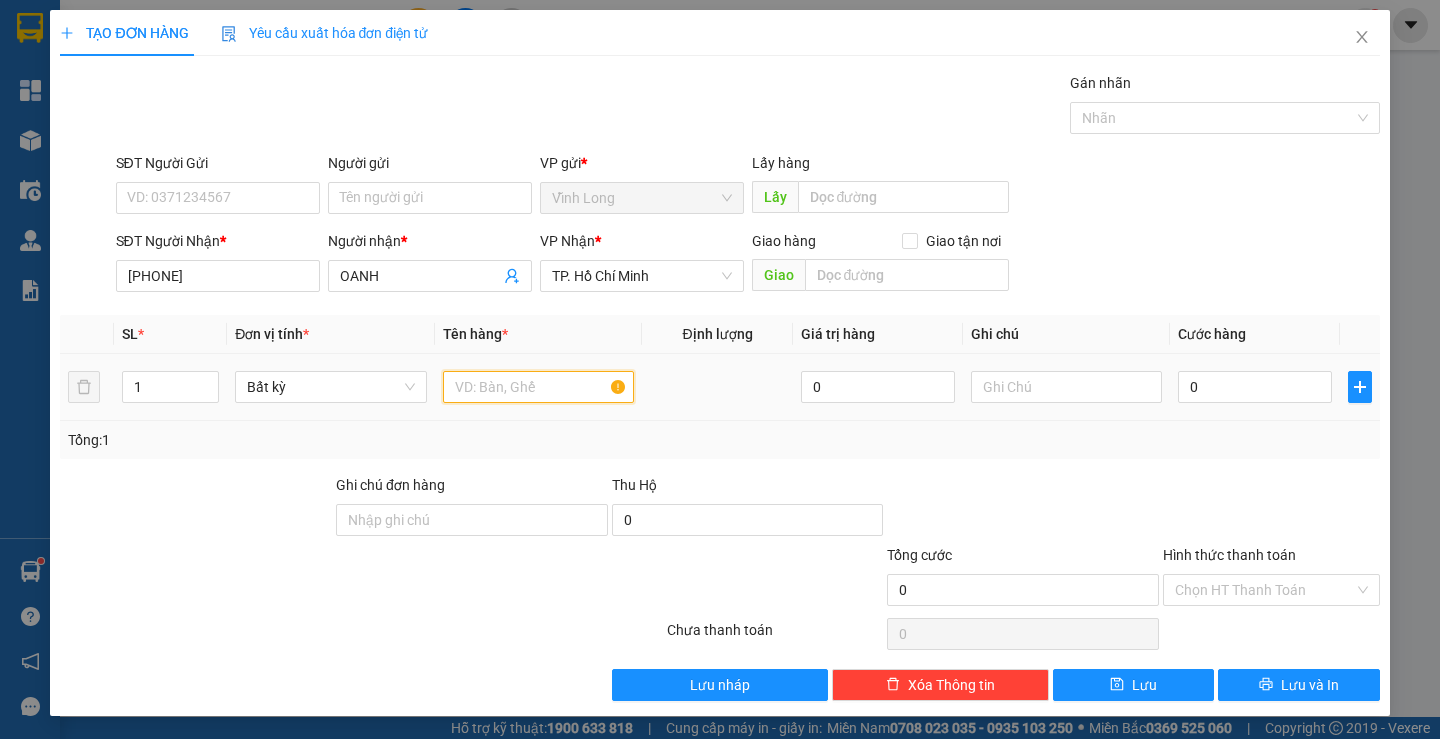 click at bounding box center (538, 387) 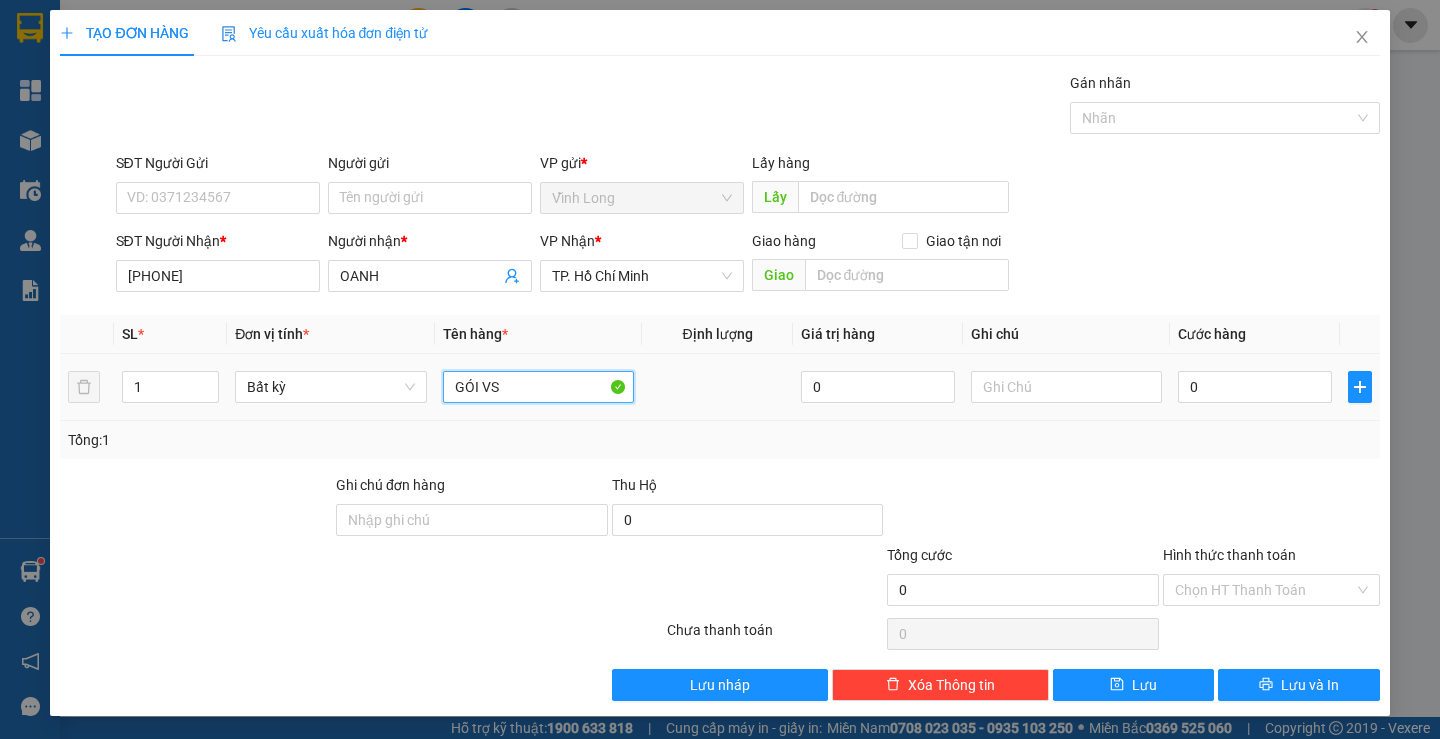 type on "GÓI VS" 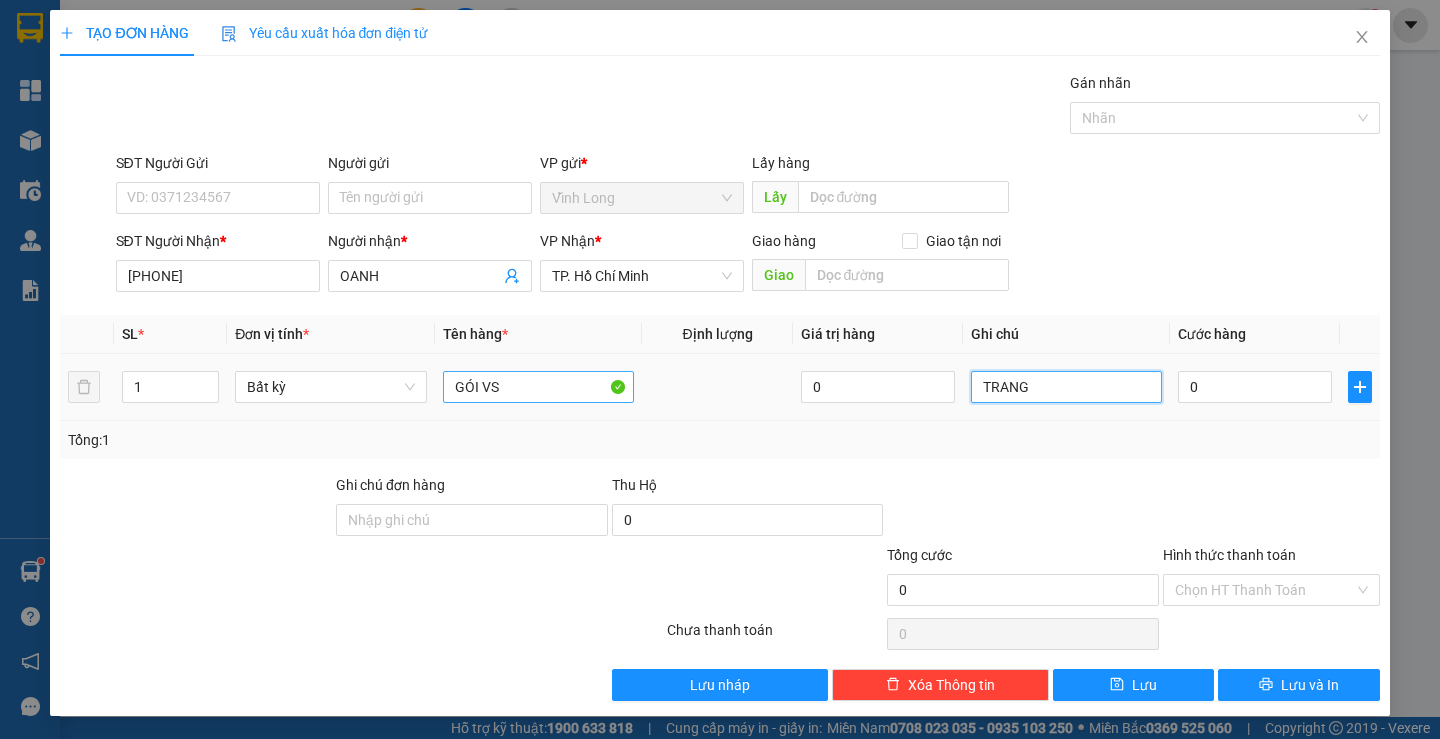 type on "TRANG" 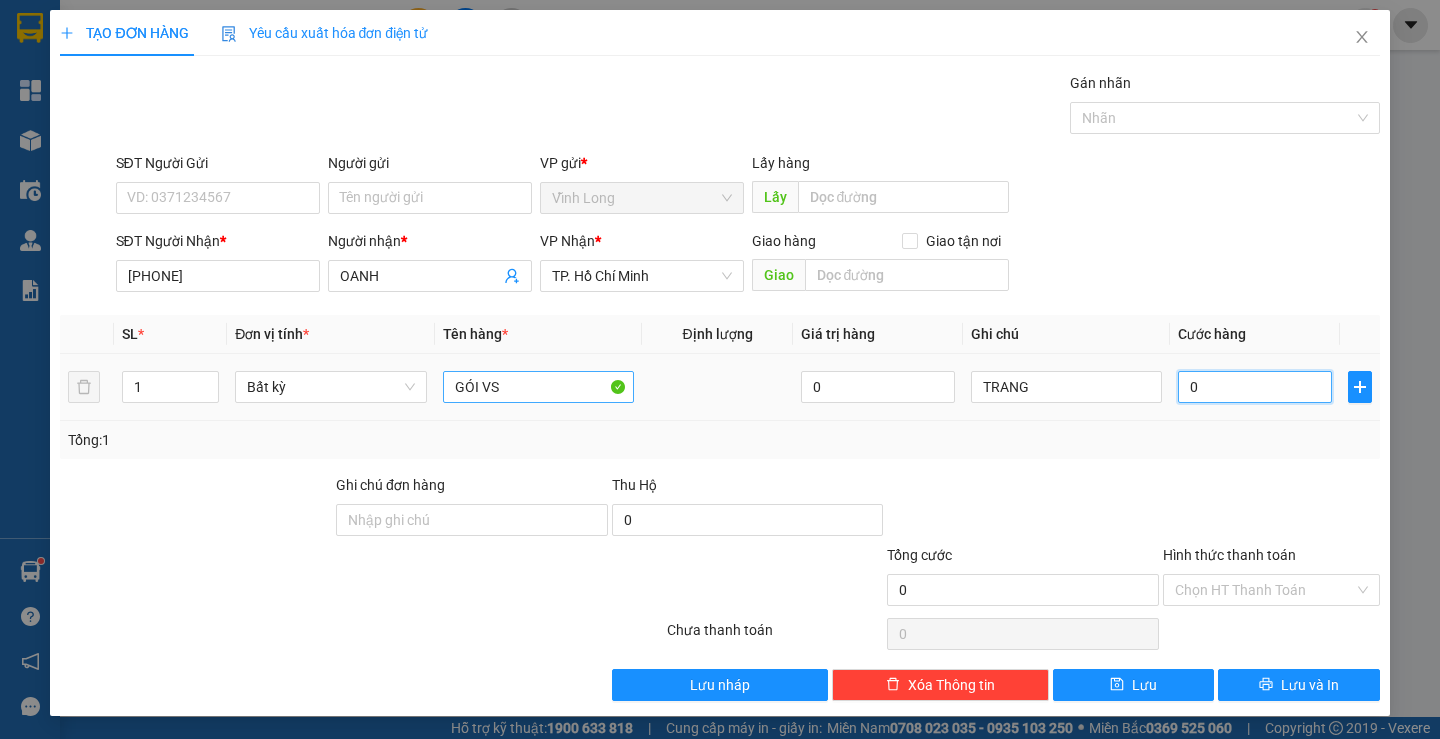 type on "3" 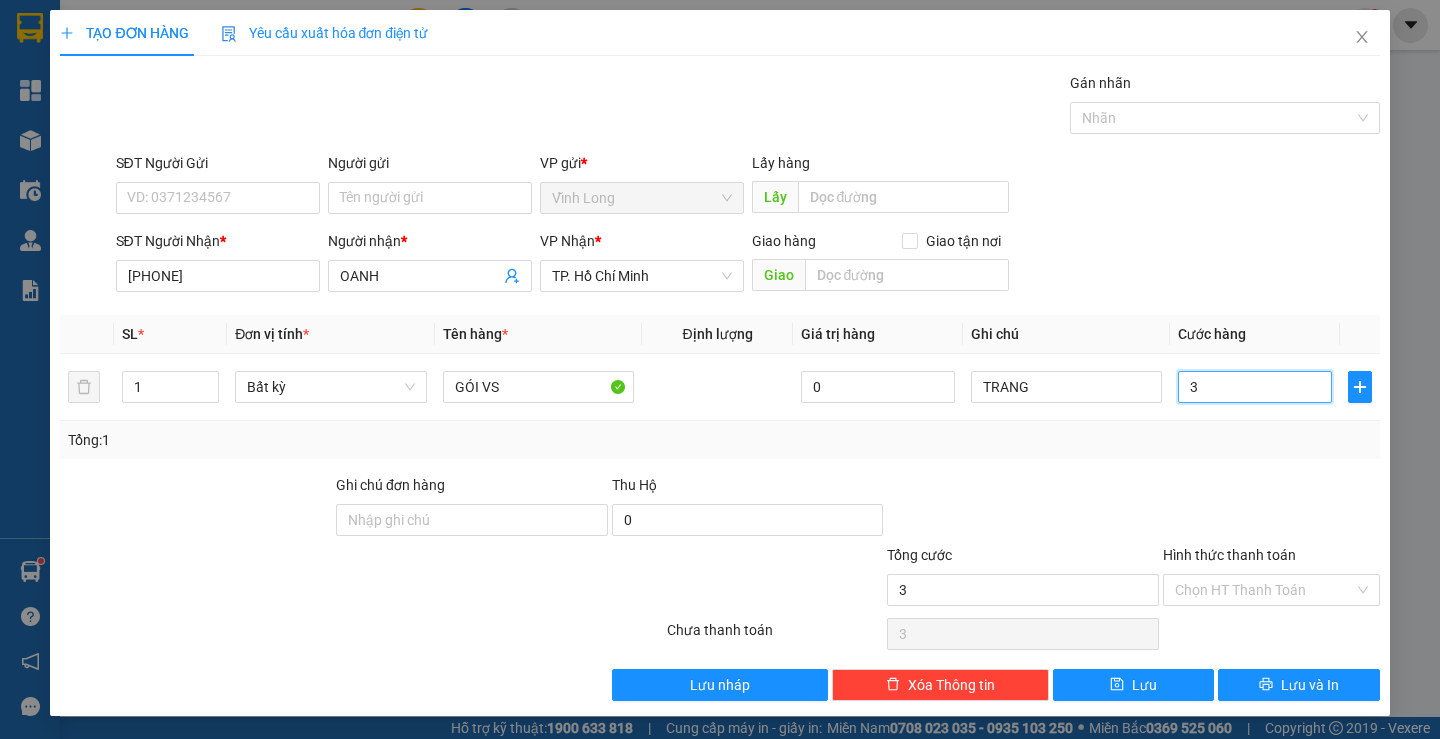 type on "30" 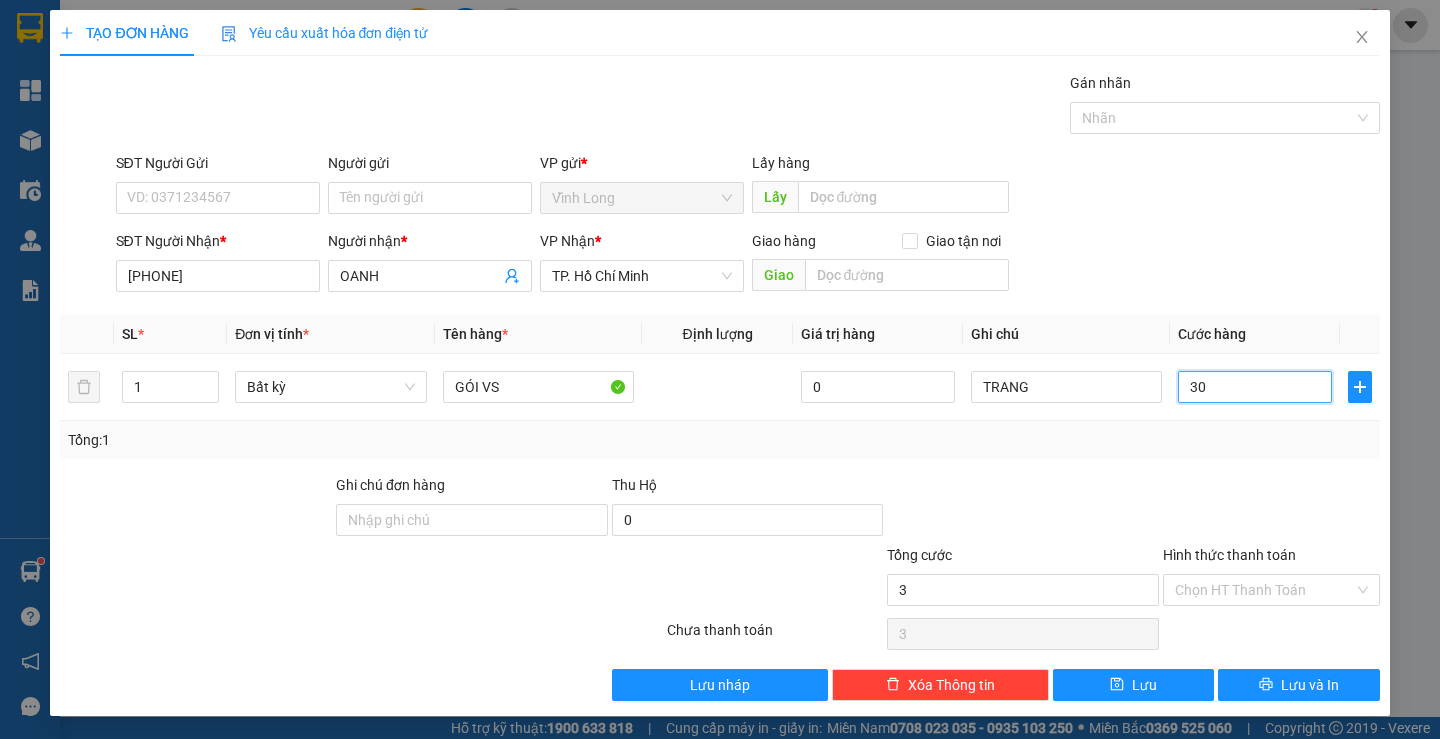 type on "30" 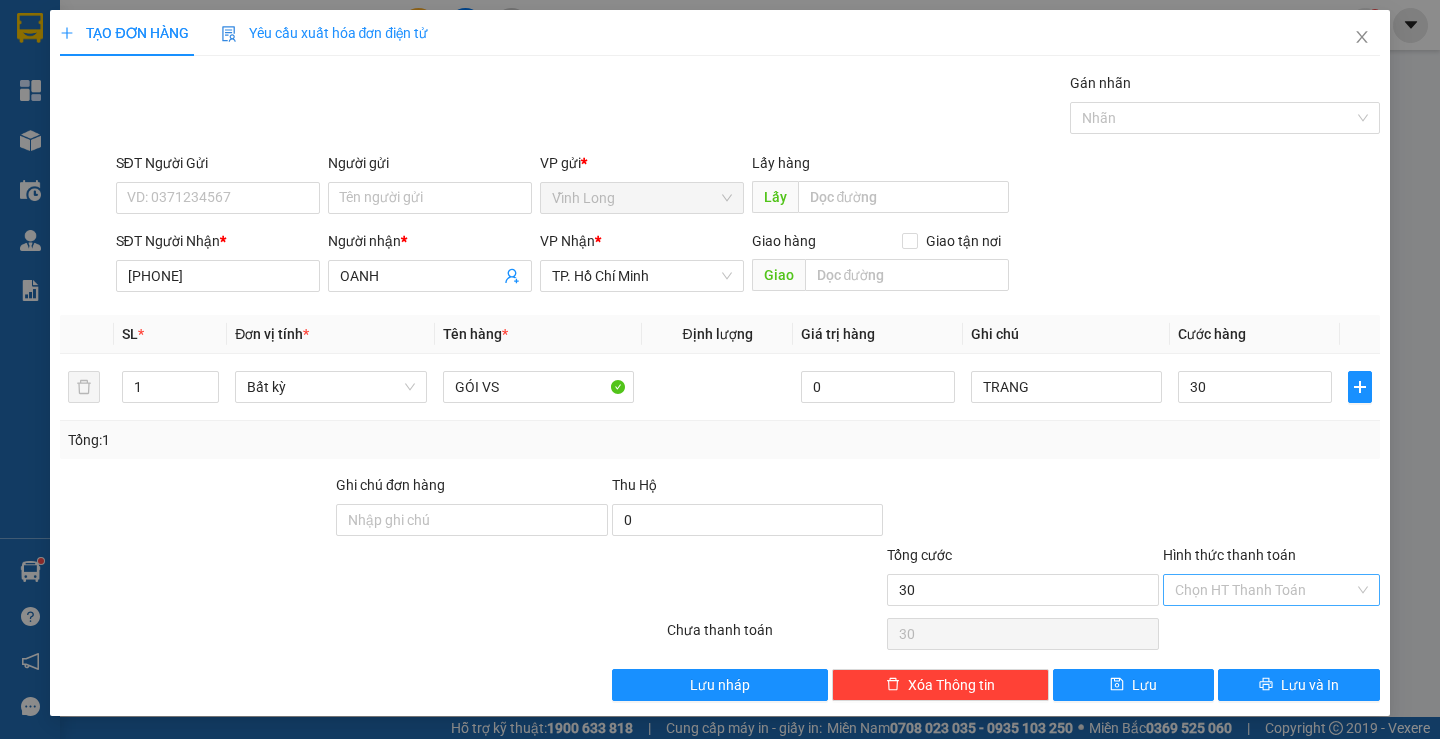 type on "30.000" 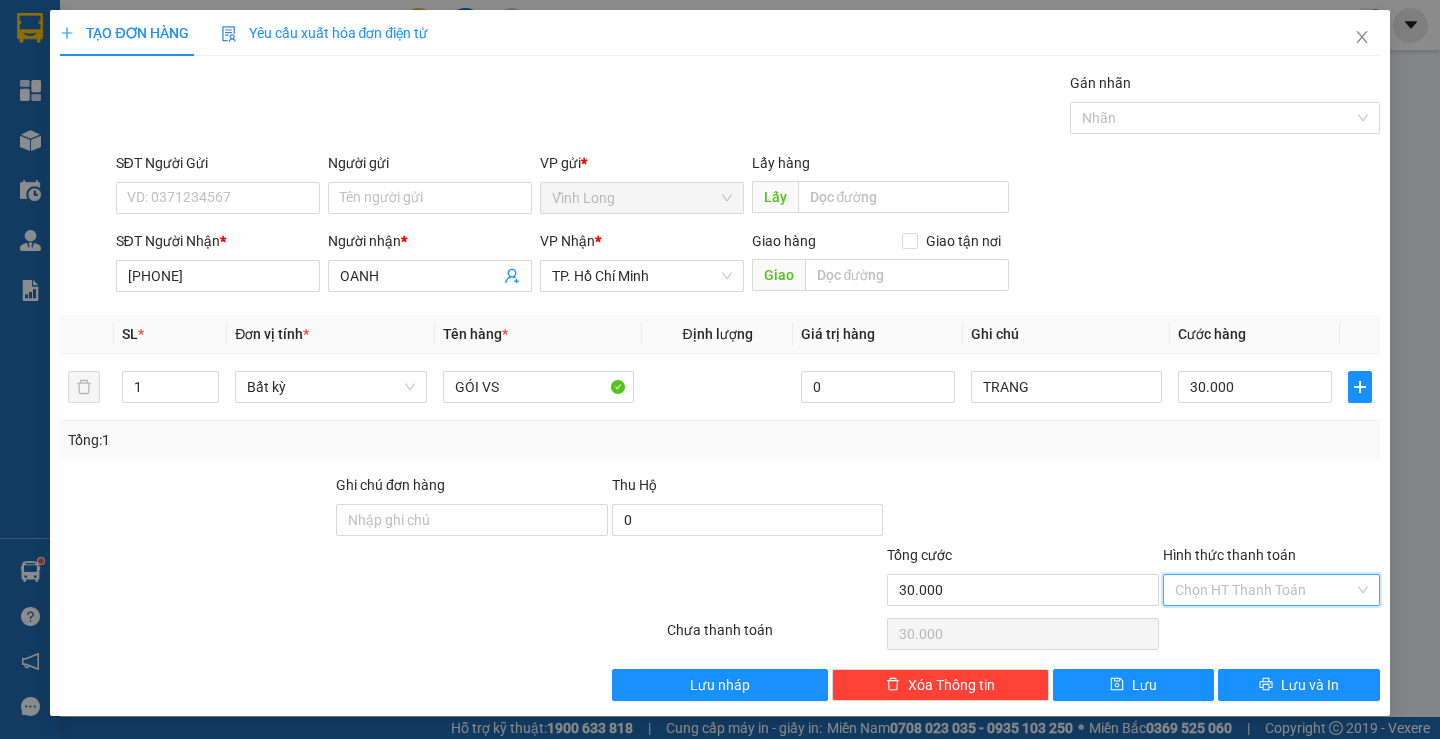click on "Hình thức thanh toán" at bounding box center (1264, 590) 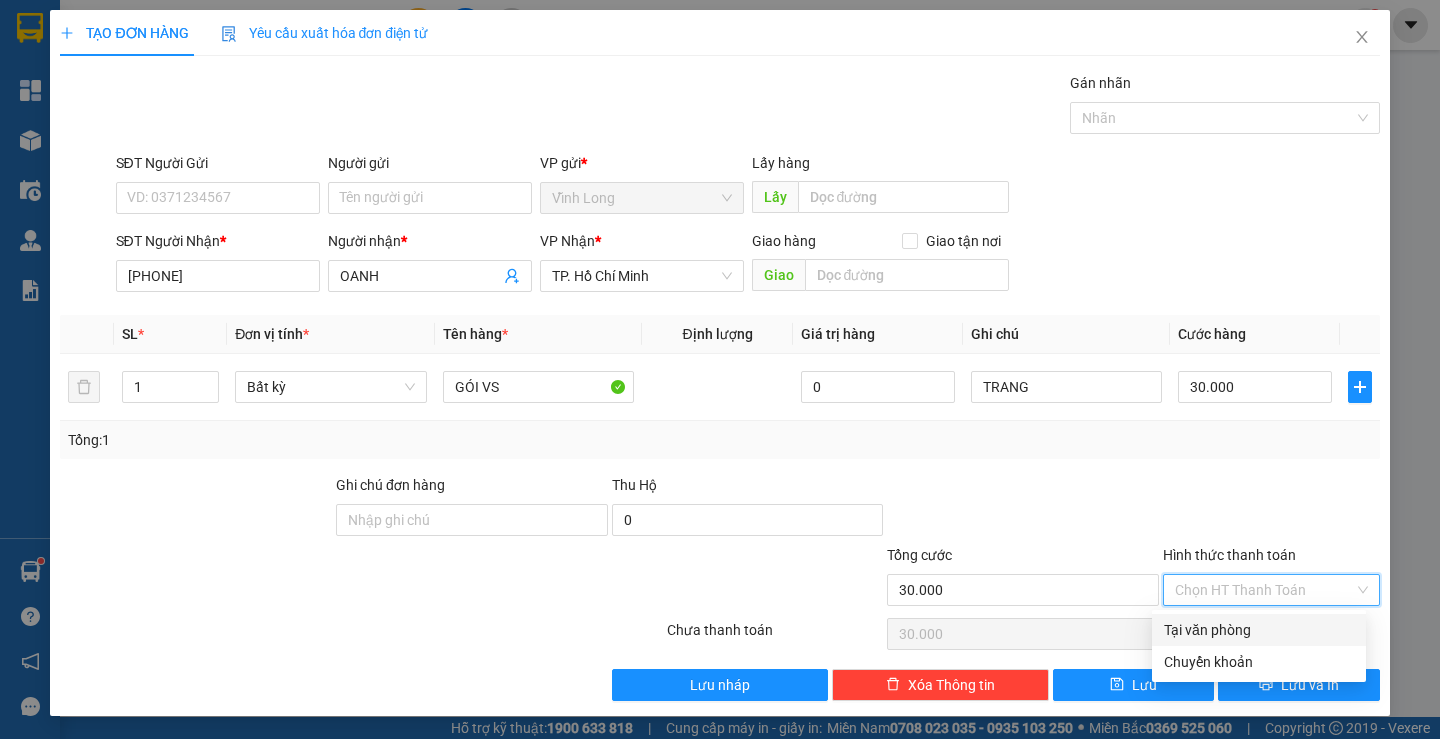 click on "Tại văn phòng" at bounding box center (1259, 630) 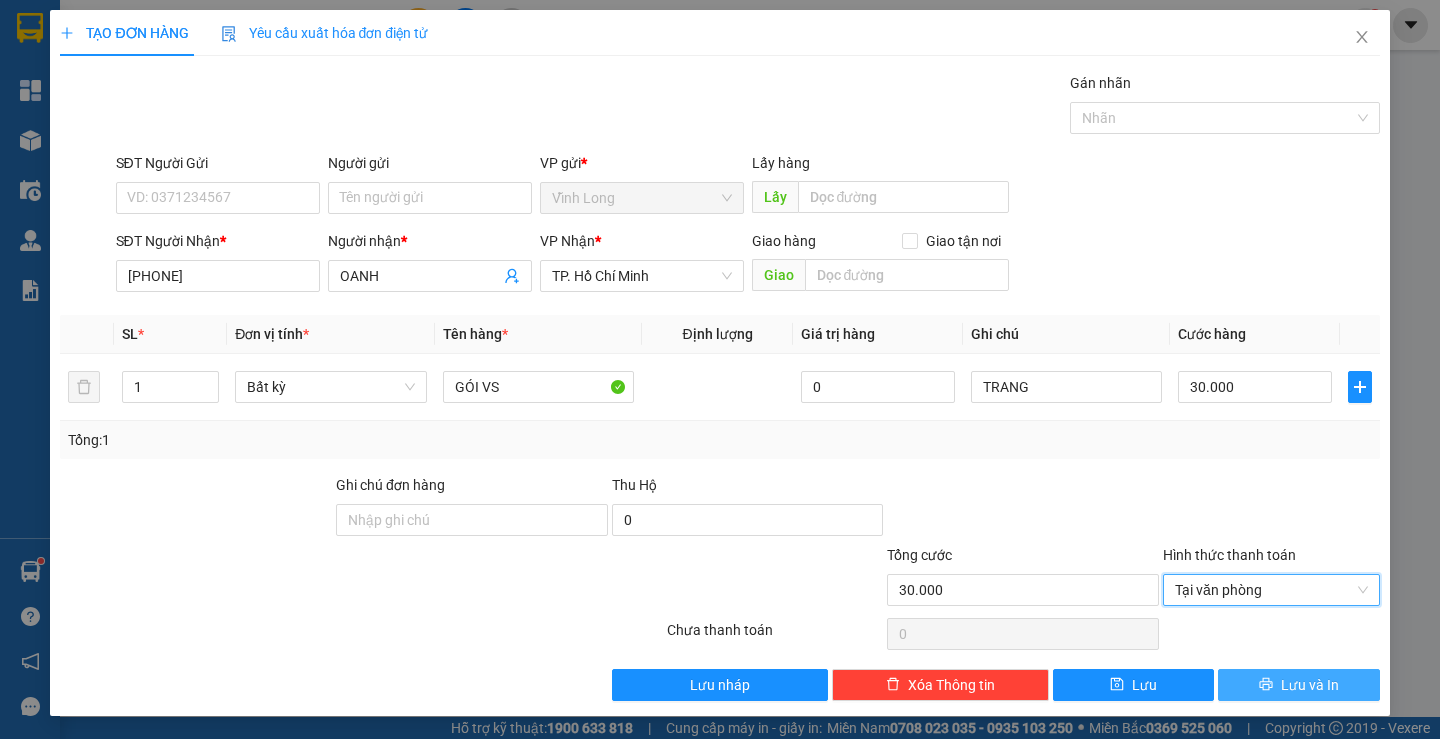 click 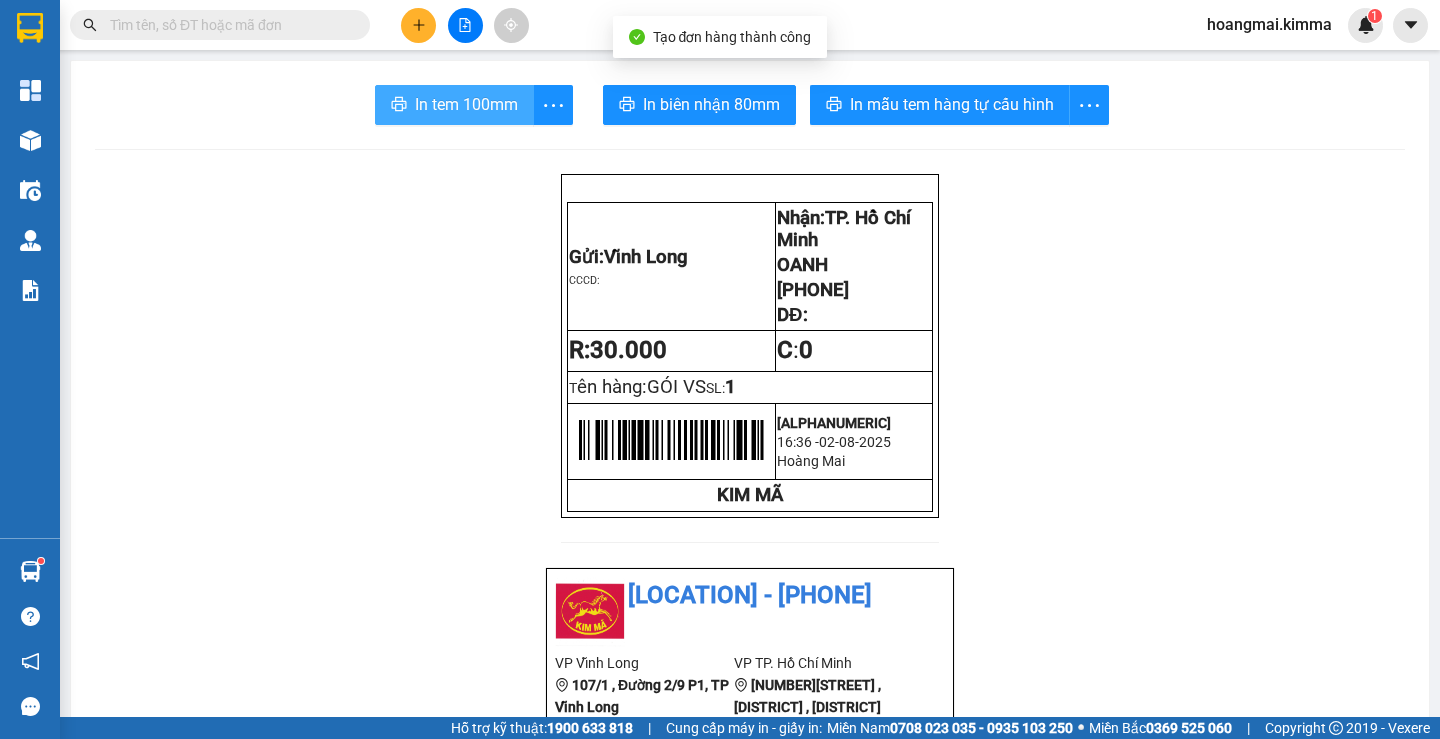 click 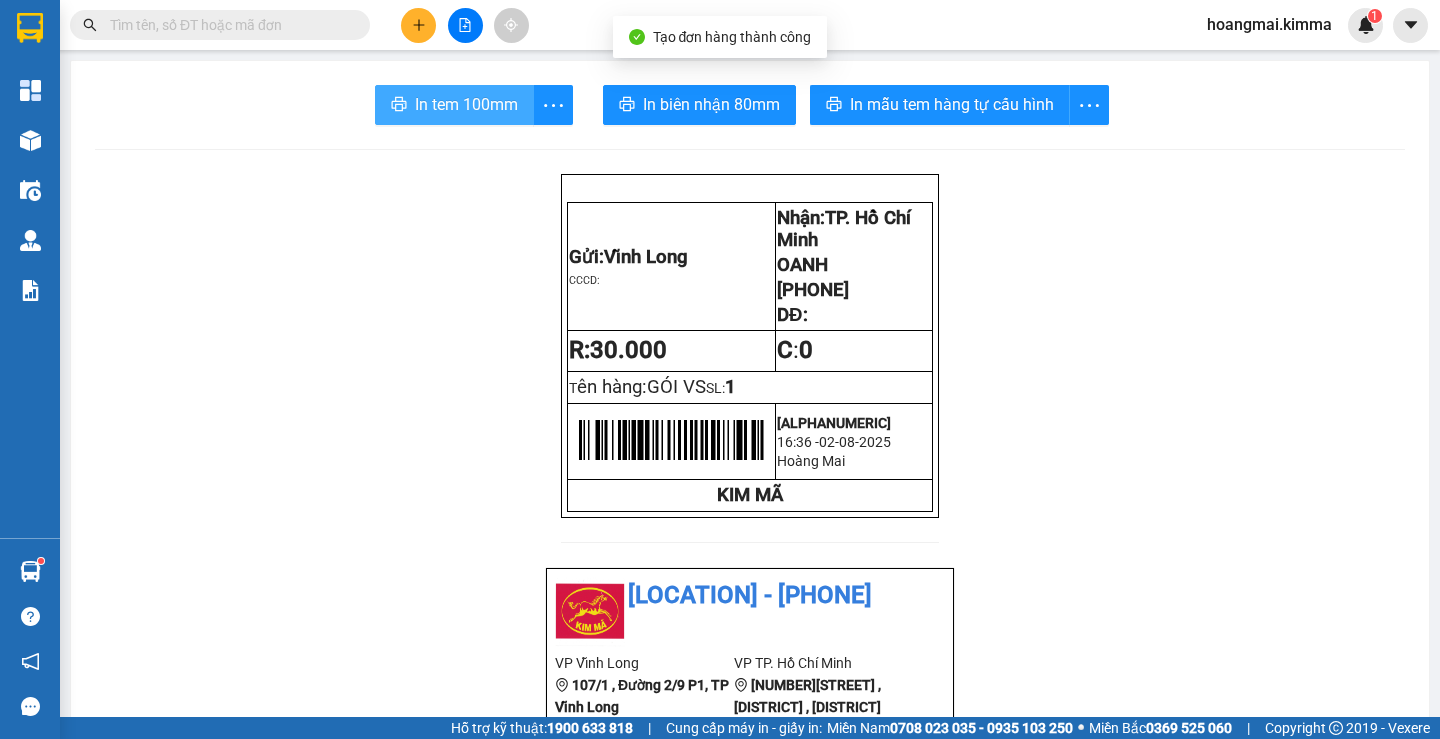 scroll, scrollTop: 0, scrollLeft: 0, axis: both 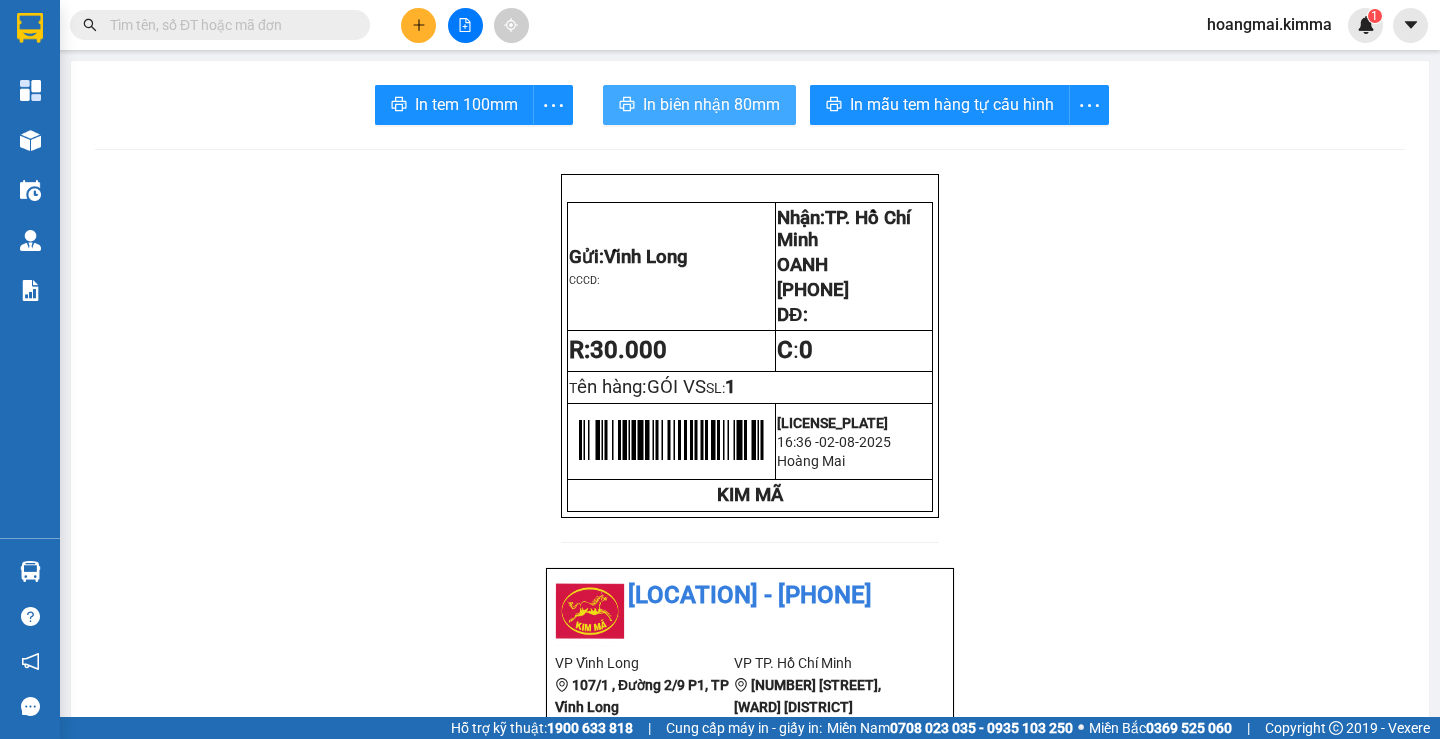 click on "In biên nhận 80mm" at bounding box center [711, 104] 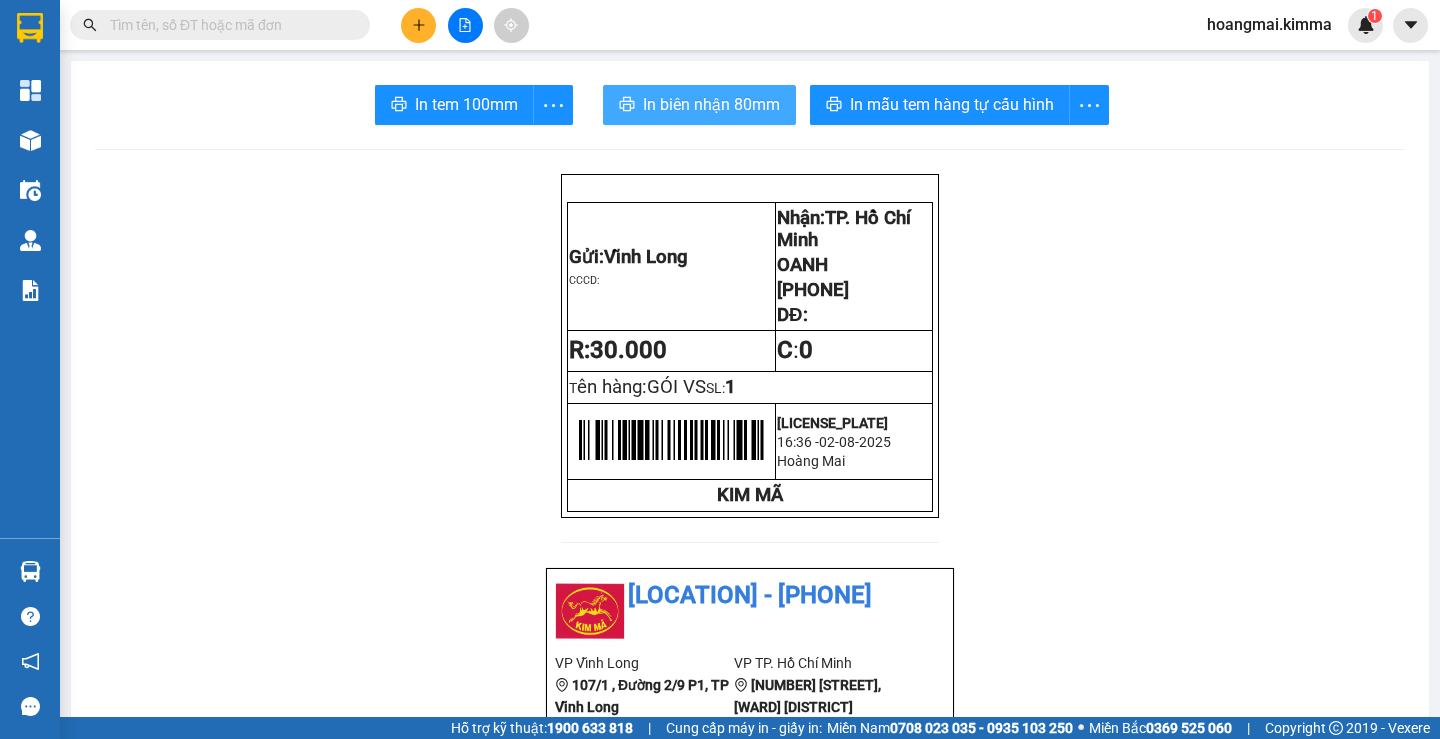 scroll, scrollTop: 0, scrollLeft: 0, axis: both 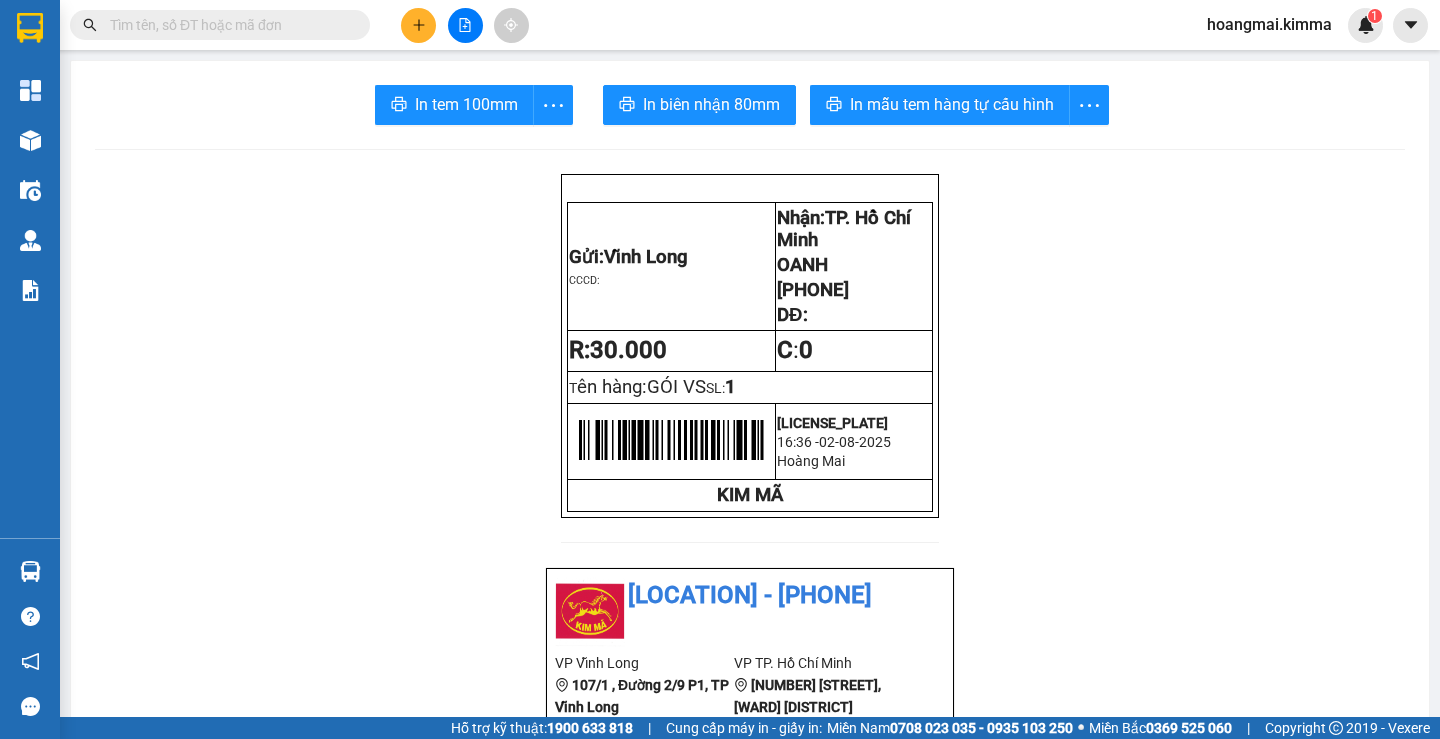 click 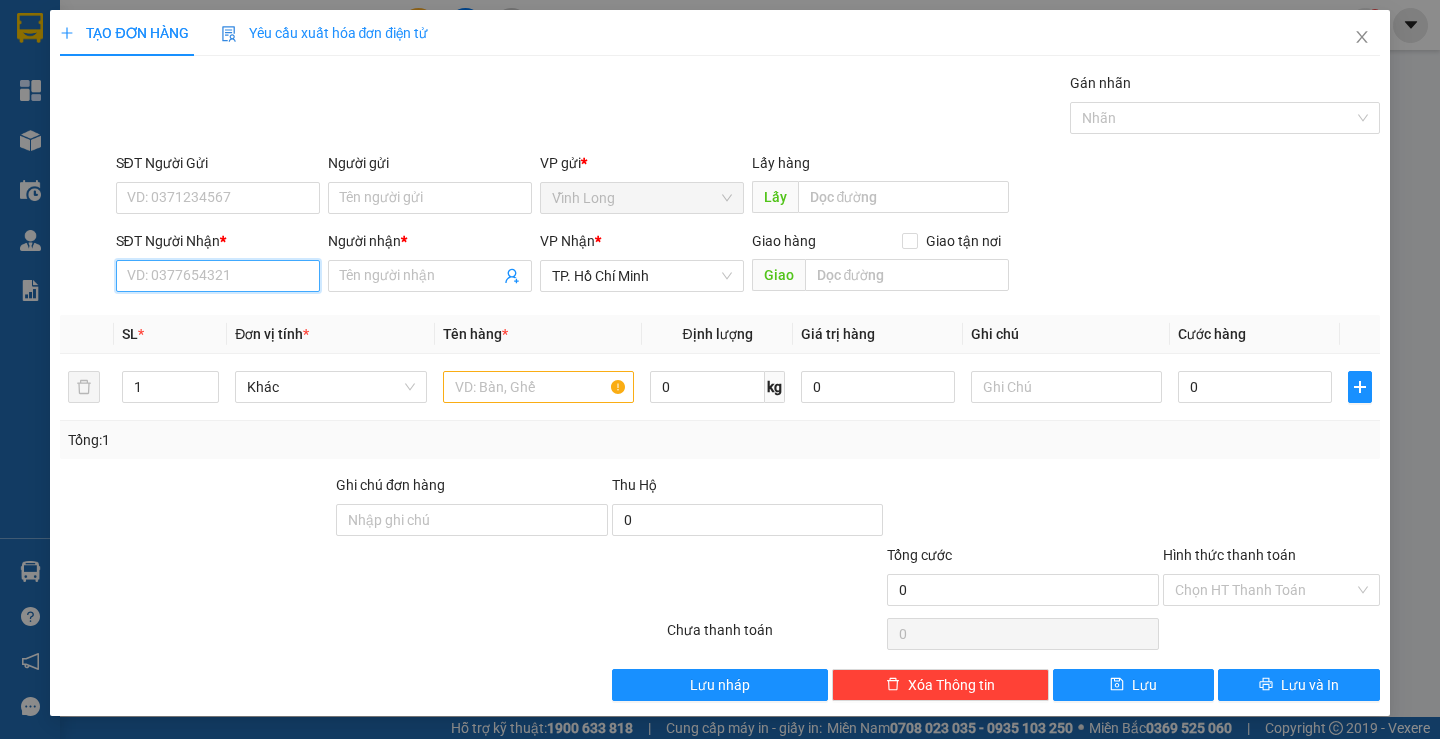click on "SĐT Người Nhận  *" at bounding box center (218, 276) 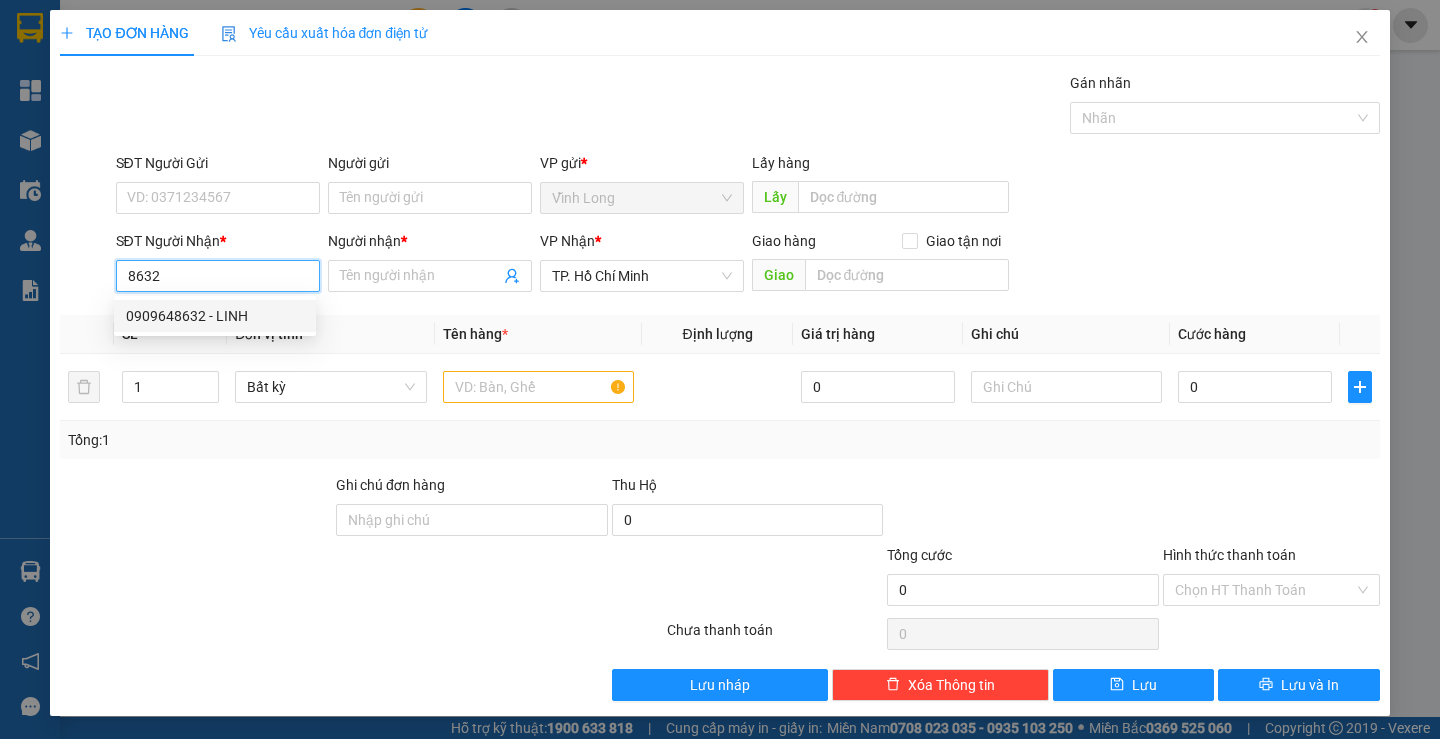 click on "0909648632 - LINH" at bounding box center [215, 316] 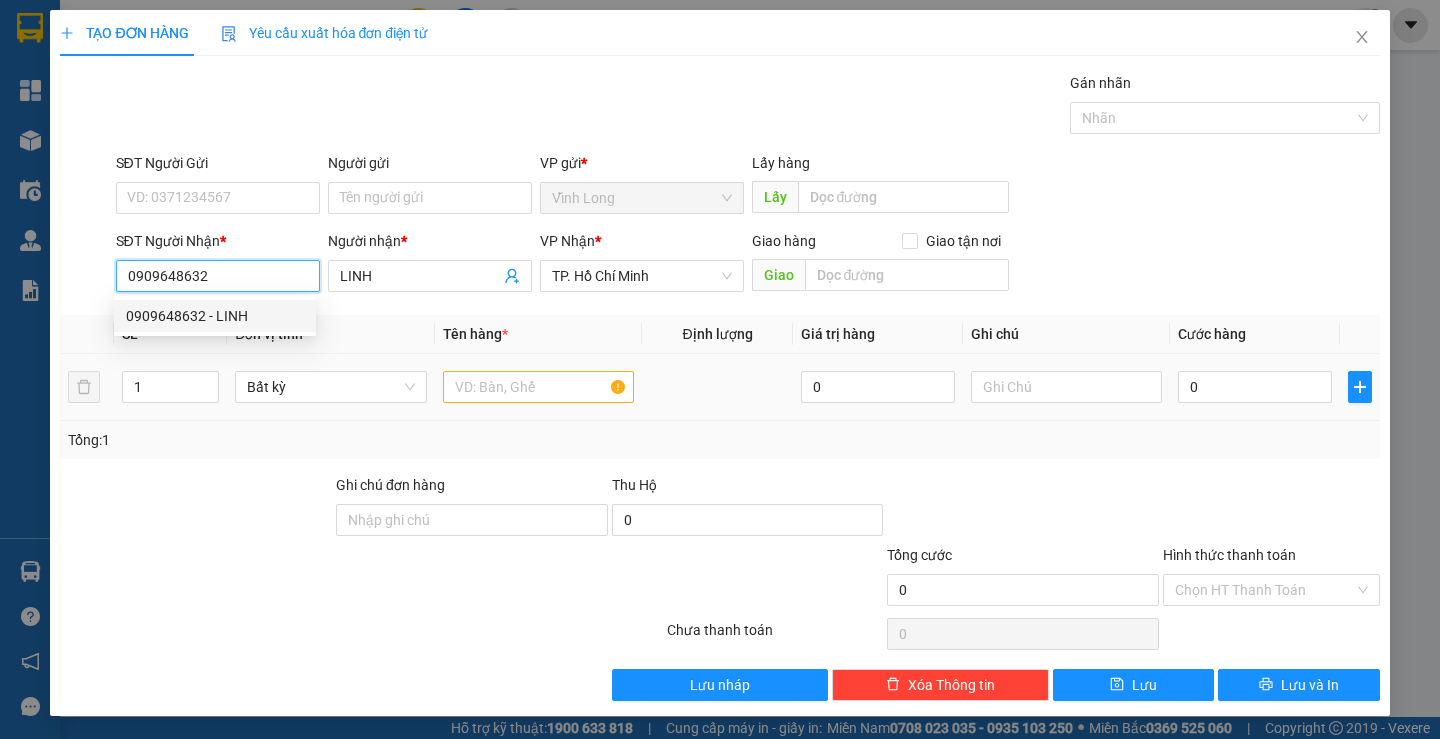 type on "0909648632" 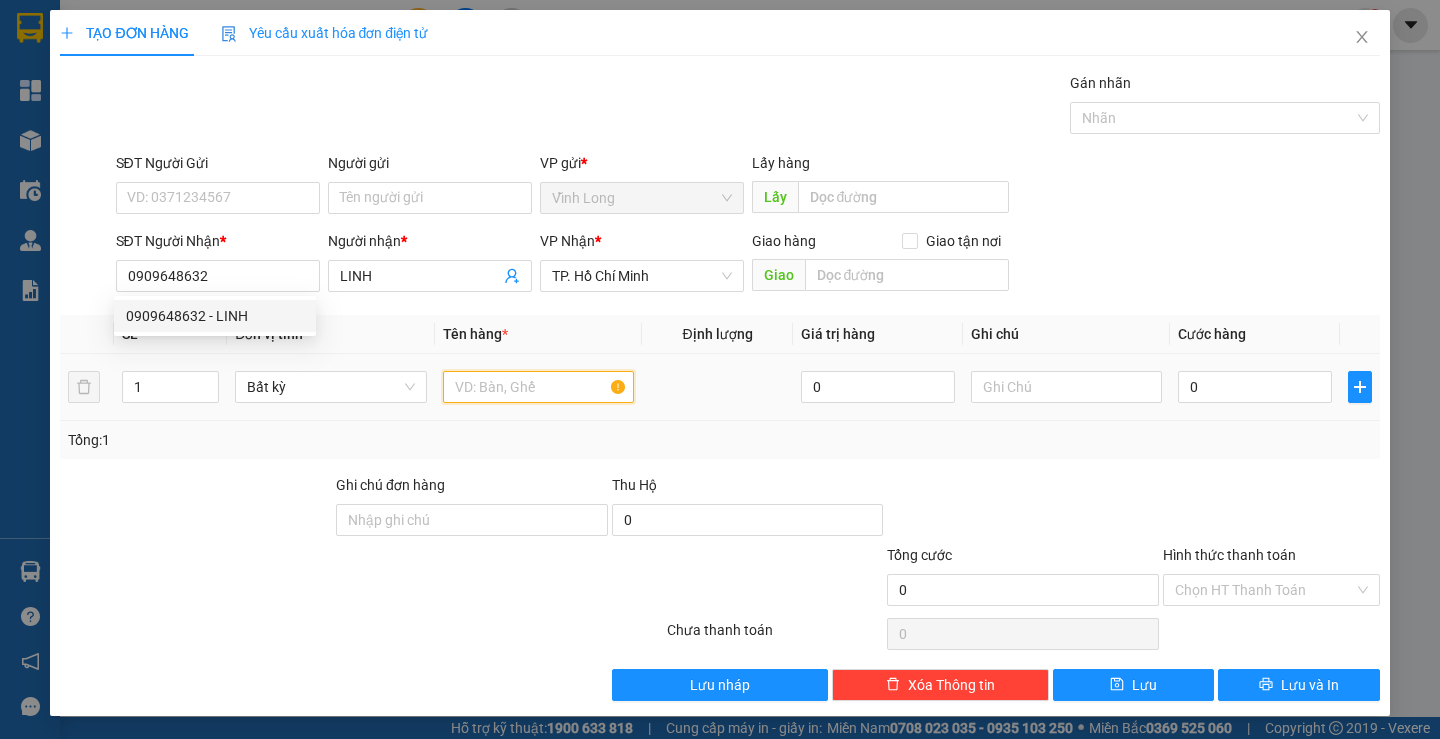 click at bounding box center (538, 387) 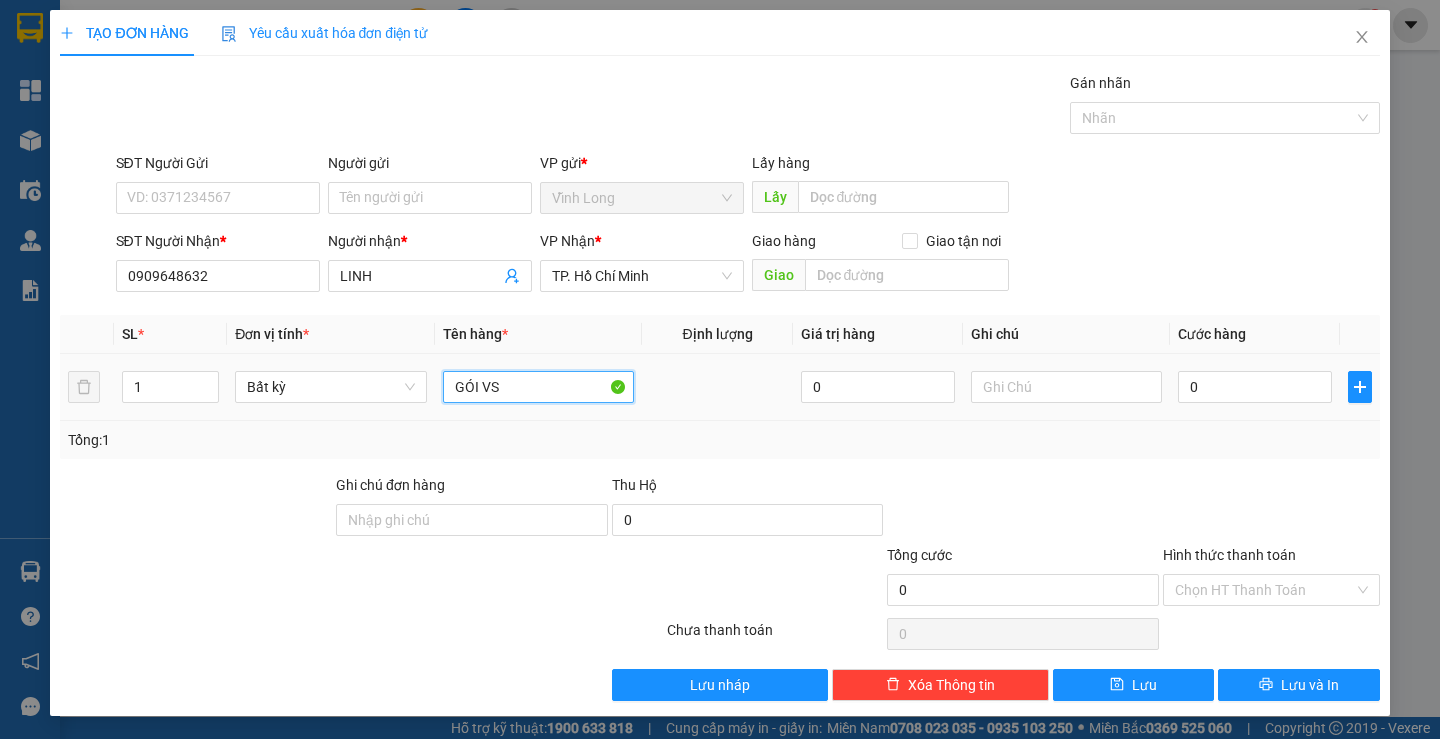 type on "GÓI VS" 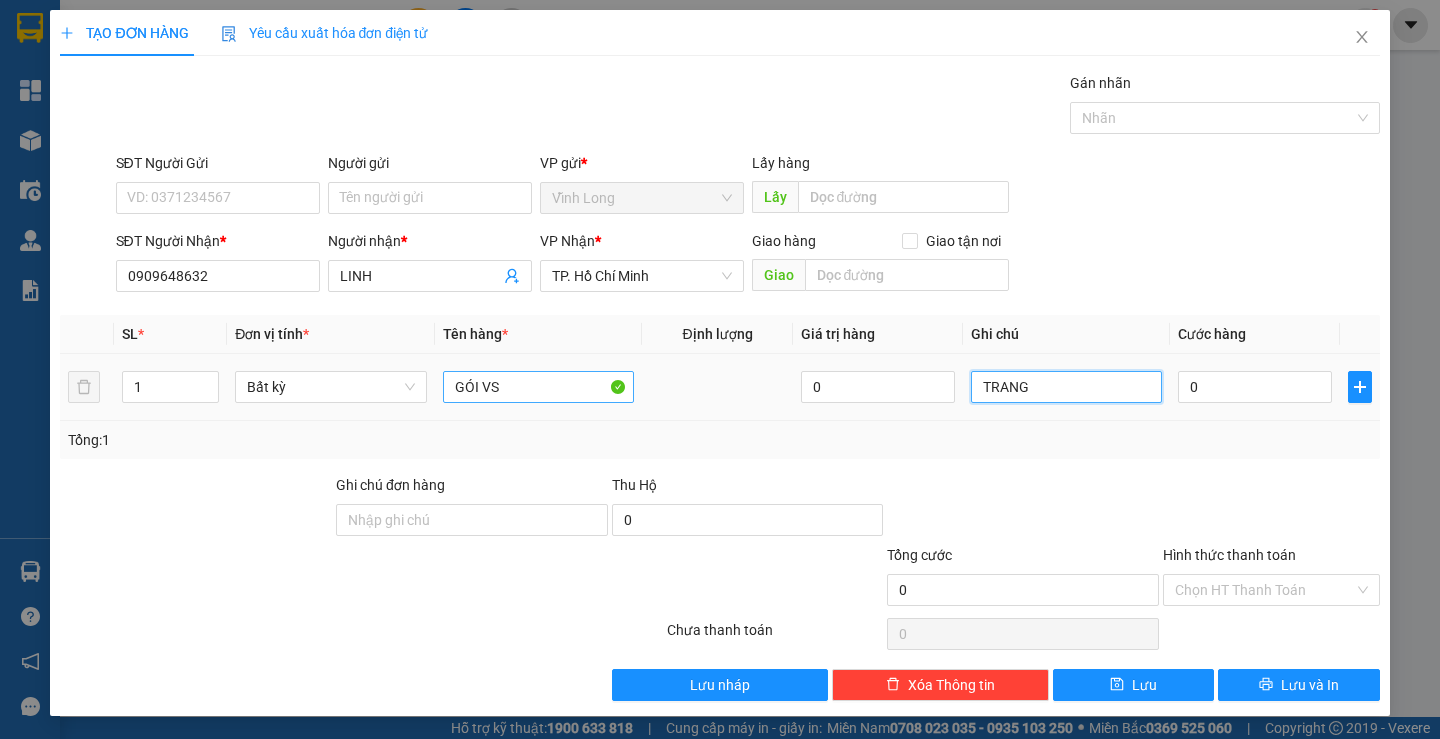 type on "TRANG" 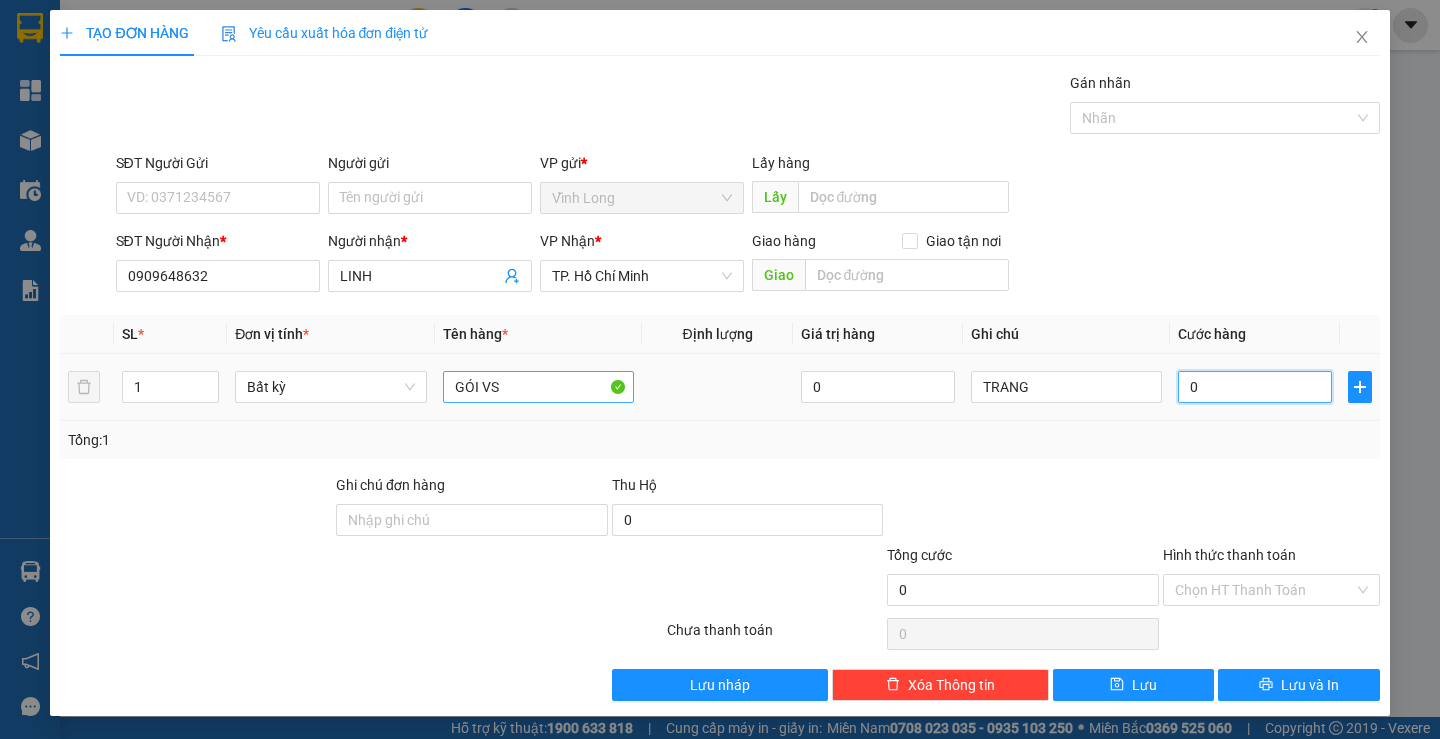 type on "2" 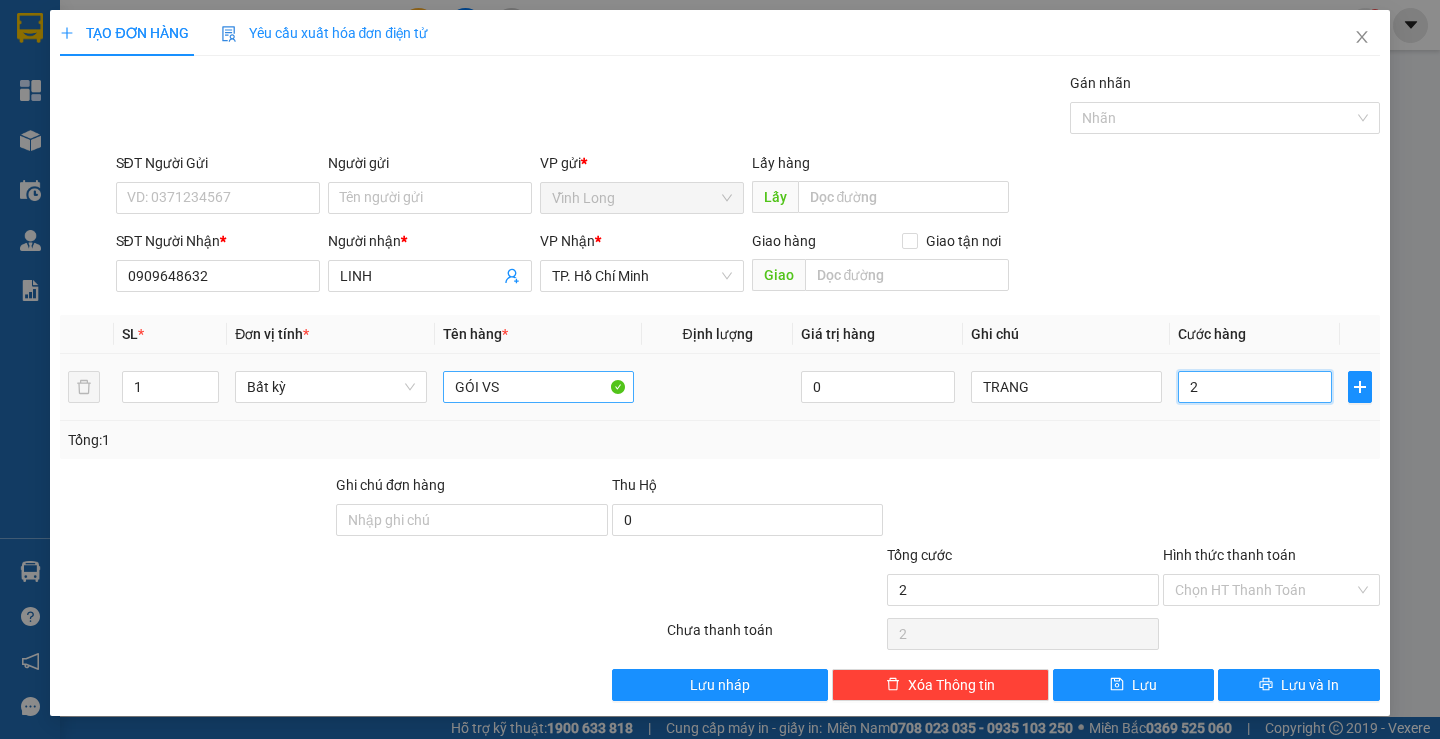 type on "20" 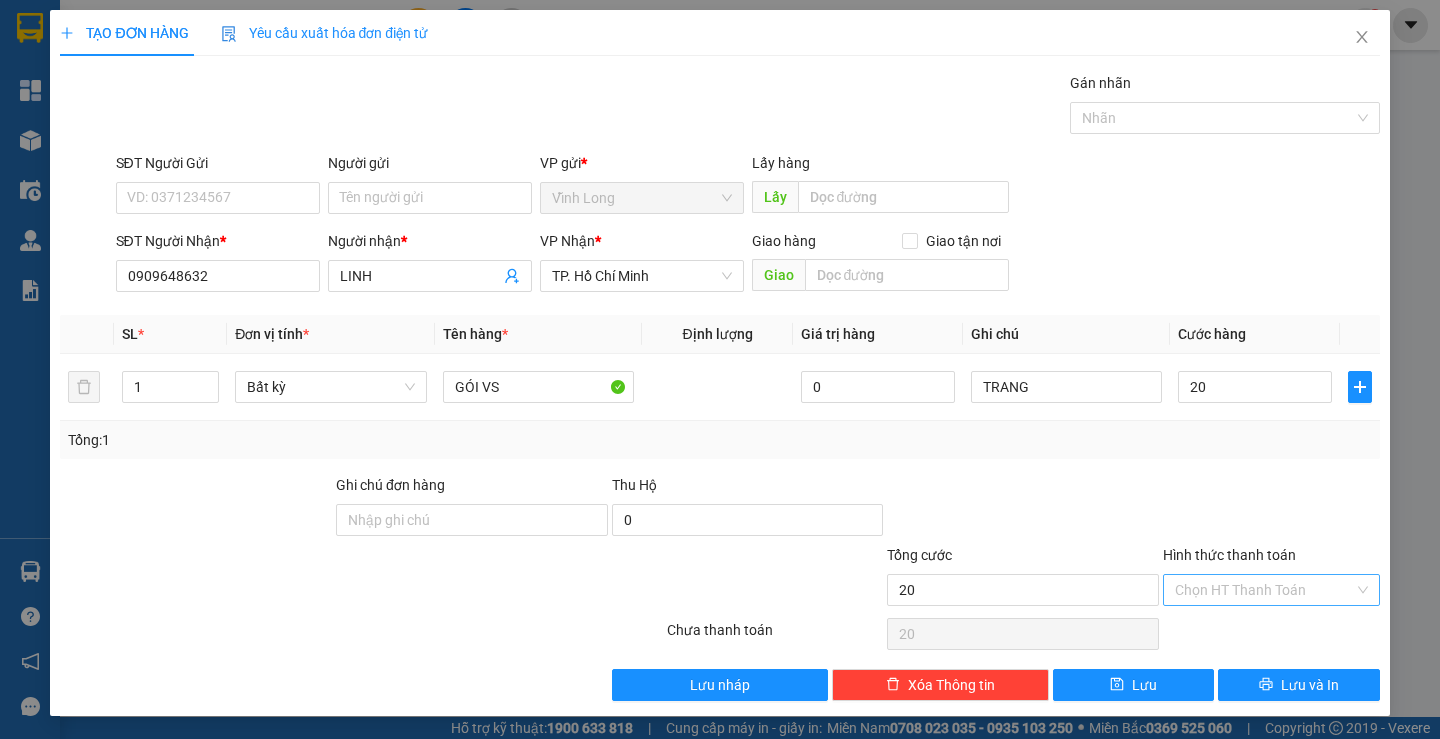 type on "20.000" 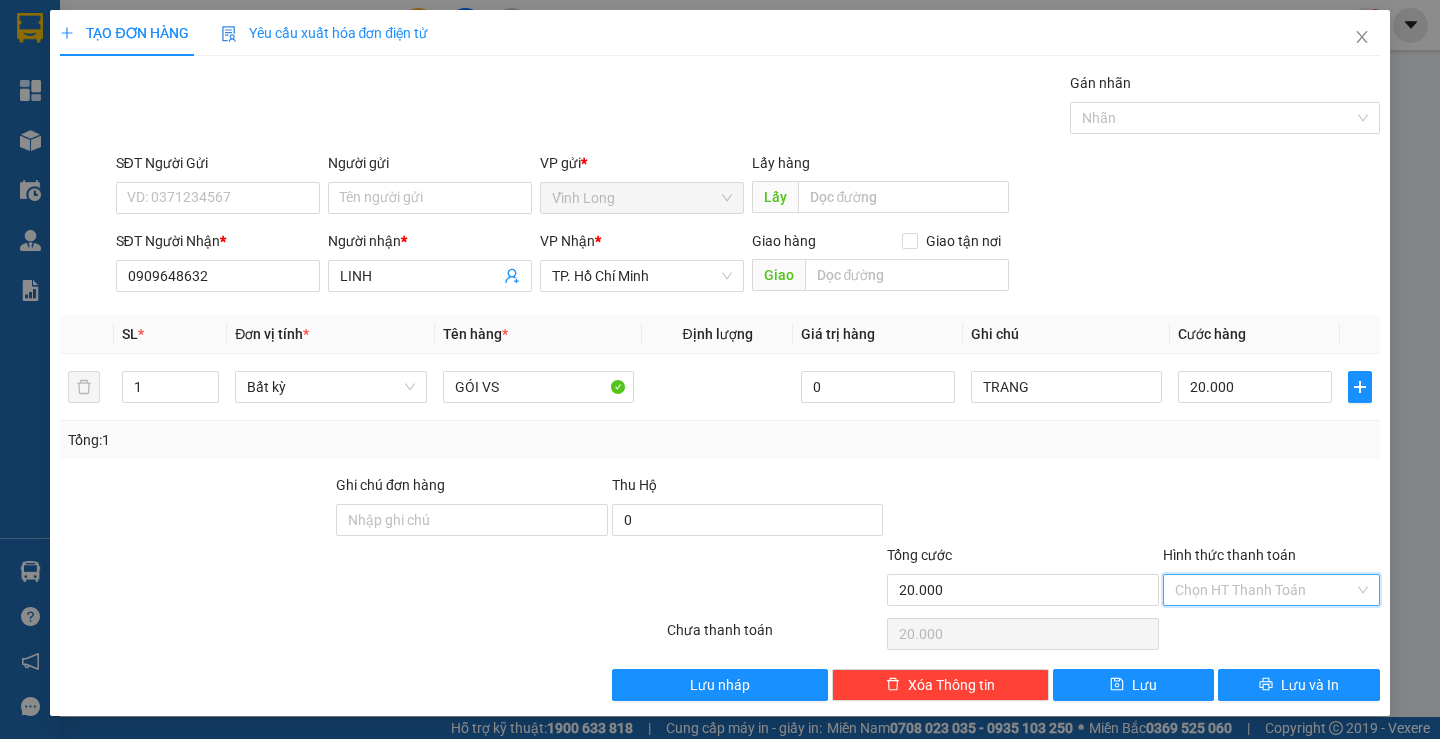 click on "Hình thức thanh toán" at bounding box center [1264, 590] 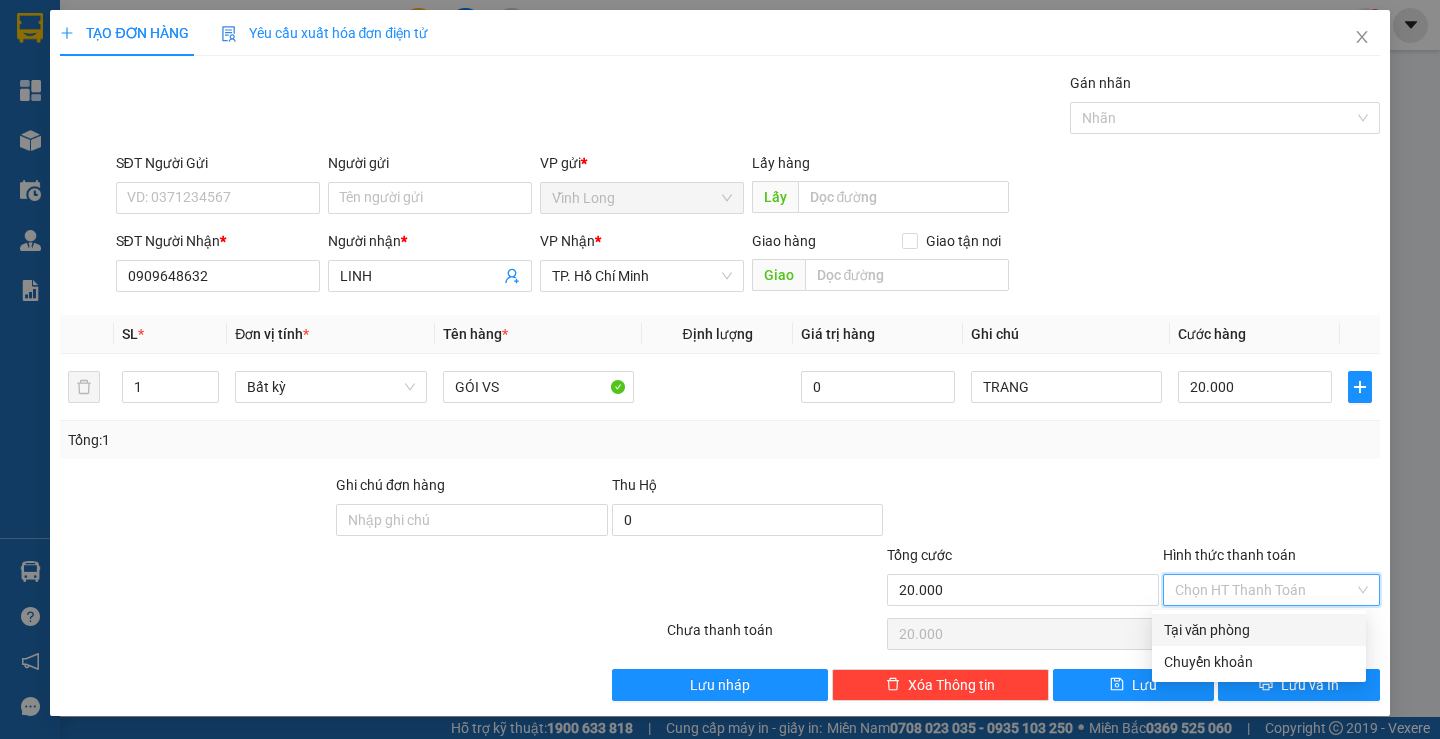 click on "Tại văn phòng" at bounding box center [1259, 630] 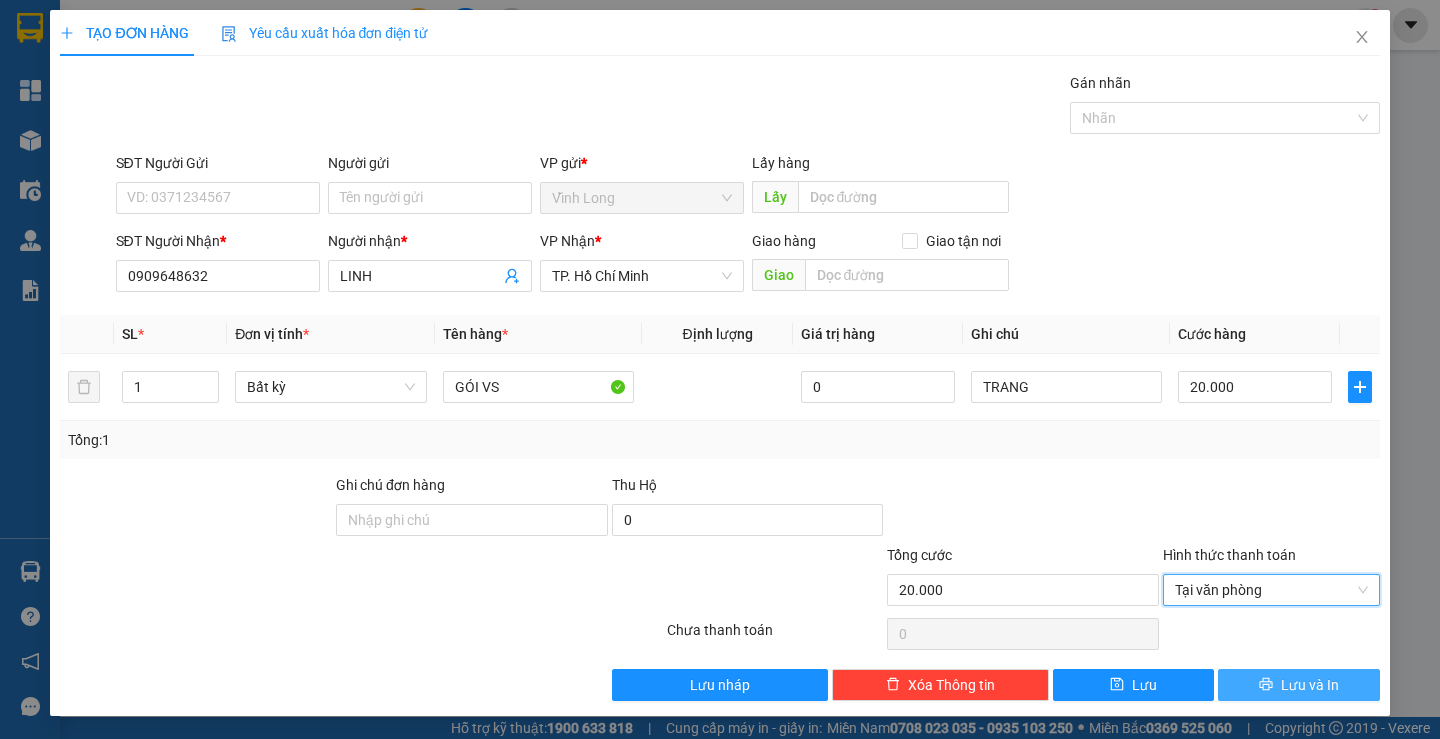 click on "Lưu và In" at bounding box center [1310, 685] 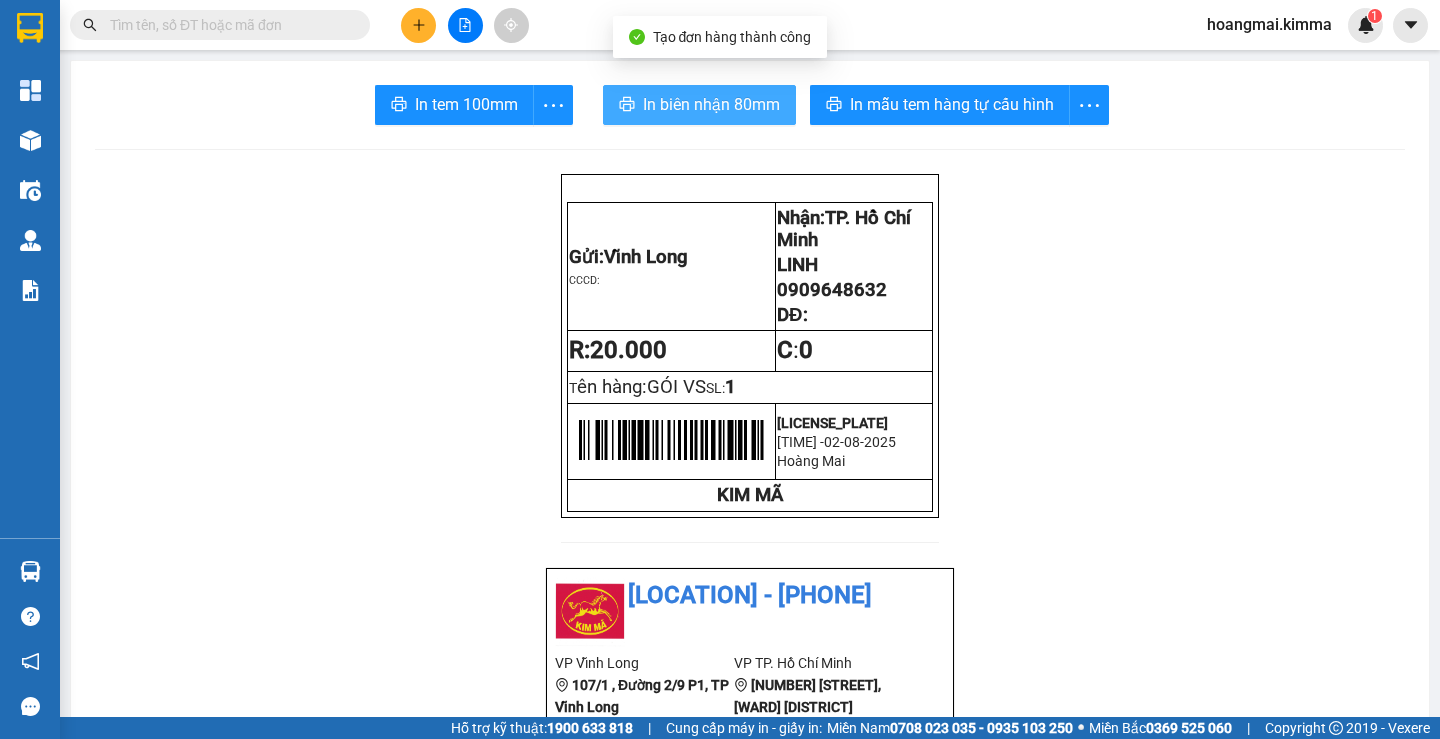 click on "In biên nhận 80mm" at bounding box center [711, 104] 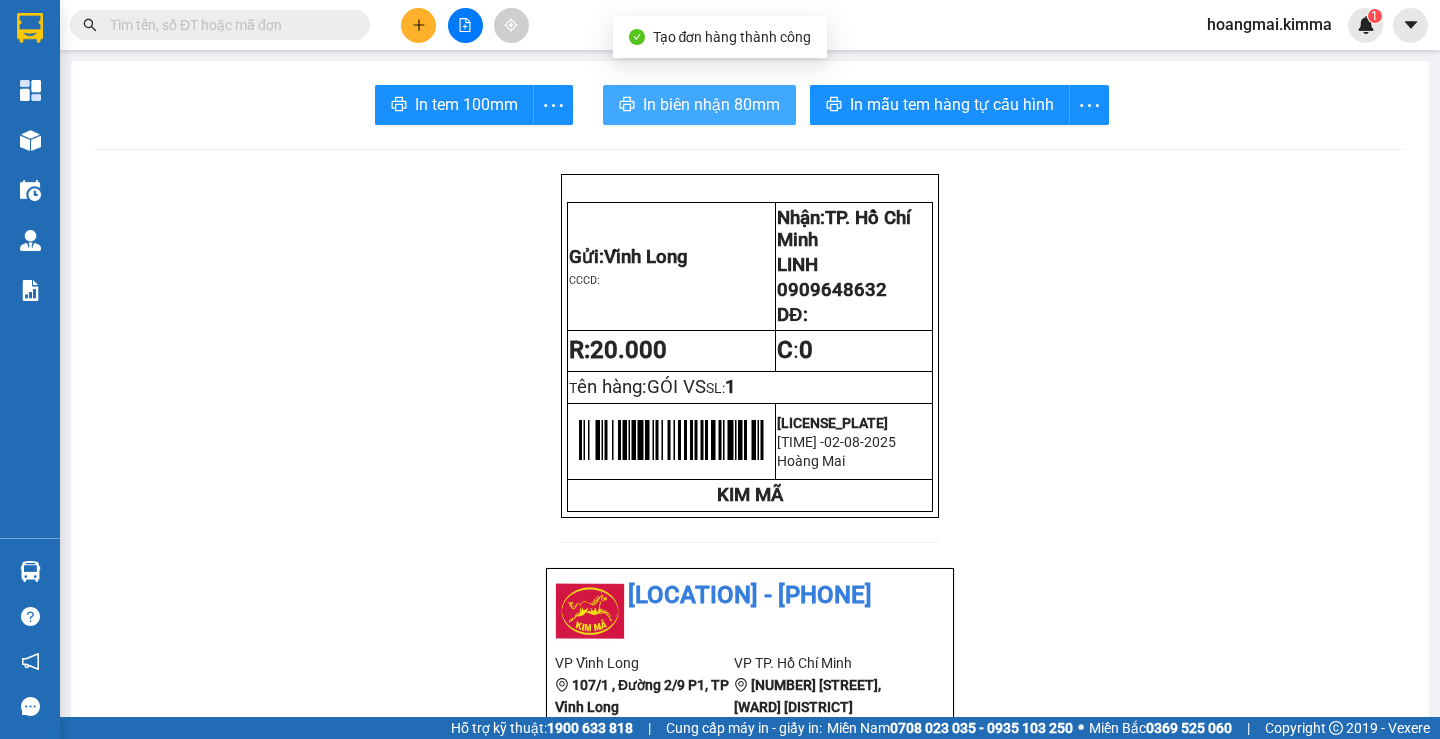 scroll, scrollTop: 0, scrollLeft: 0, axis: both 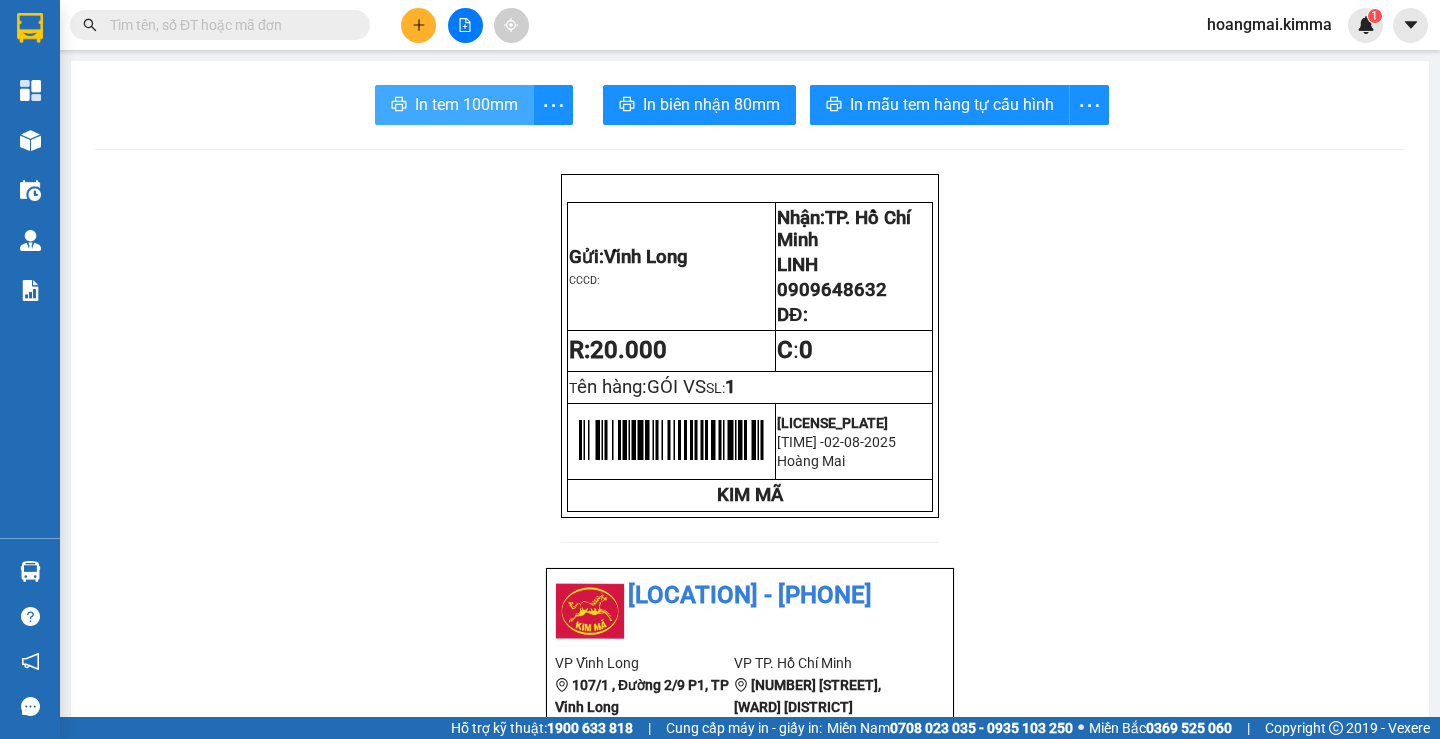 click on "In tem 100mm" at bounding box center (466, 104) 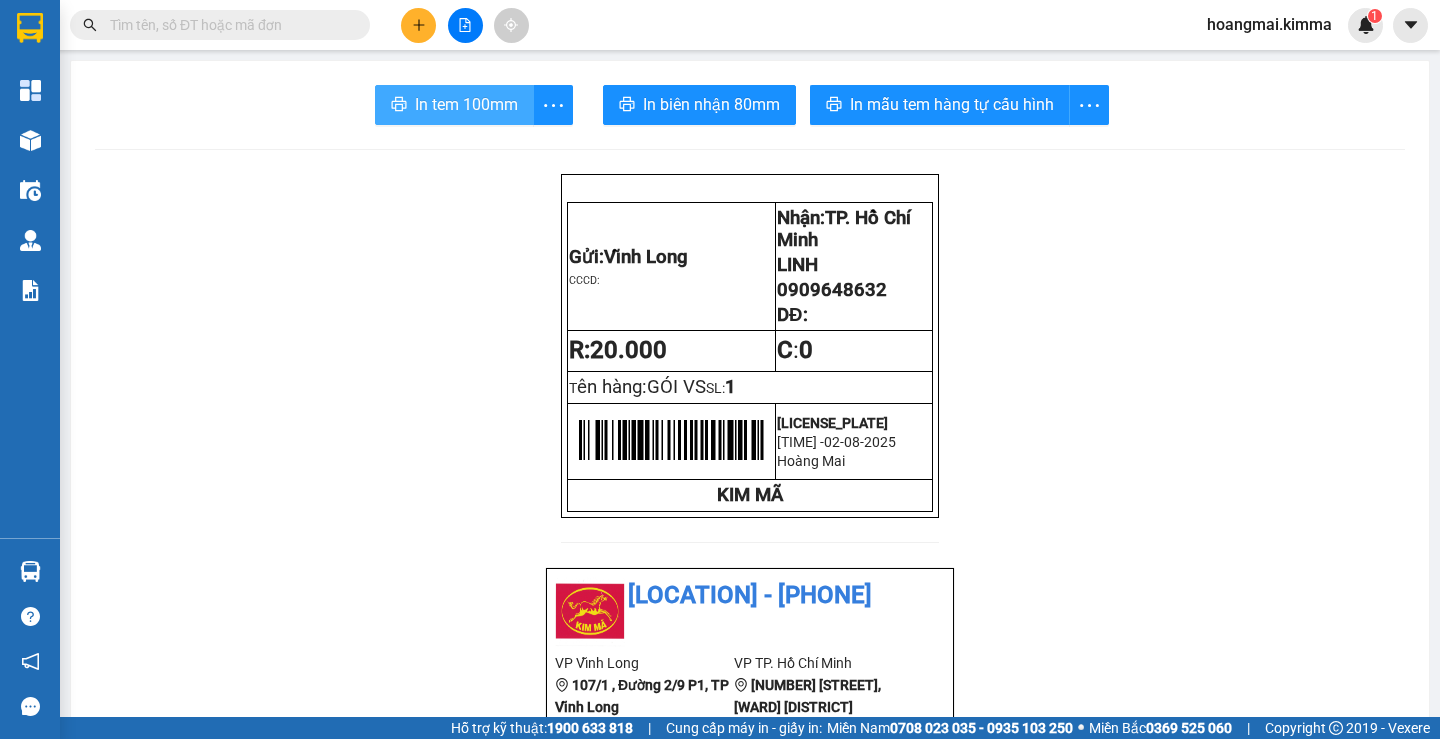 scroll, scrollTop: 0, scrollLeft: 0, axis: both 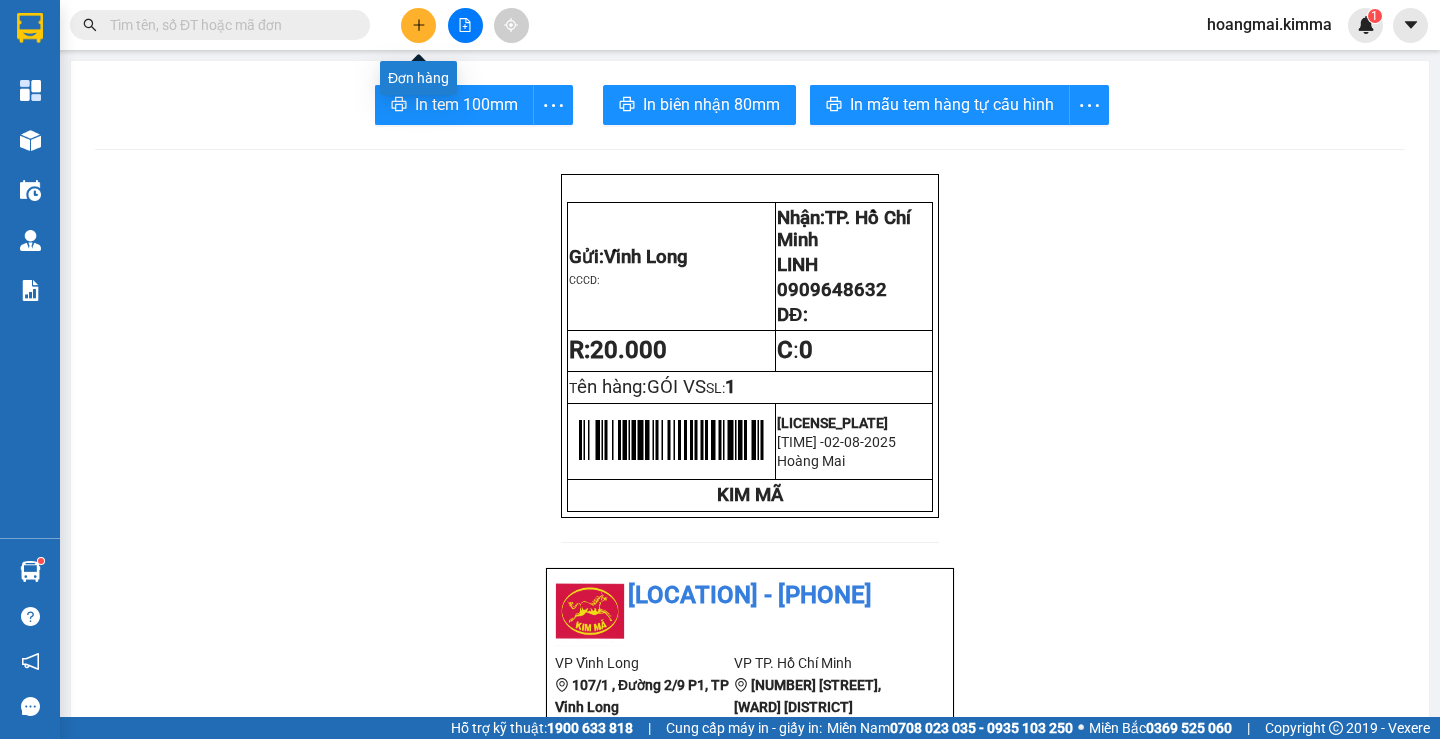 click at bounding box center (418, 25) 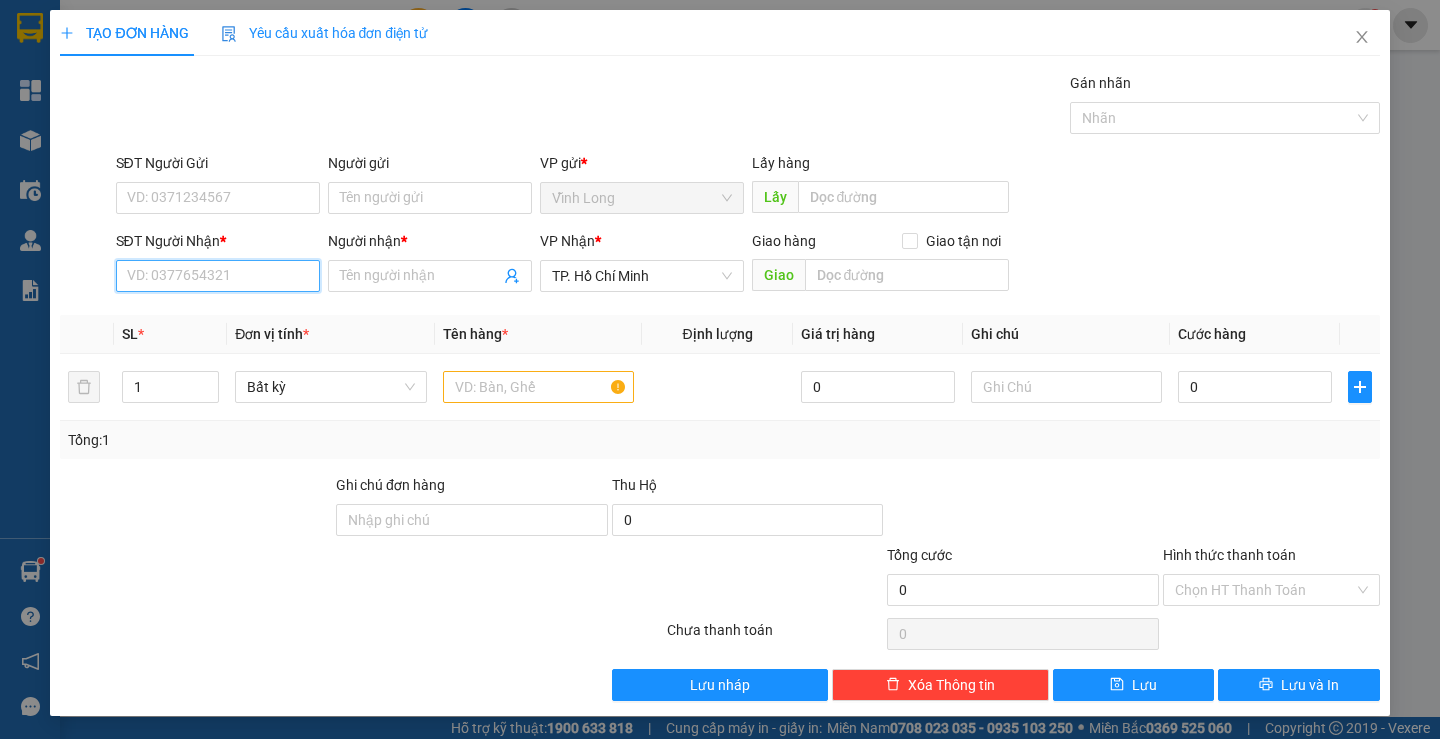 click on "SĐT Người Nhận  *" at bounding box center [218, 276] 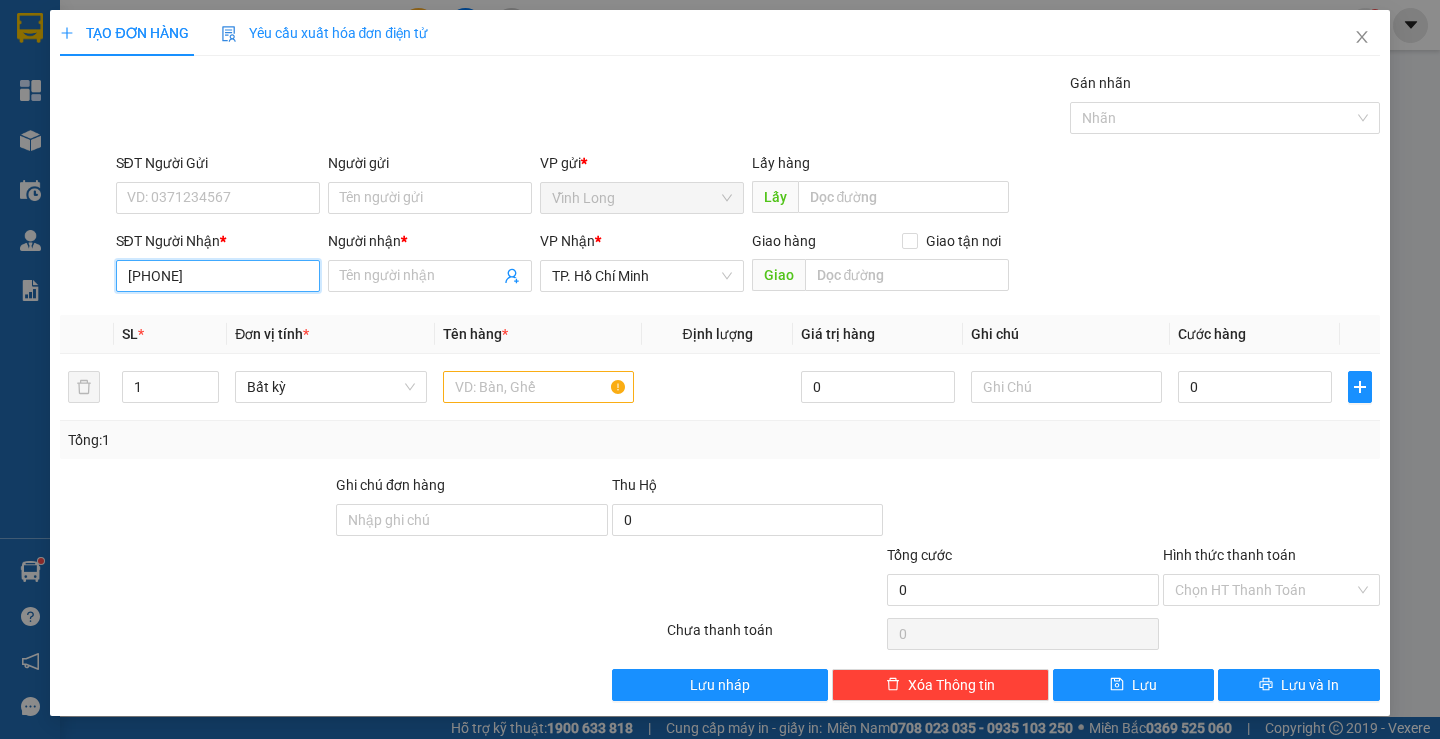 click on "[PHONE]" at bounding box center (218, 276) 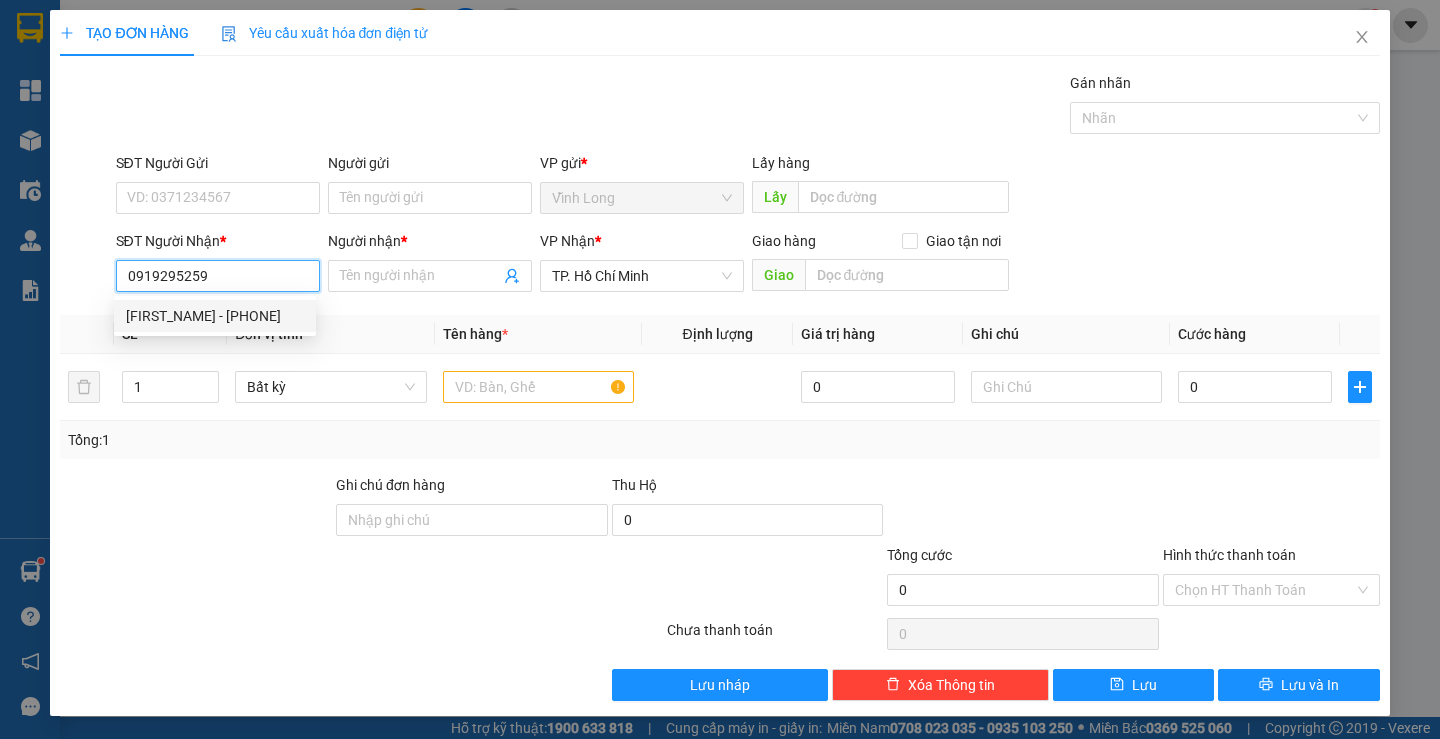 click on "[FIRST_NAME] - [PHONE]" at bounding box center [215, 316] 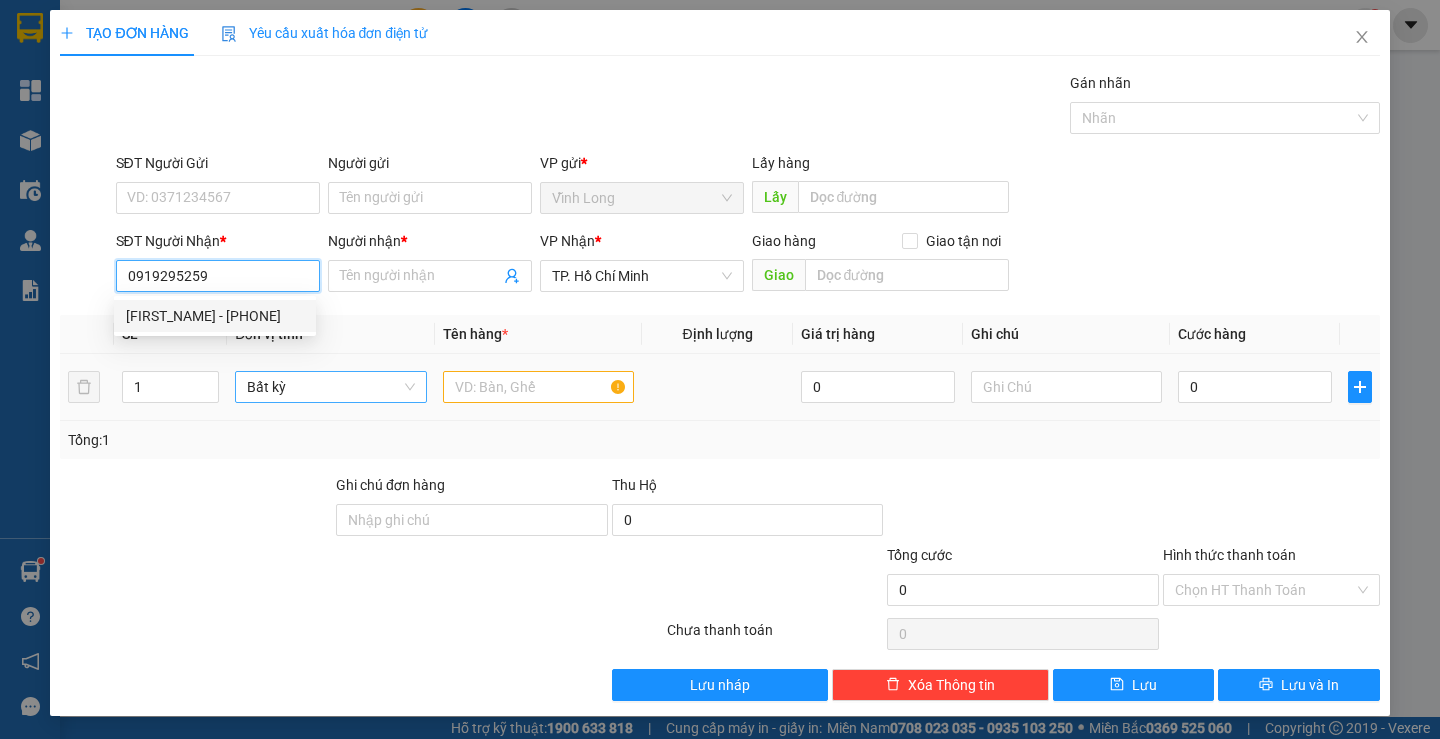 type on "THÂN" 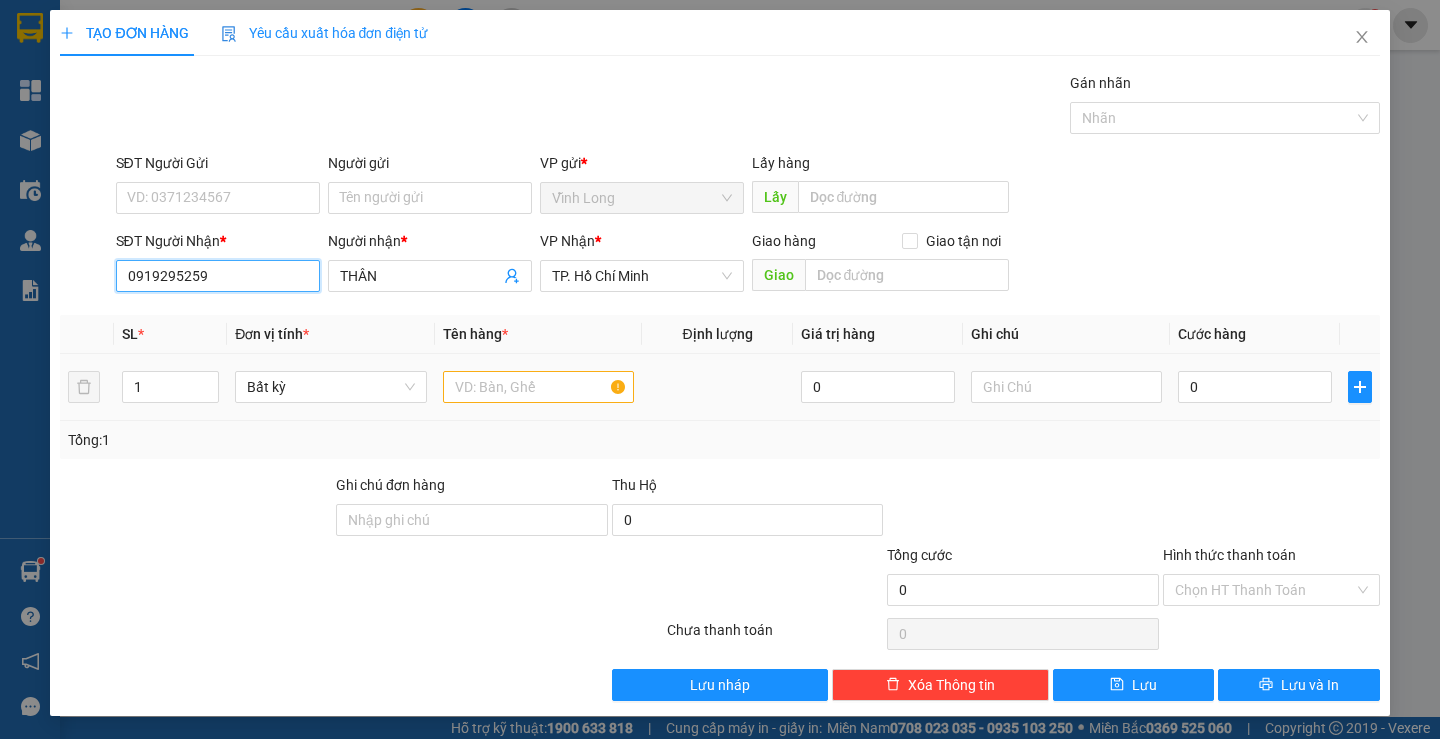 type on "0919295259" 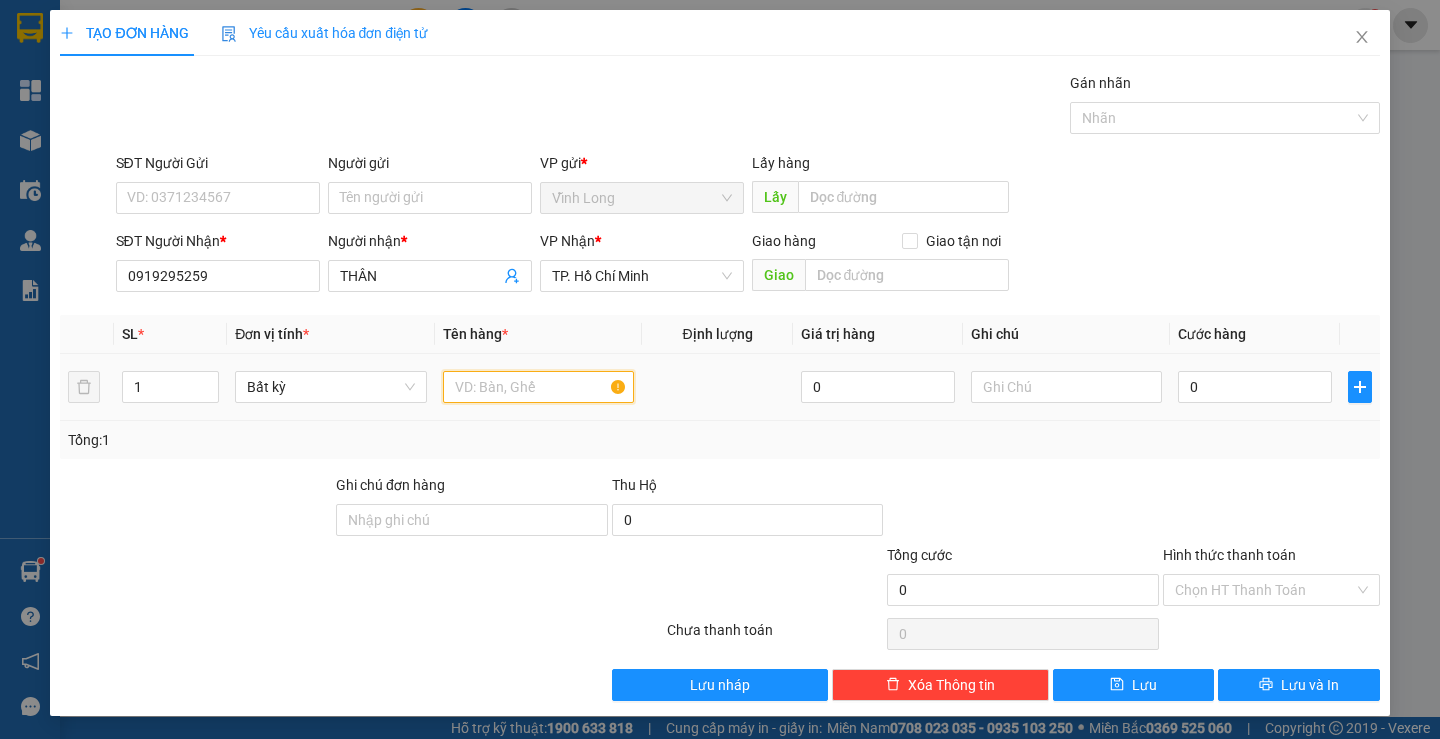 click at bounding box center [538, 387] 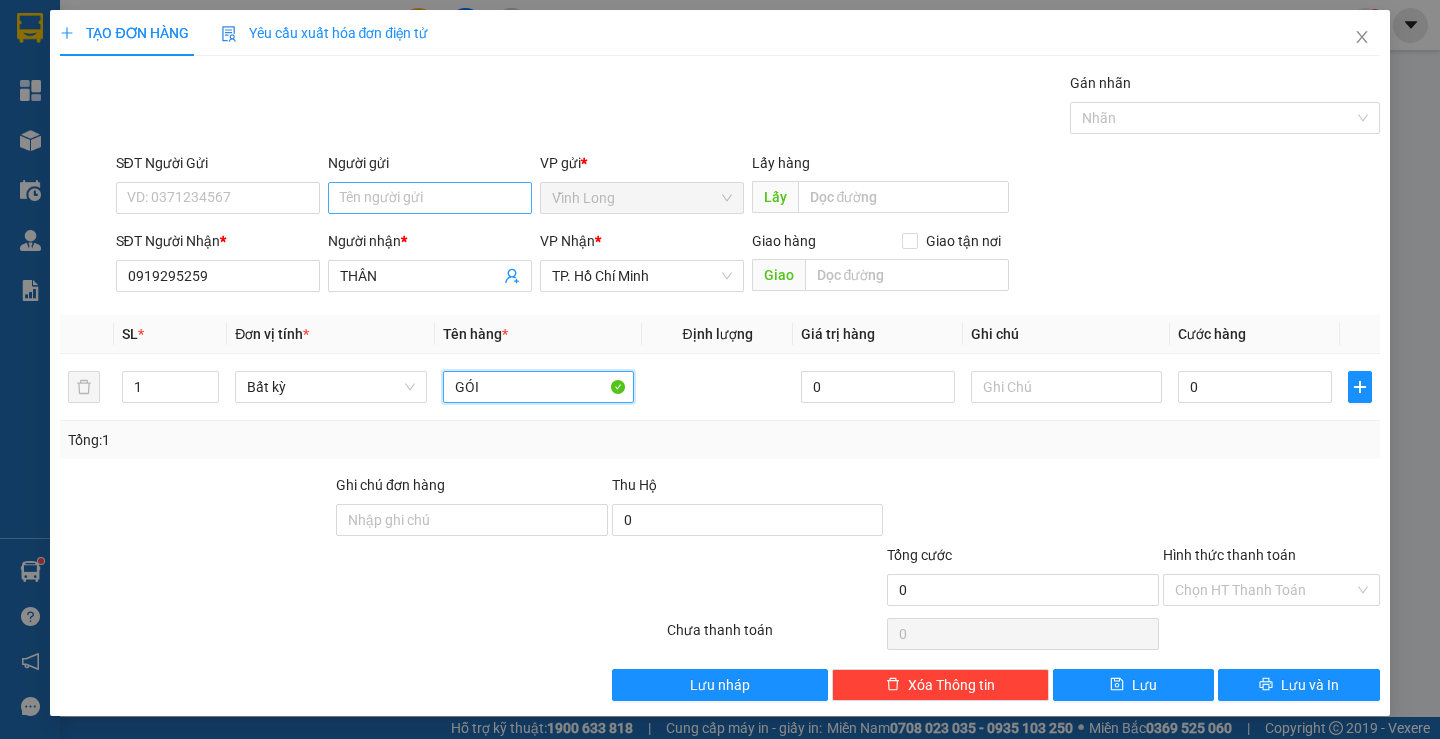 type on "GÓI" 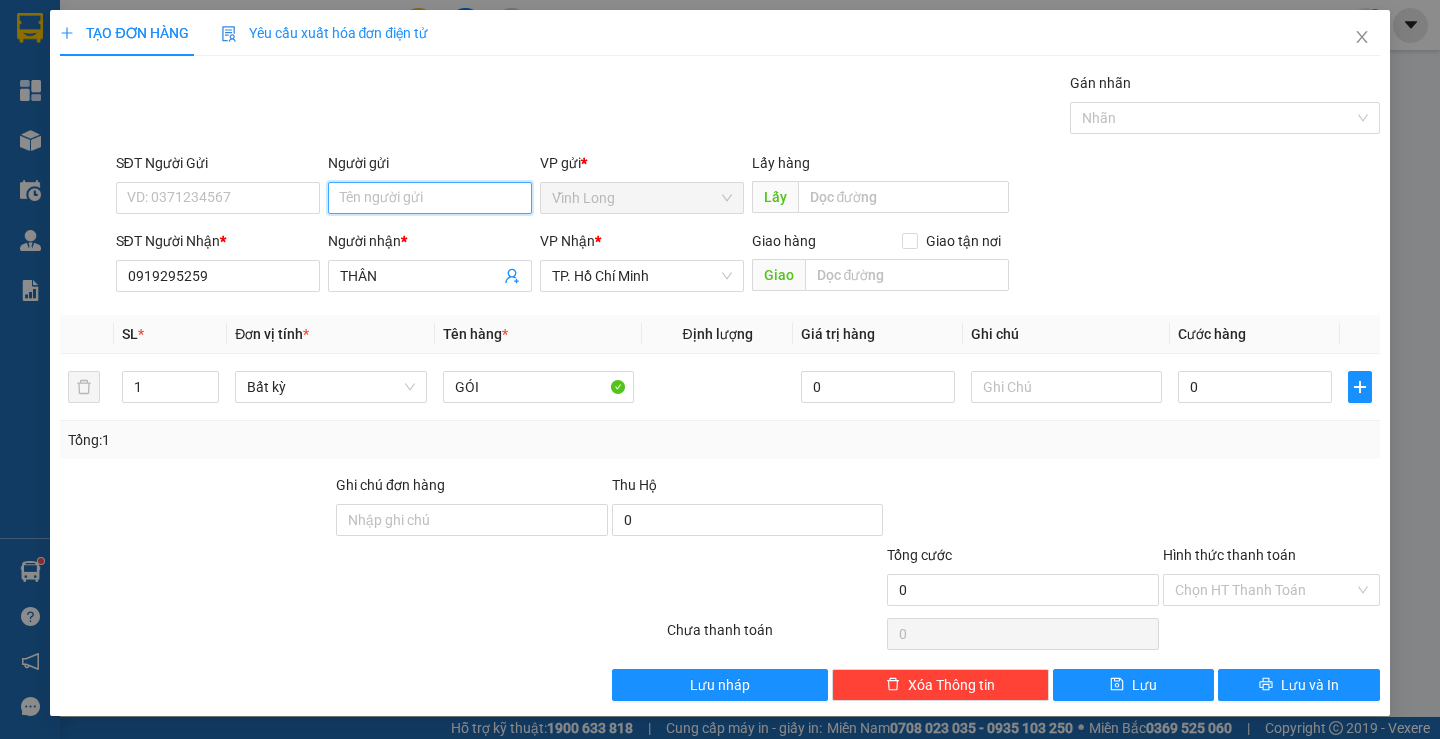 click on "Người gửi" at bounding box center [430, 198] 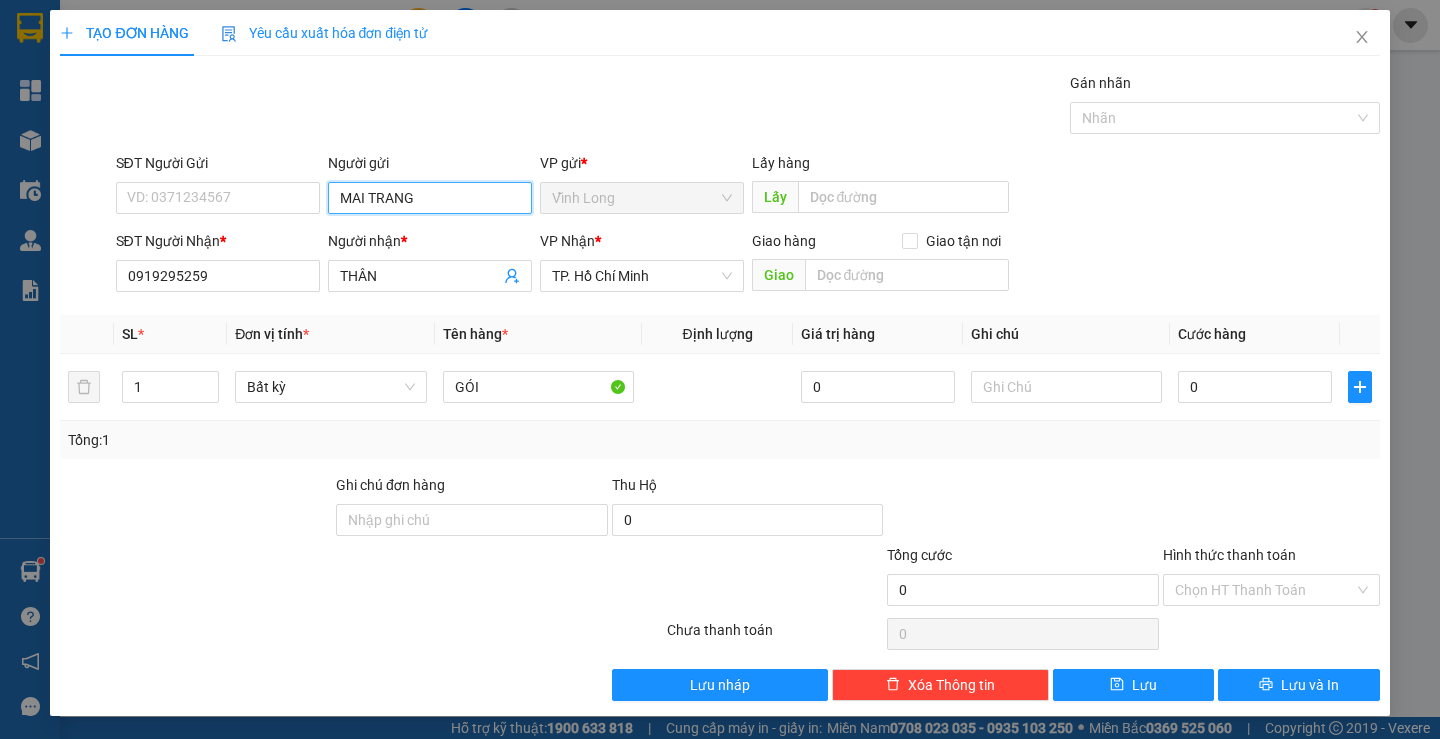 type on "MAI TRANG" 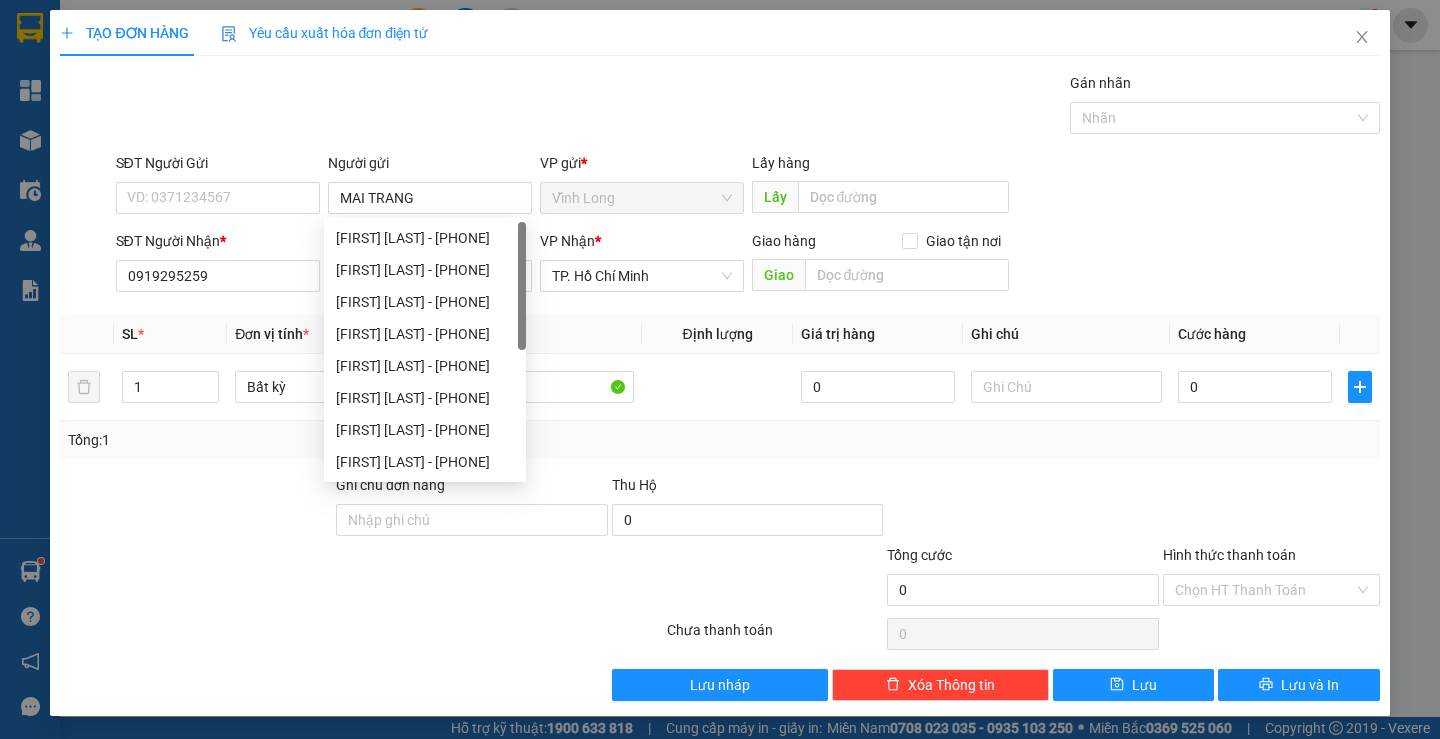 click on "Gói vận chuyển  * Tiêu chuẩn Gán nhãn   Nhãn" at bounding box center (748, 107) 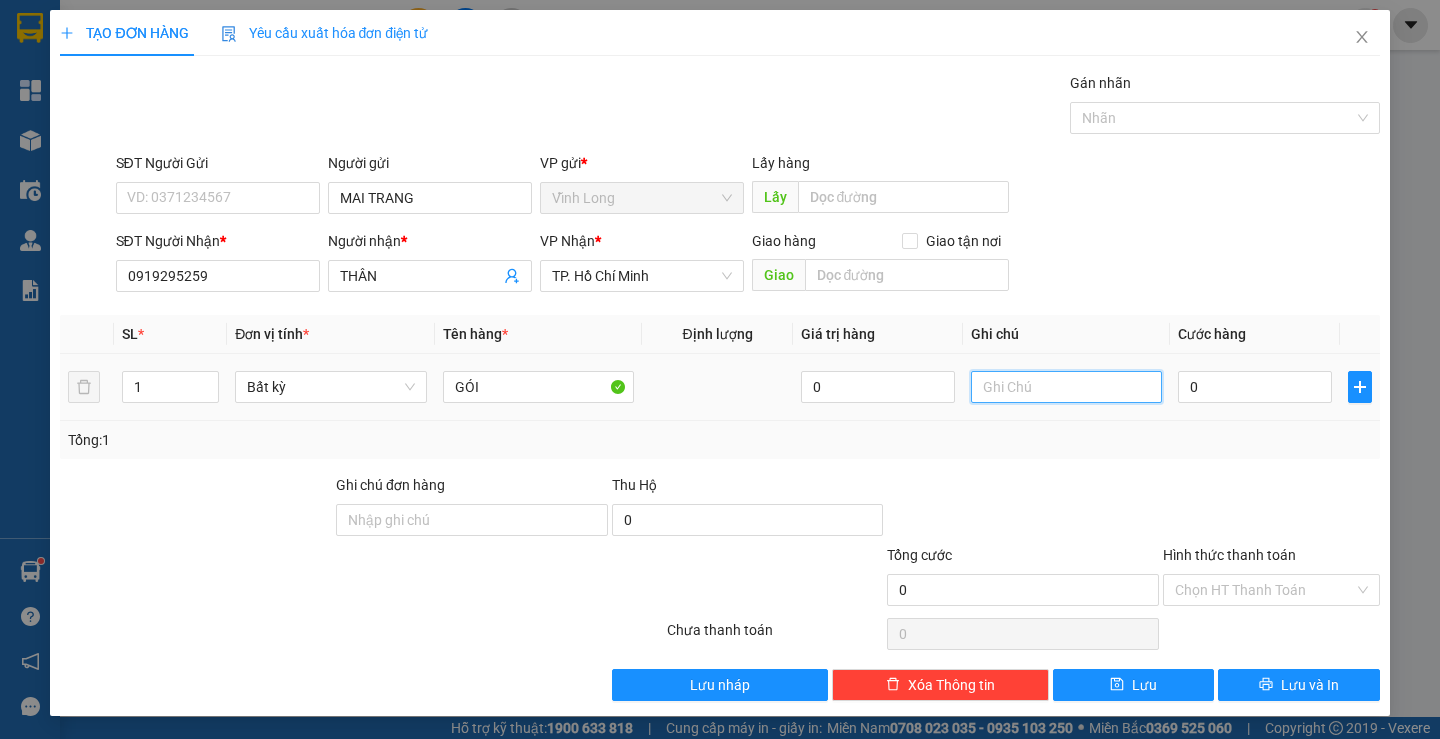 click at bounding box center (1066, 387) 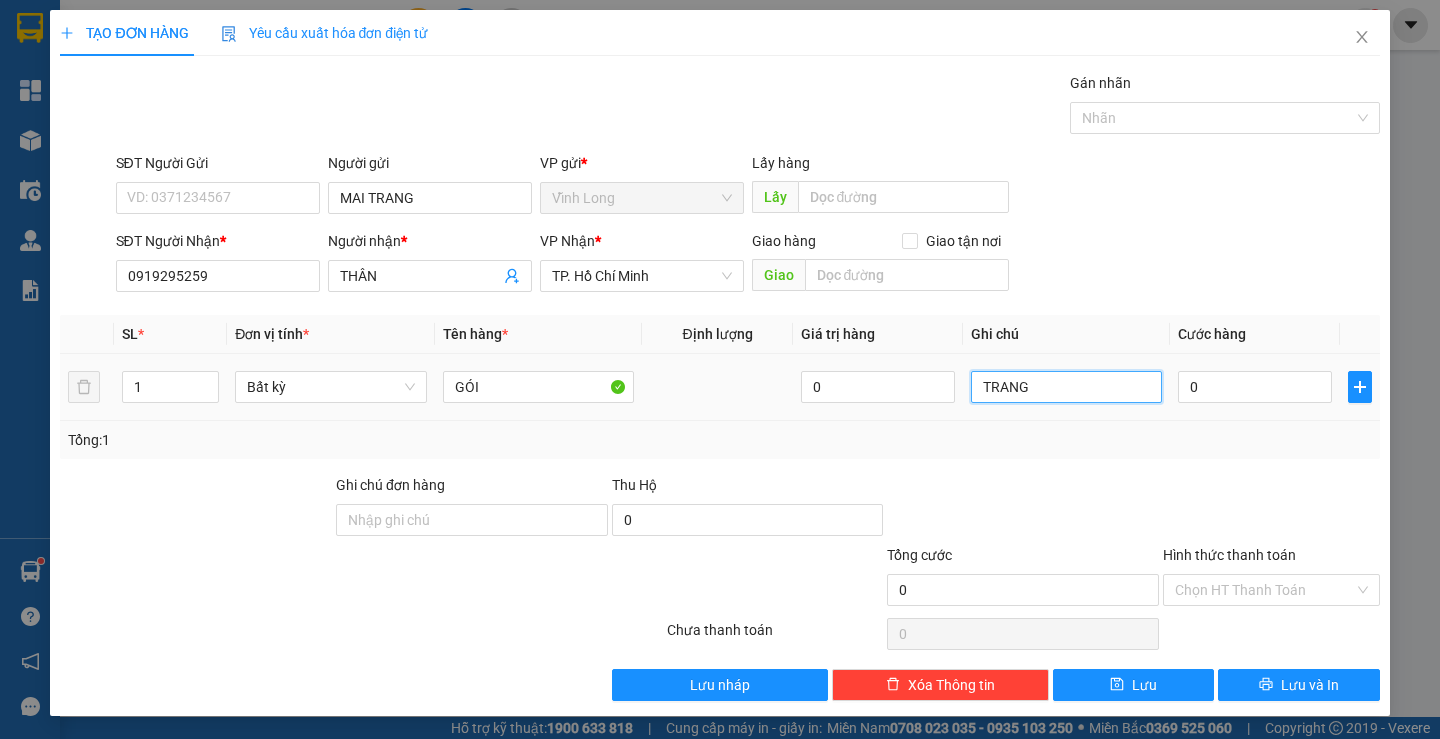 type on "TRANG" 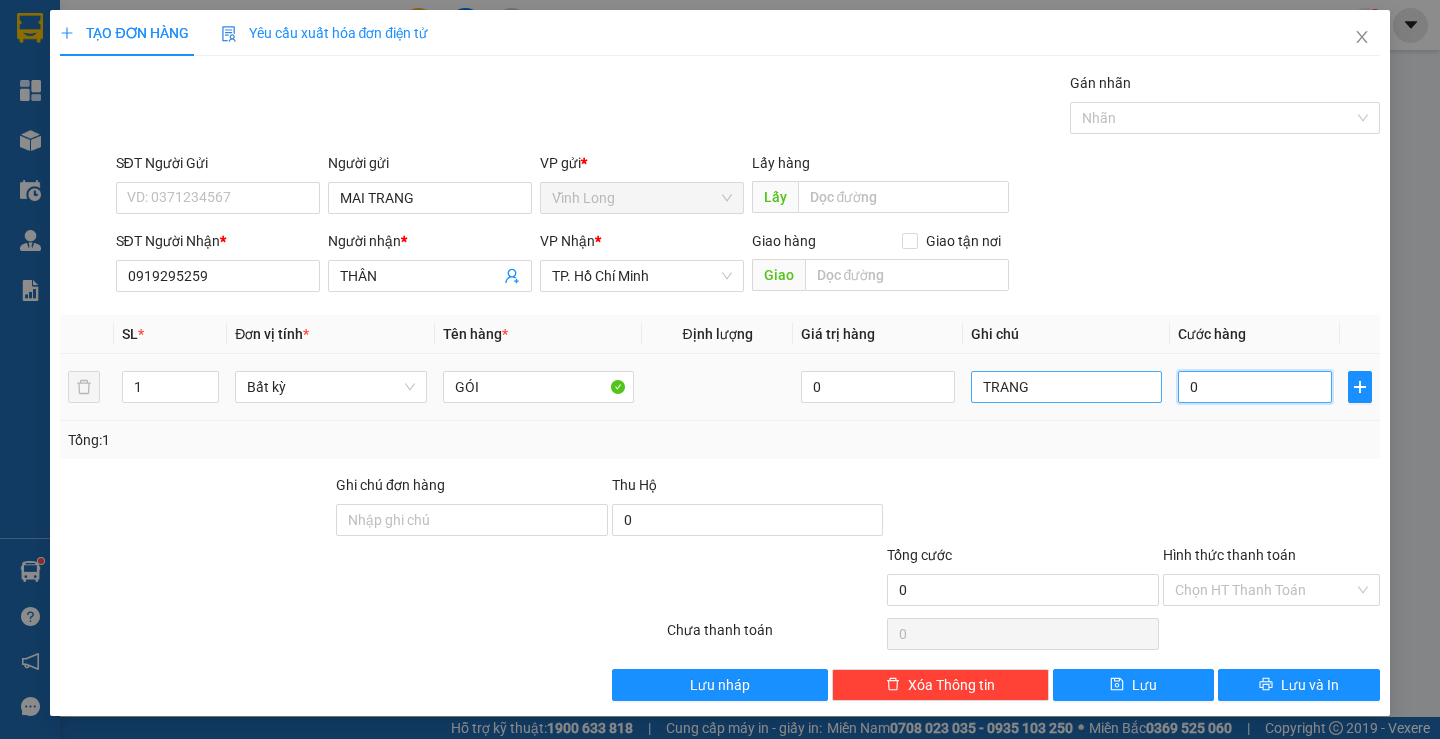 type on "2" 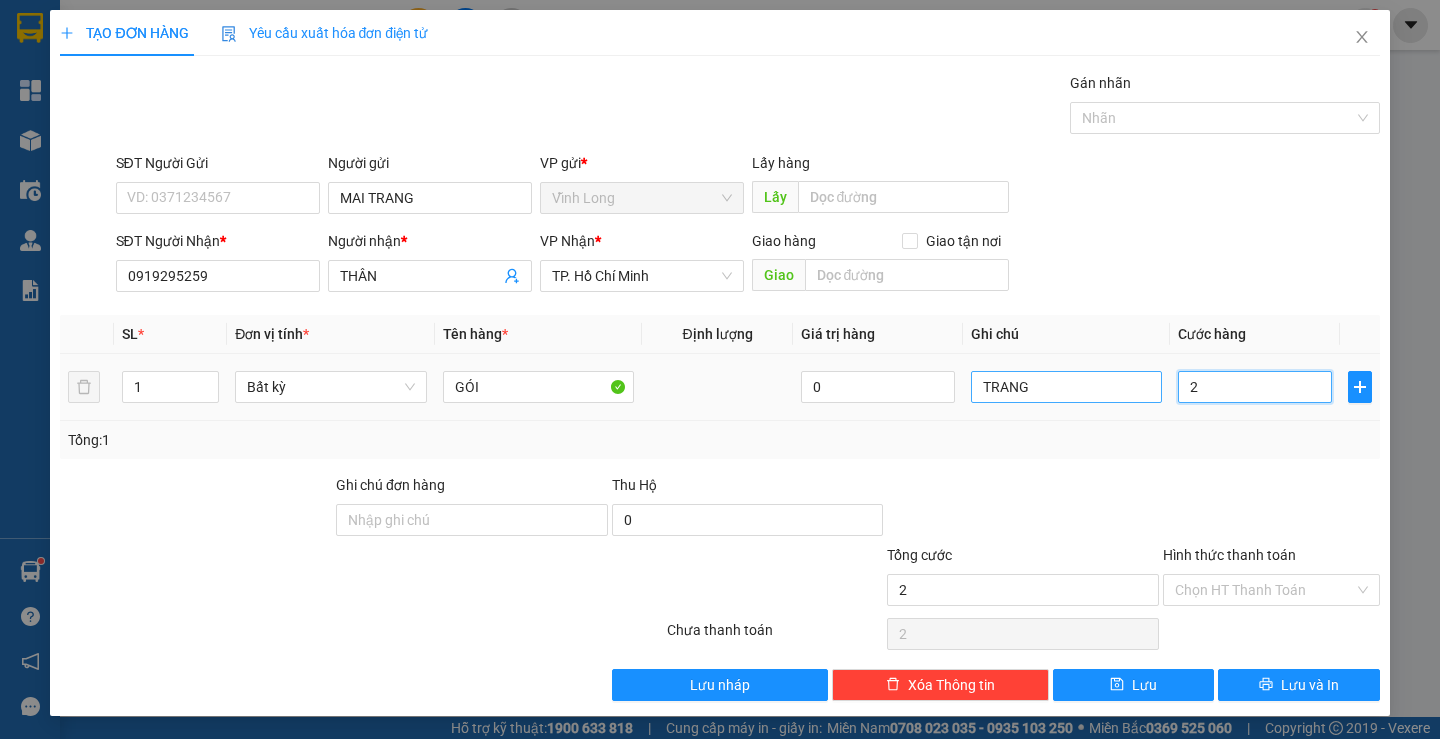 type on "20" 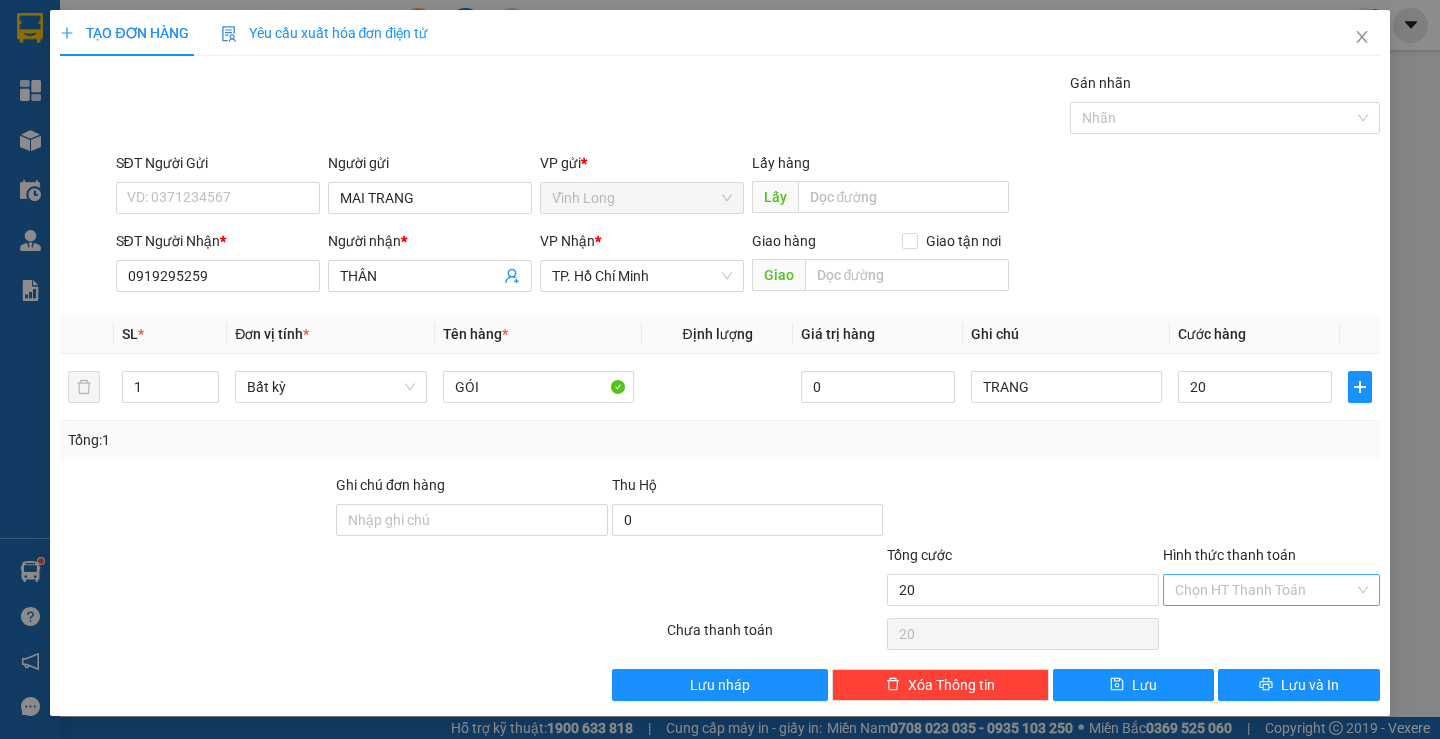 type on "20.000" 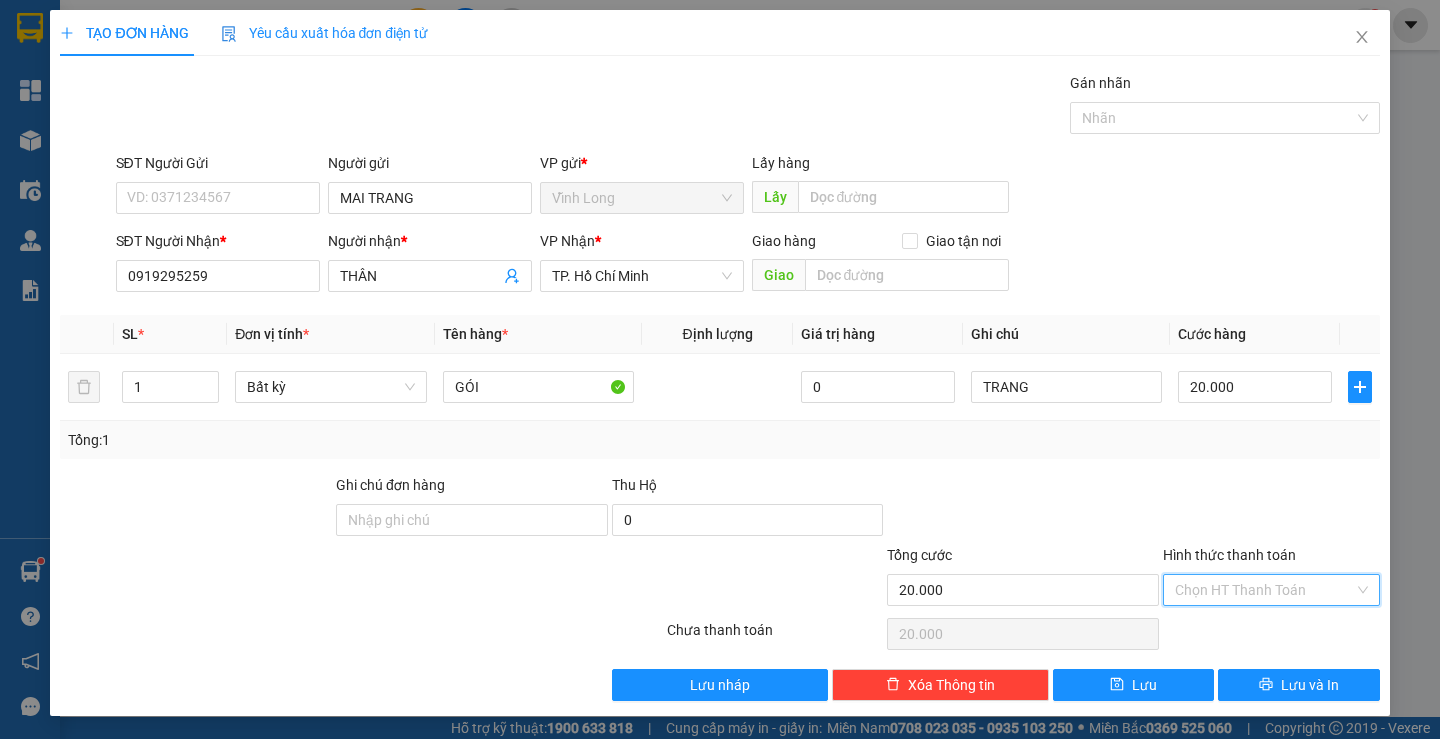 click on "Hình thức thanh toán" at bounding box center (1264, 590) 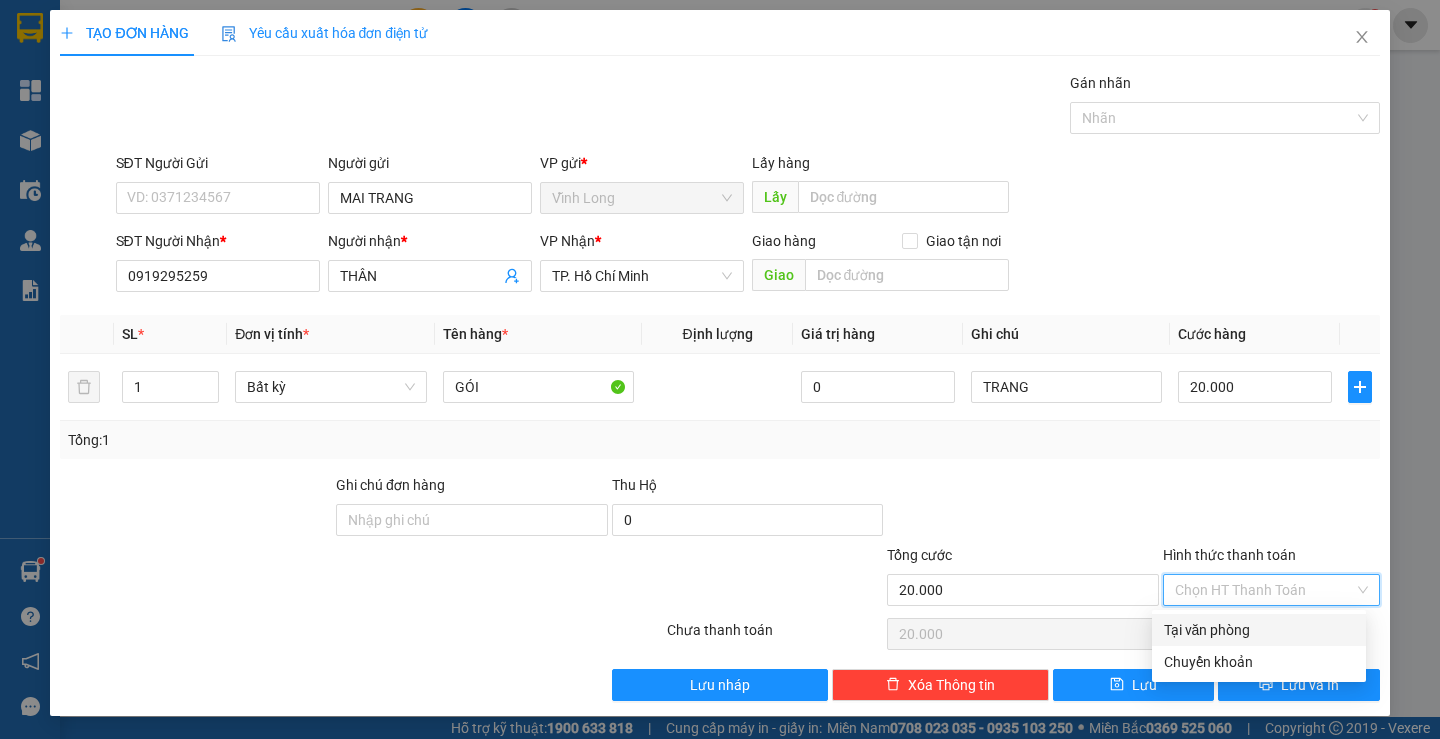 click on "Tại văn phòng" at bounding box center [1259, 630] 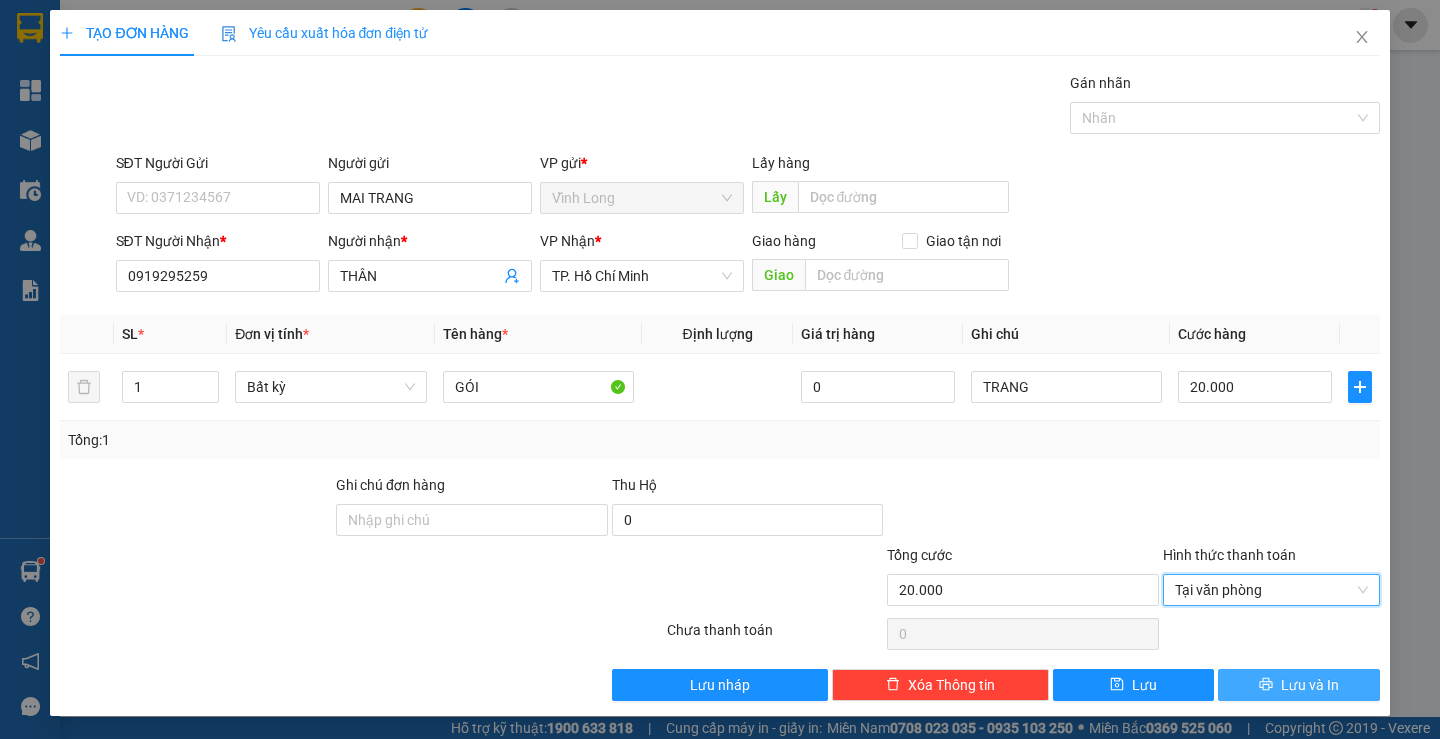 click on "Lưu và In" at bounding box center (1310, 685) 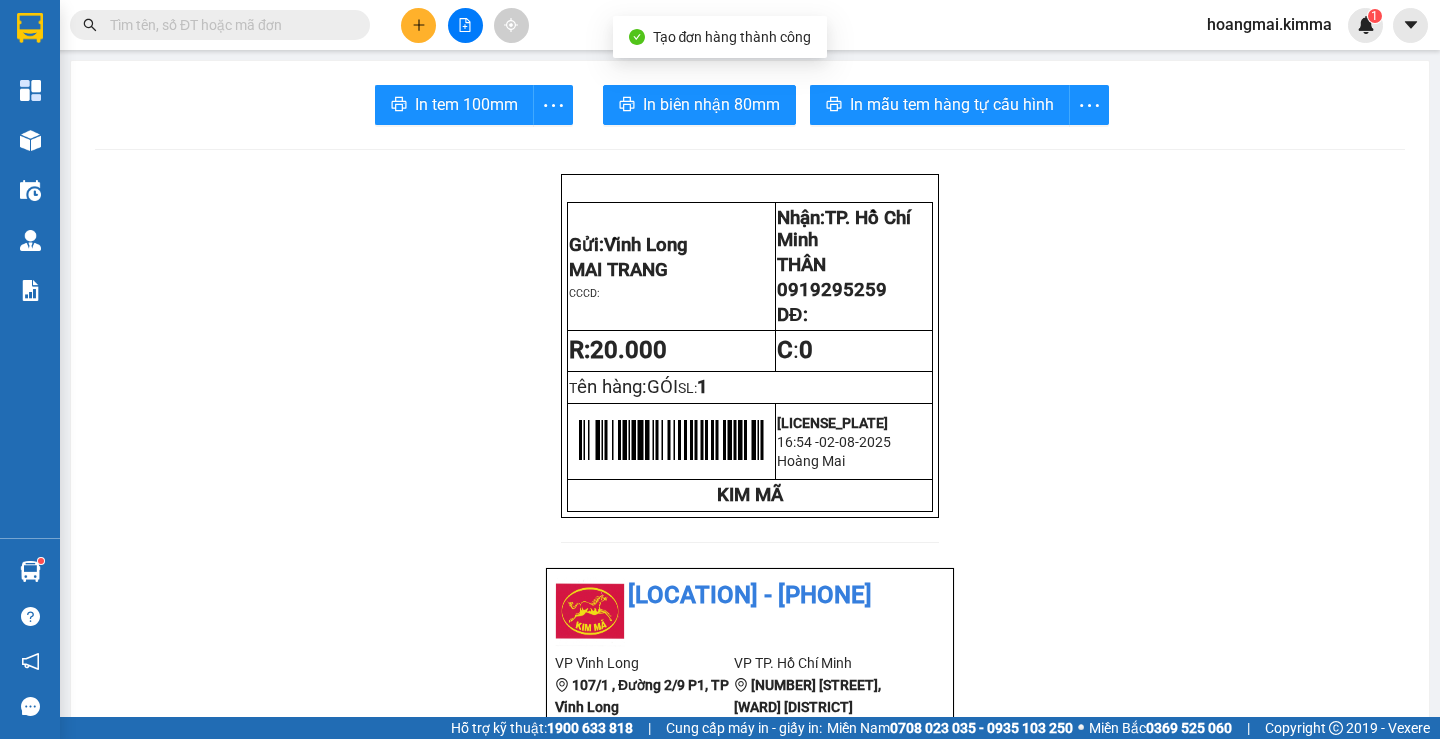 click on "In tem 100mm
In biên nhận 80mm  In mẫu tem hàng tự cấu hình
Gửi:  Vĩnh Long
[FIRST] [LAST]
CCCD:
Nhận:  TP. Hồ Chí Minh
[FIRST_NAME]
[PHONE]
DĐ:
R:  20.000
C :  0
T ên hàng:  GÓI           SL:  1
[LICENSE_PLATE]
[TIME] -  [DATE]
[FIRST_NAME]
[LOCATION]
[LOCATION] - [PHONE] [COMPANY]   107/1 , Đường 2/9 P1, TP Vĩnh Long   [PHONE] [COMPANY]   296A Trần Phú ,P8 ,Quận 5   [PHONE]Biên nhận Hánh Hoá Mã đơn:   [LICENSE_PLATE] In ngày:  [DATE]   [TIME] Gửi :   [FIRST] [LAST]   [COMPANY] Nhận :   [FIRST_NAME] - [PHONE] [COMPANY] Ghi chú:  [FIRST_NAME]   Tên (giá trị hàng) SL Cước món hàng Bất kỳ - GÓI   (0) 1 20.000 Tổng cộng 1 20.000 Loading... Thu rồi : 20.000 VND Tổng phải thu : 0 VND Khách hàng Quy định nhận/gửi hàng : Quý khách vui vòng liên hệ giao - nhận hàng trước 21h Gửi:    Nhận:" at bounding box center [750, 1059] 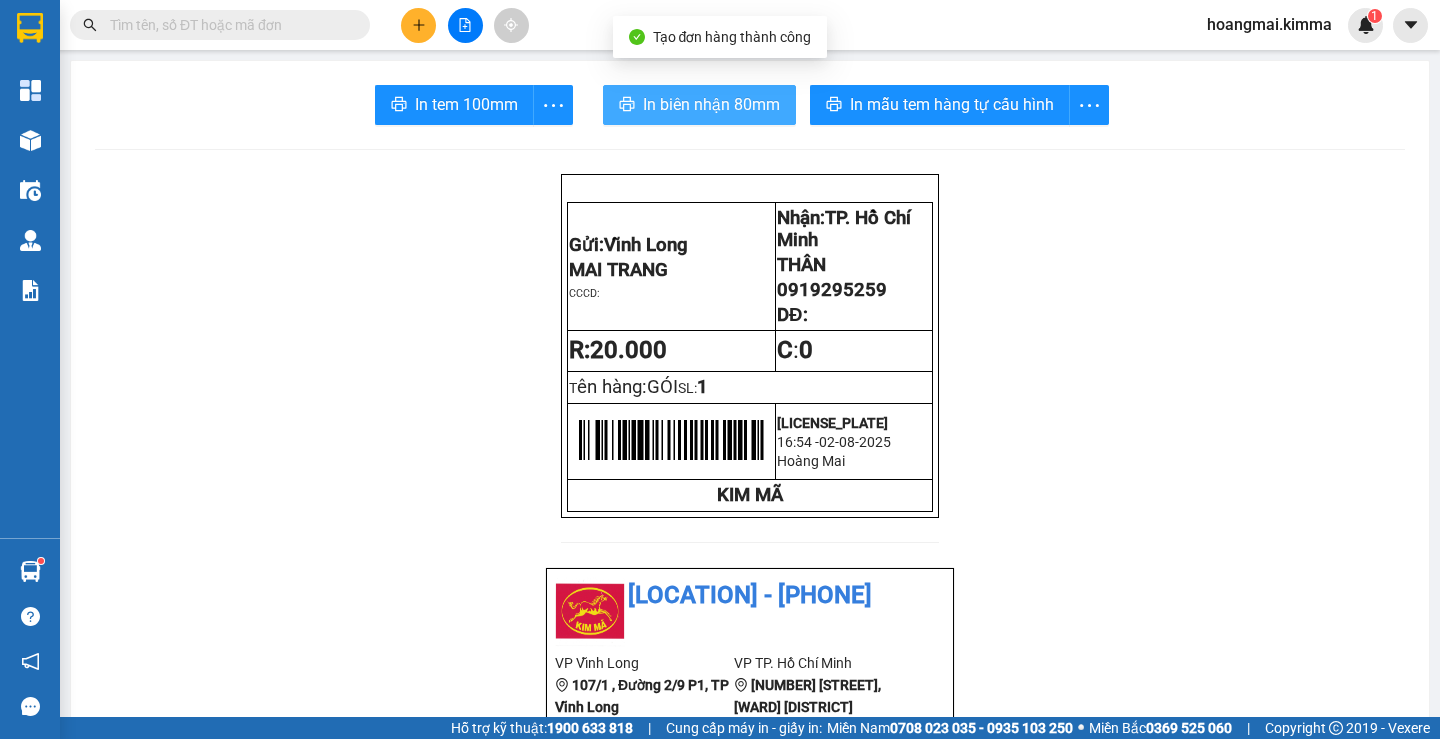 click on "In biên nhận 80mm" at bounding box center [711, 104] 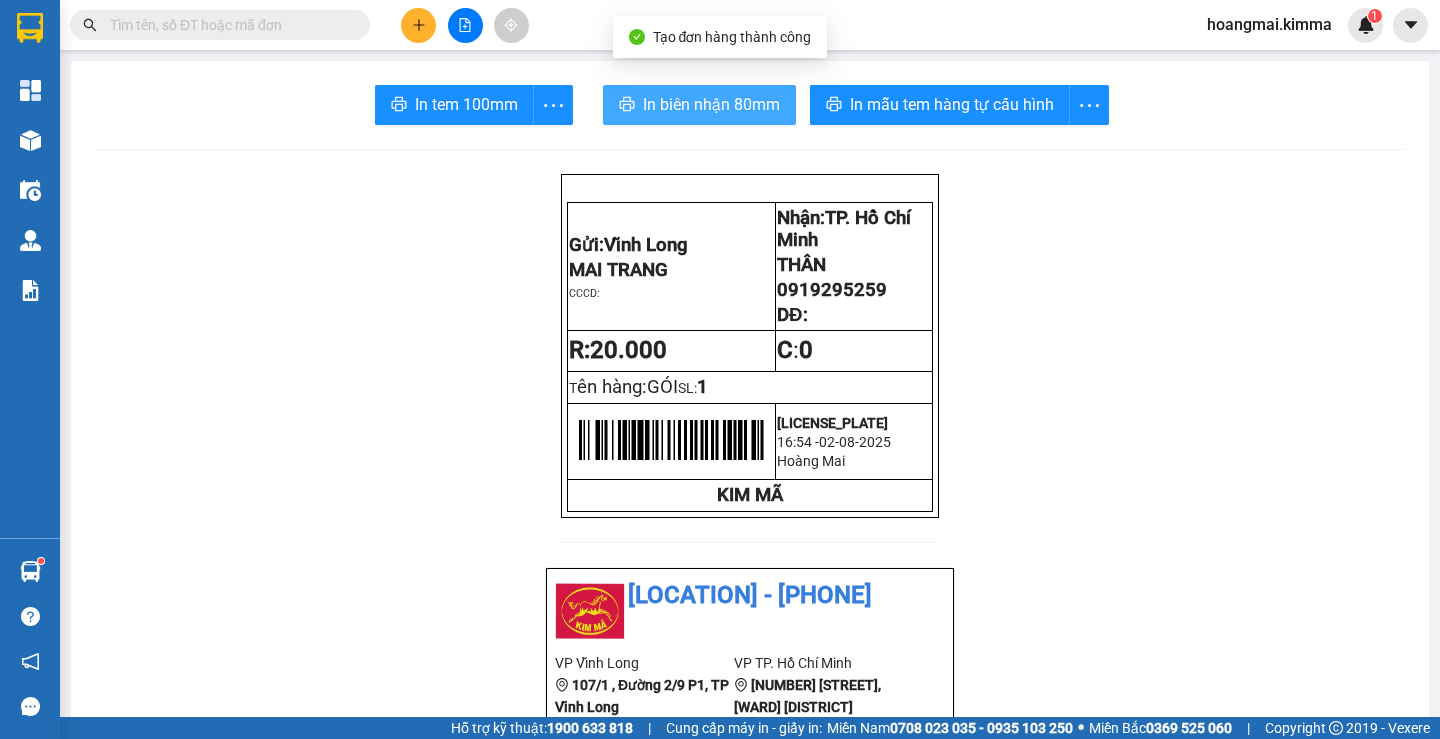 scroll, scrollTop: 0, scrollLeft: 0, axis: both 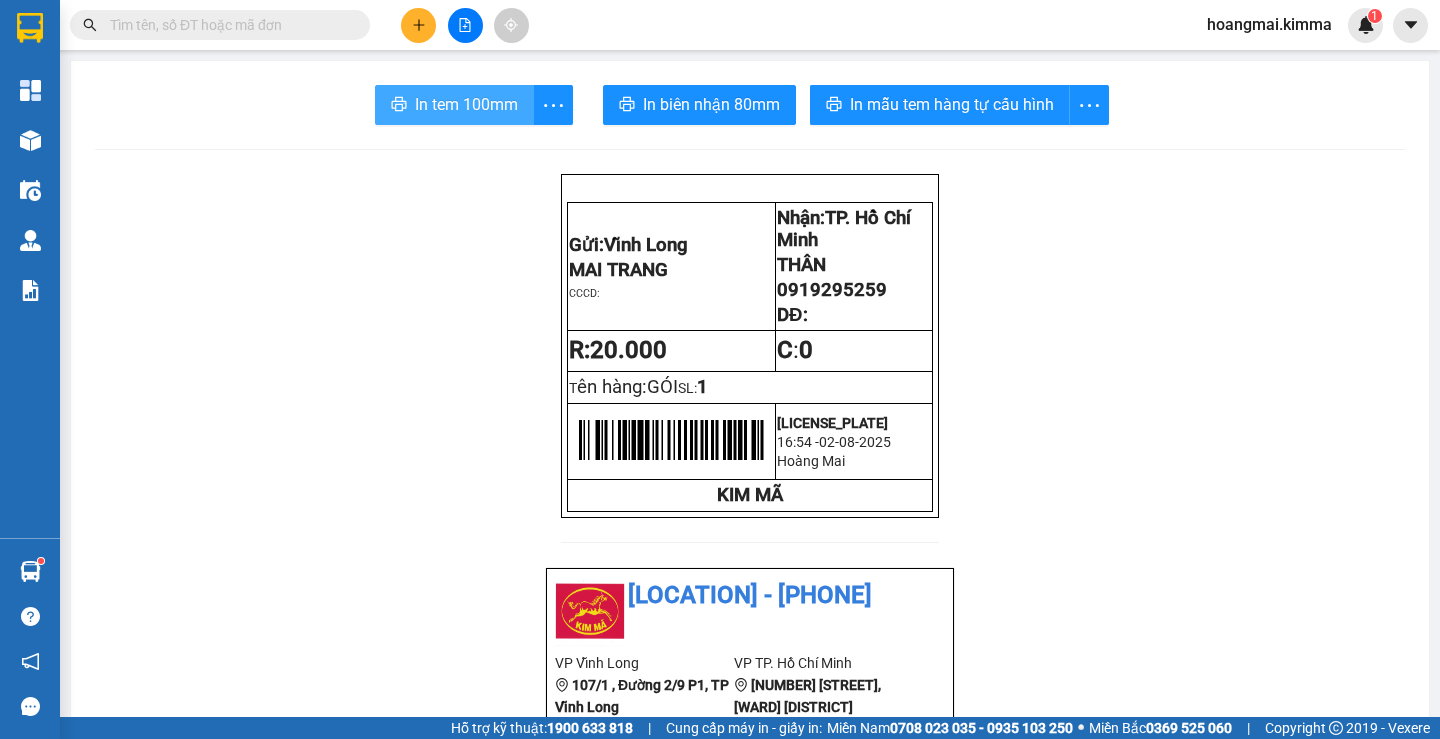 click on "In tem 100mm" at bounding box center [466, 104] 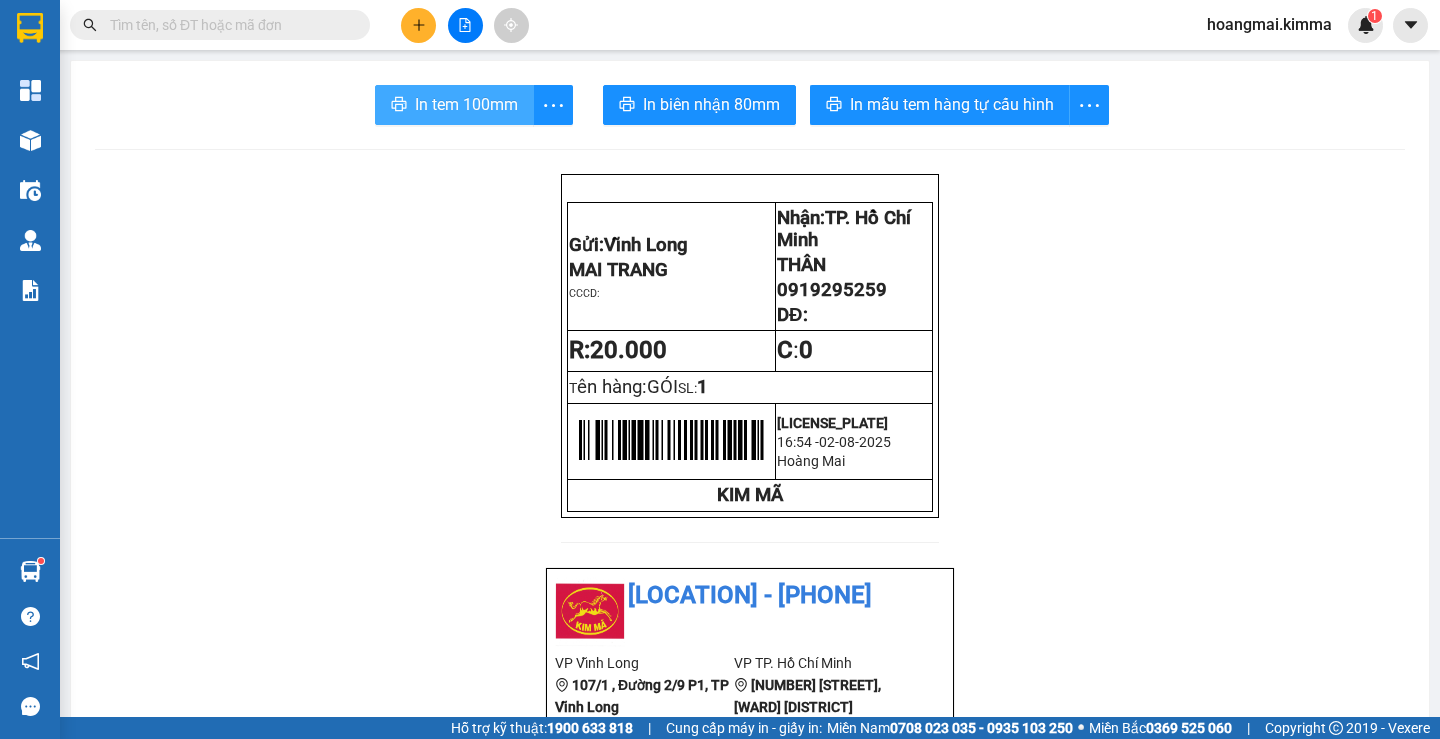 scroll, scrollTop: 0, scrollLeft: 0, axis: both 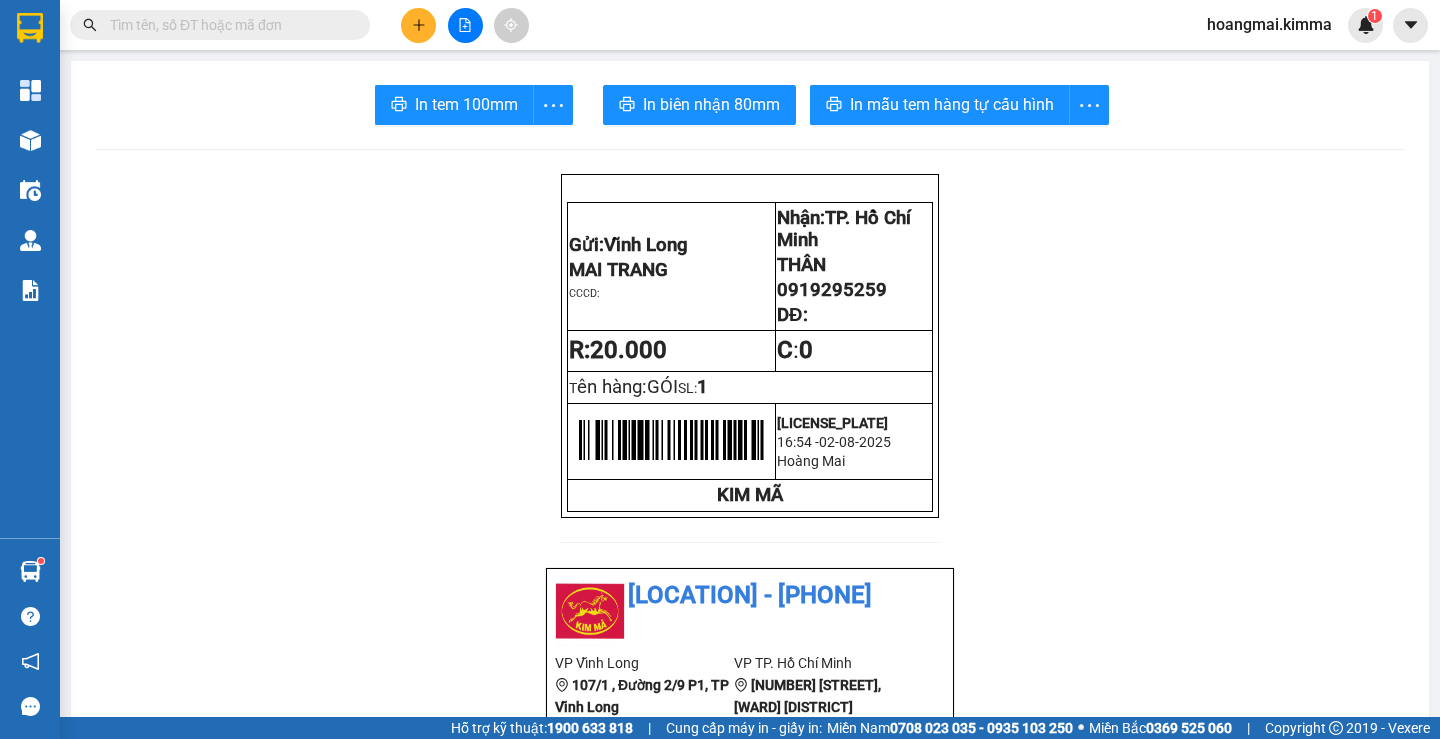 click at bounding box center [228, 25] 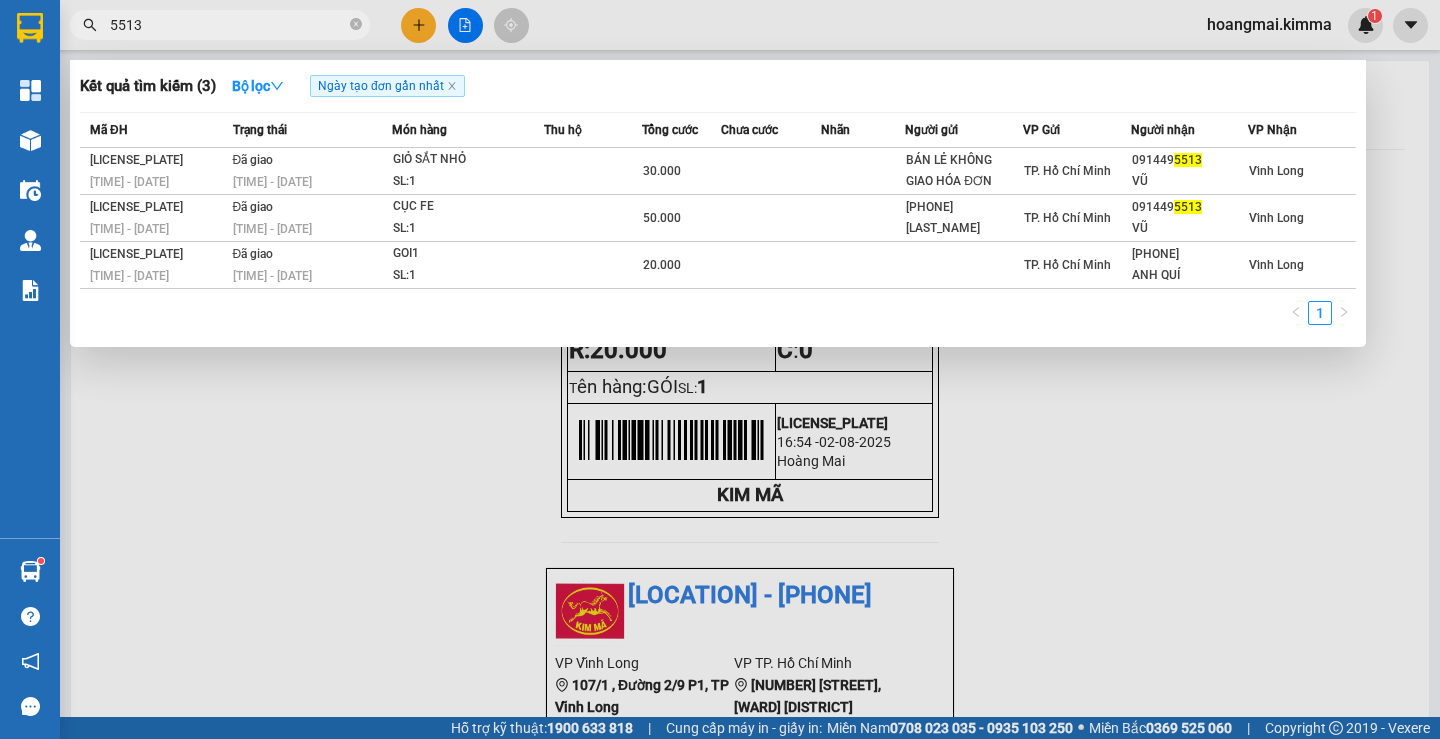 drag, startPoint x: 127, startPoint y: 28, endPoint x: 68, endPoint y: 30, distance: 59.03389 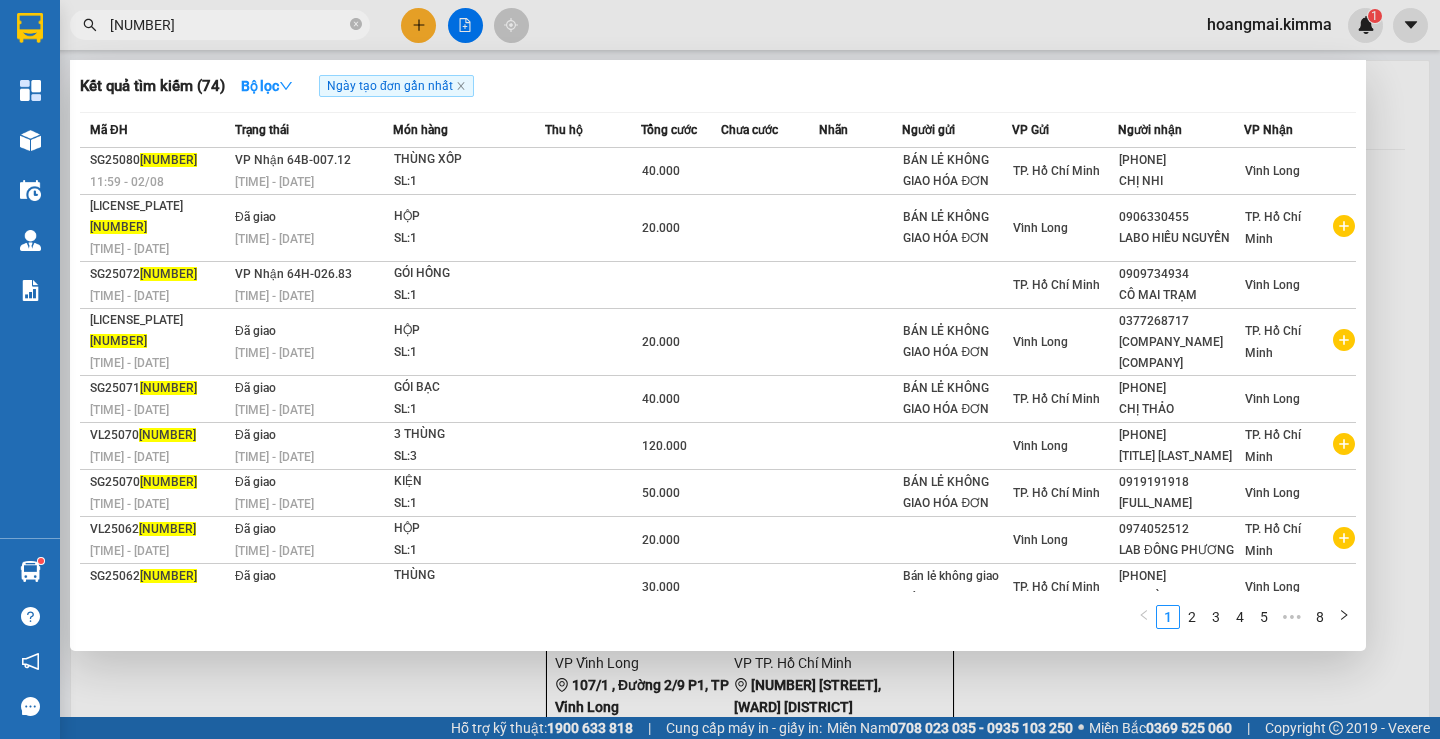 type on "[NUMBER]" 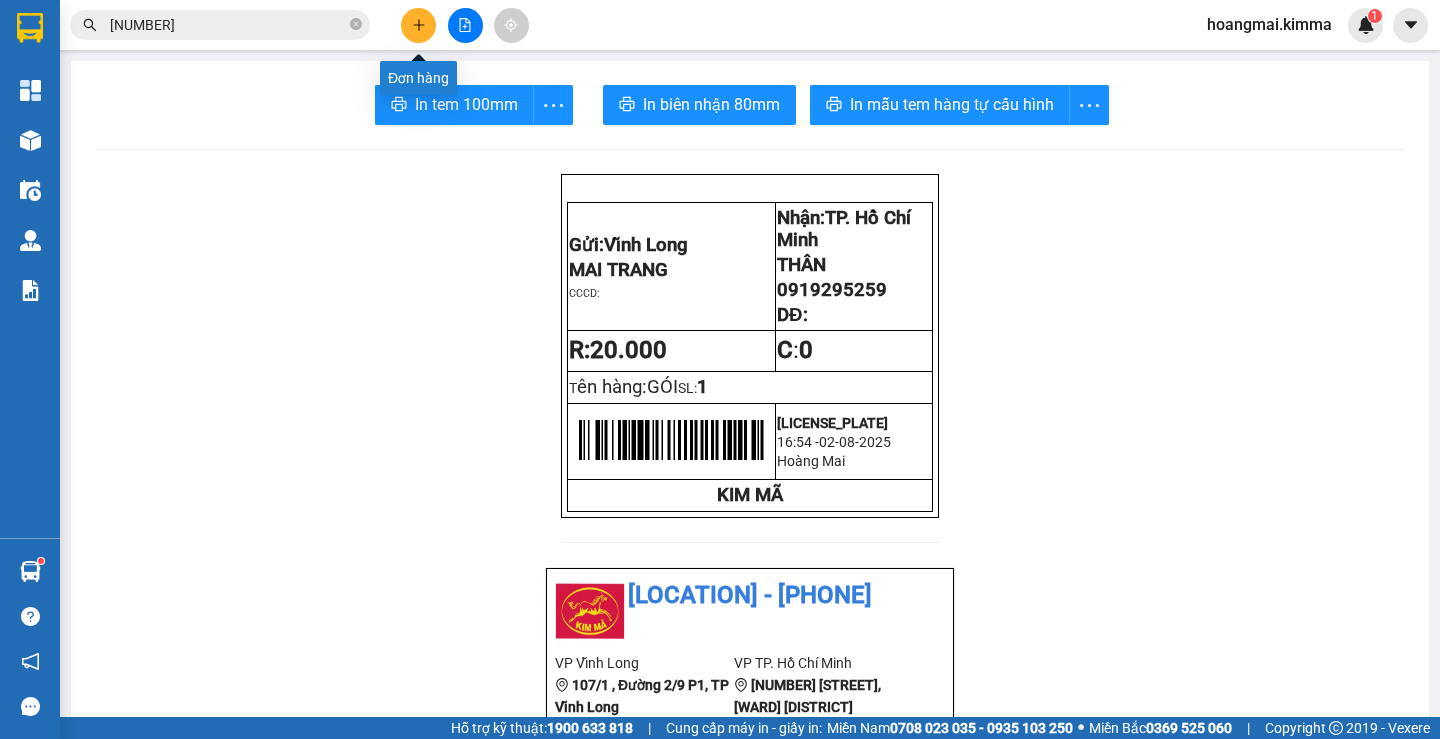 click 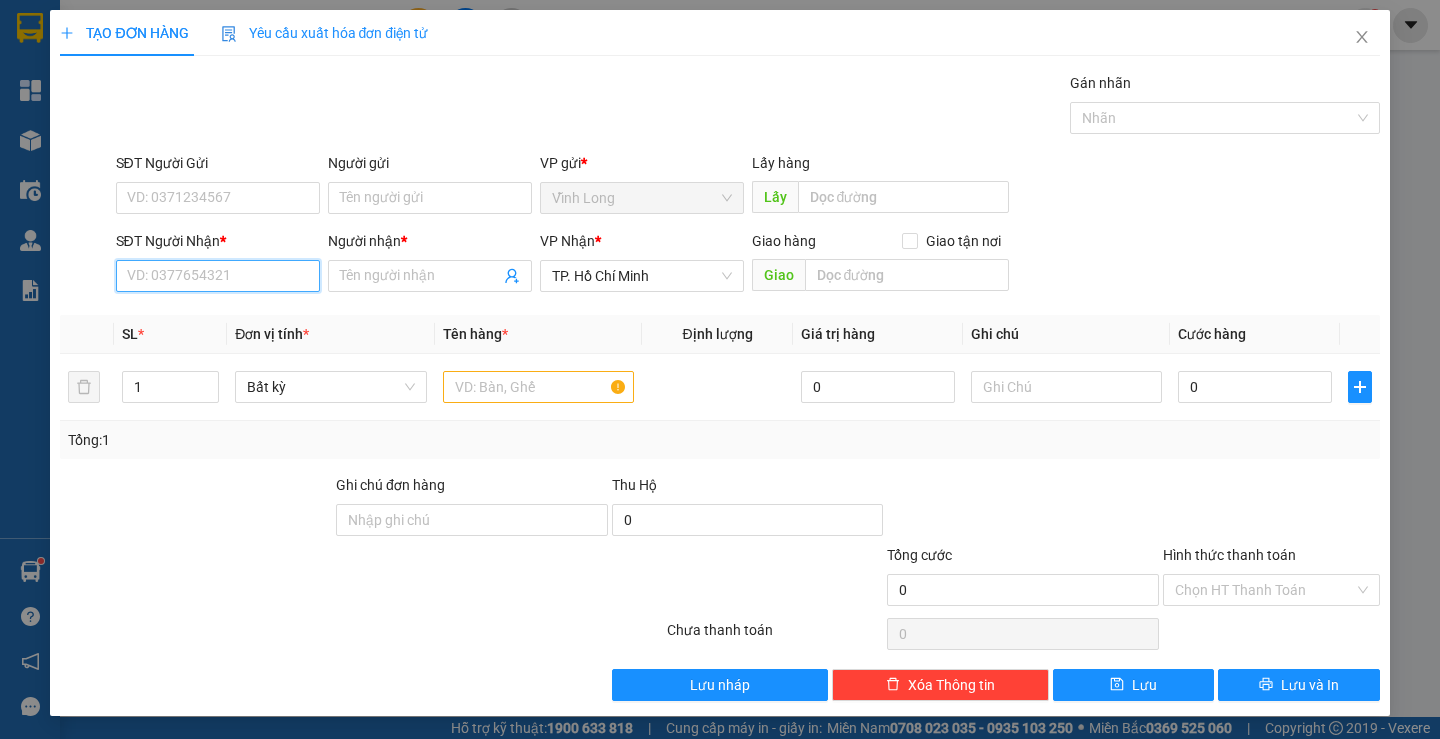 click on "SĐT Người Nhận  *" at bounding box center [218, 276] 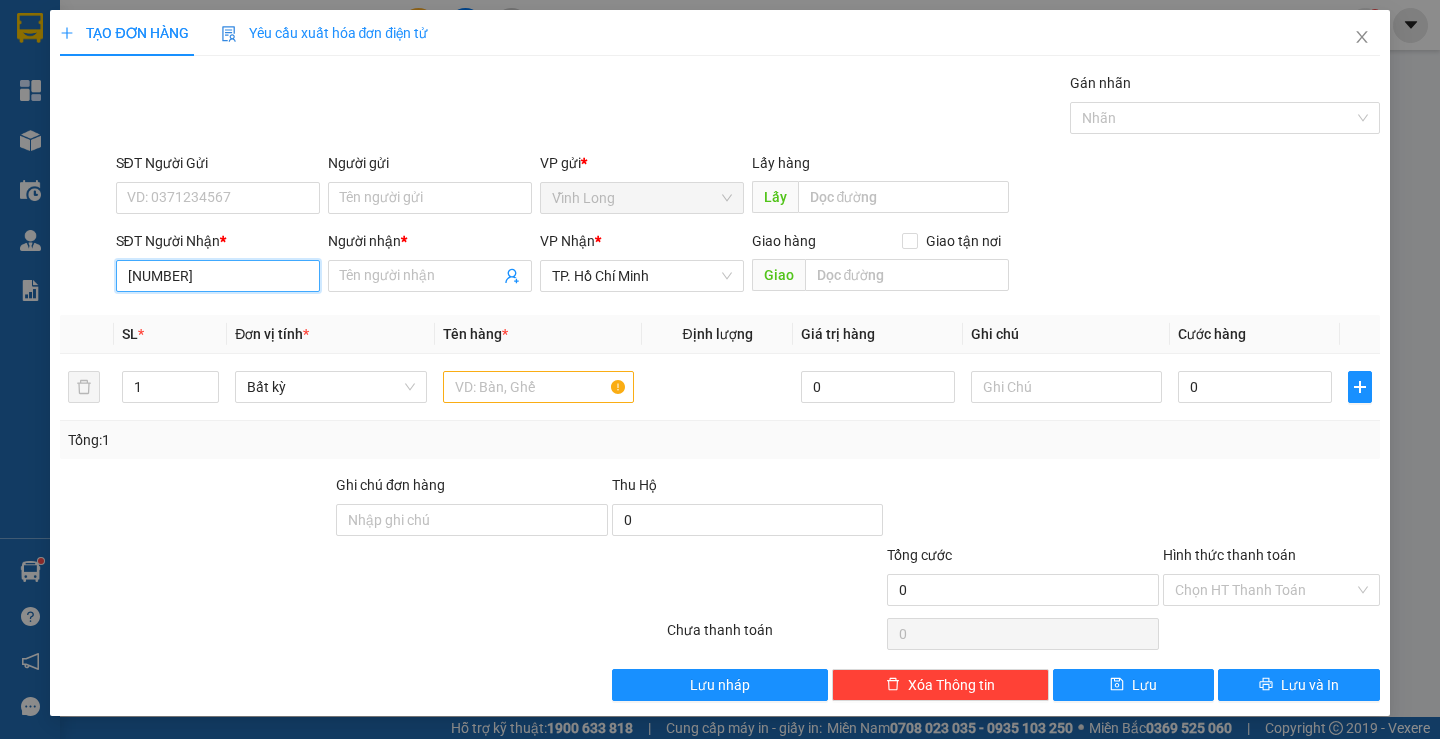 type on "0378422498" 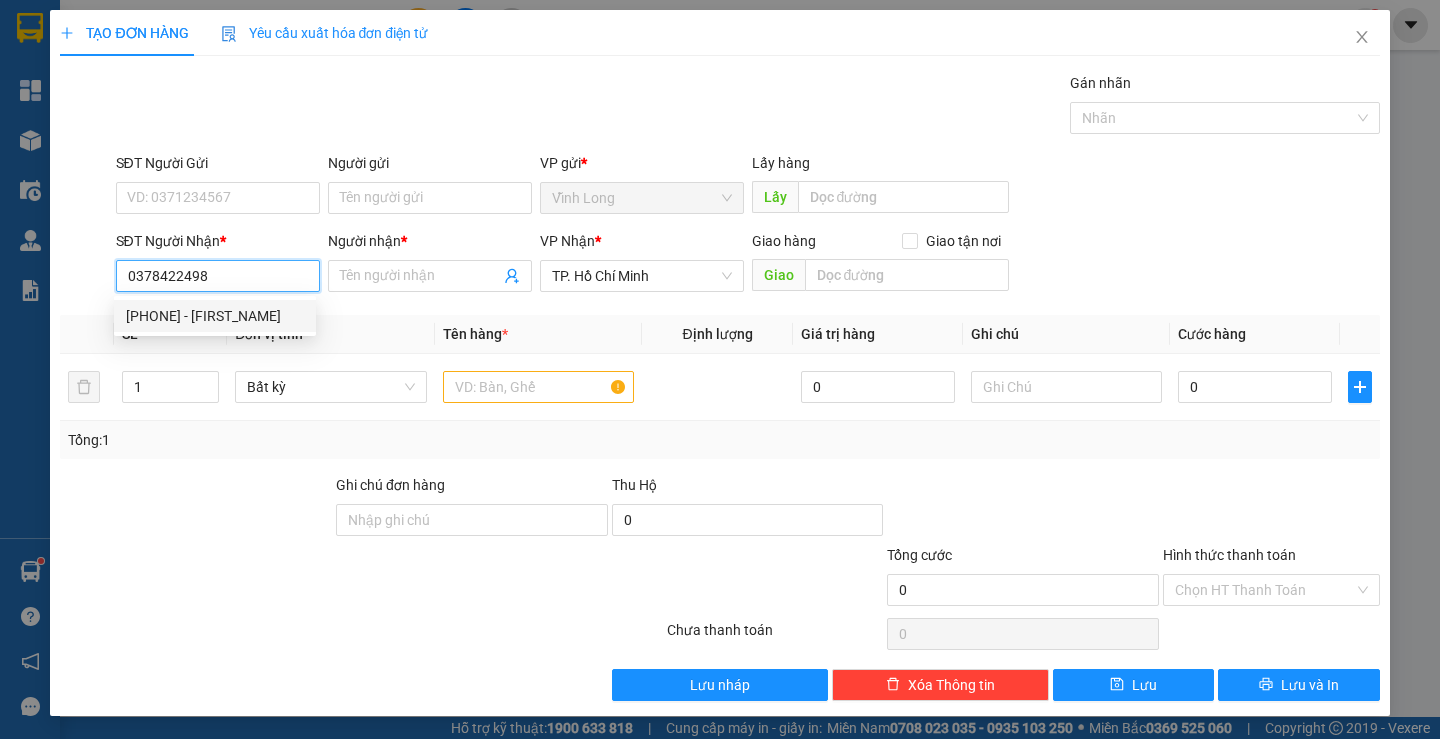 click on "[PHONE] - [FIRST_NAME]" at bounding box center (215, 316) 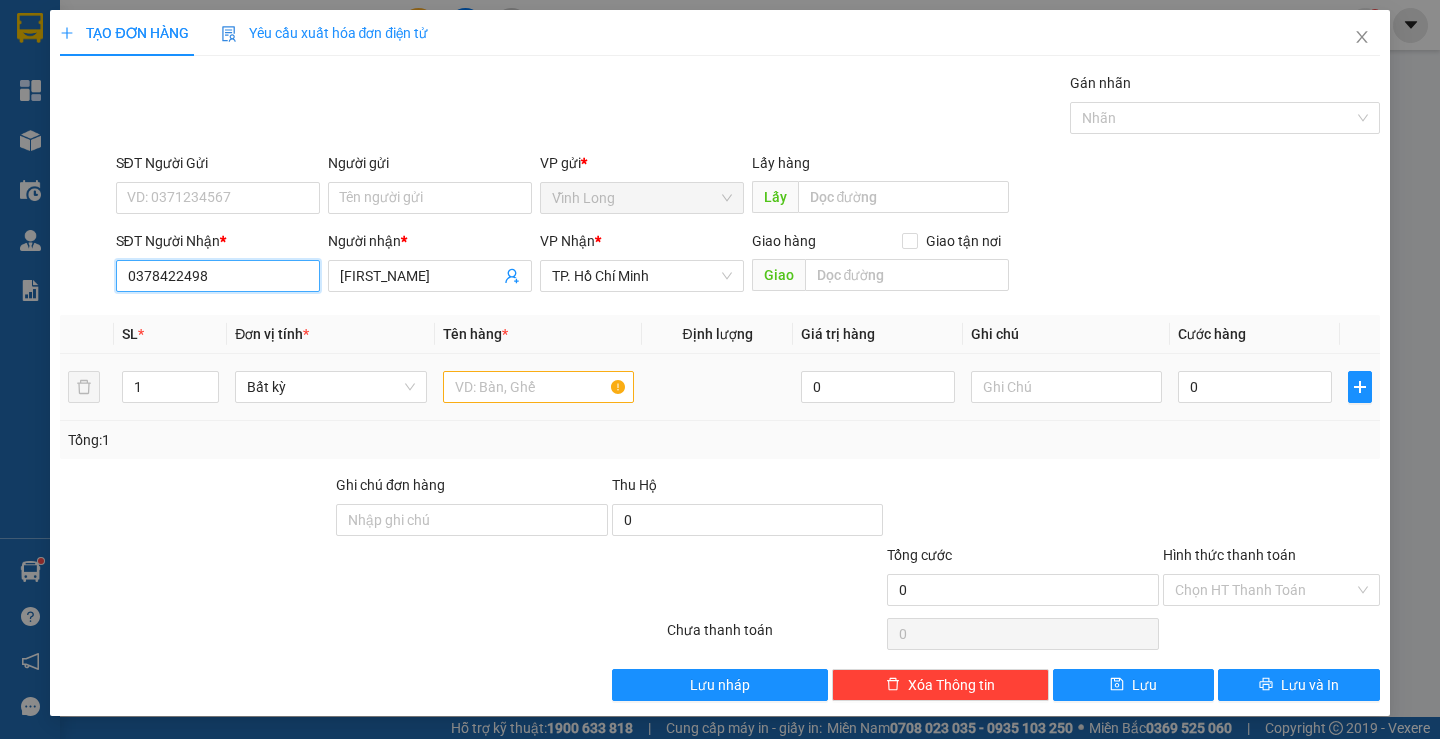 type on "0378422498" 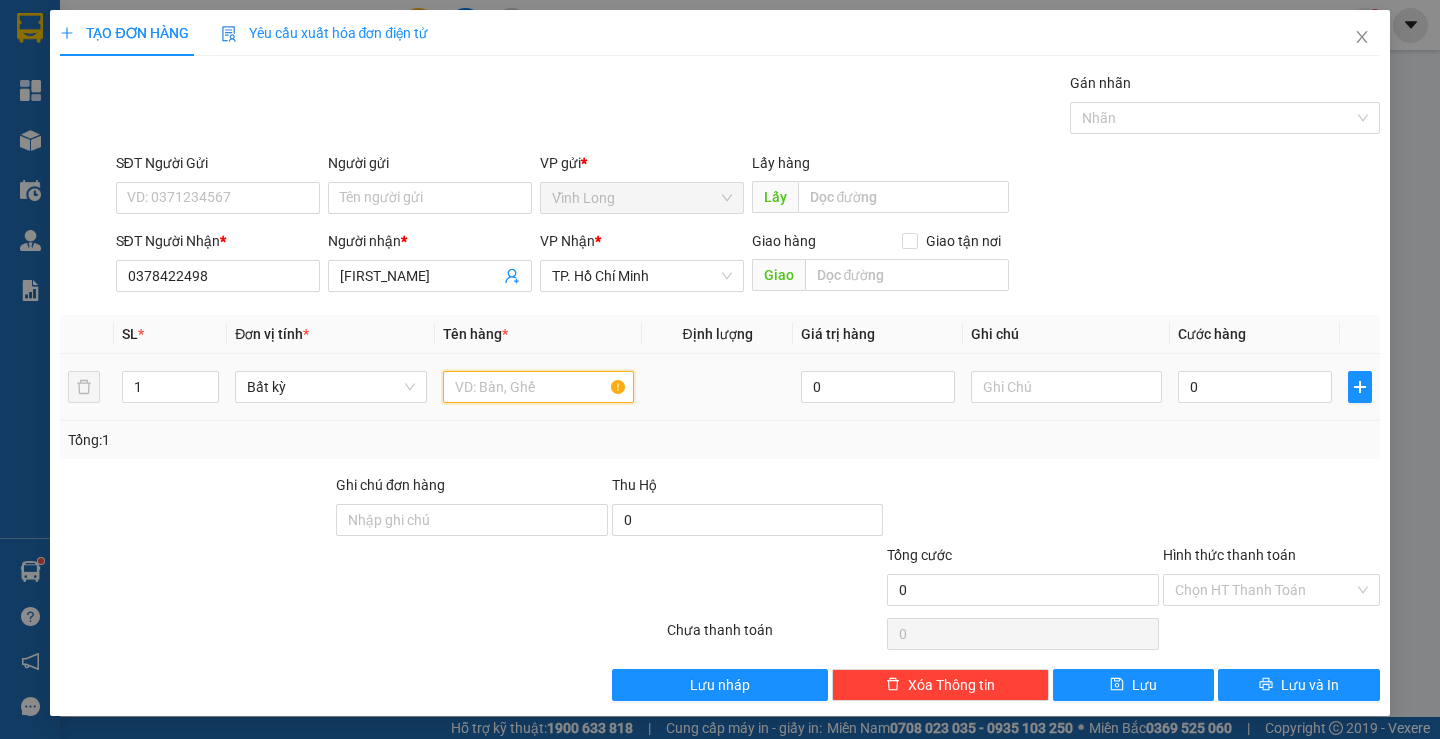 click at bounding box center (538, 387) 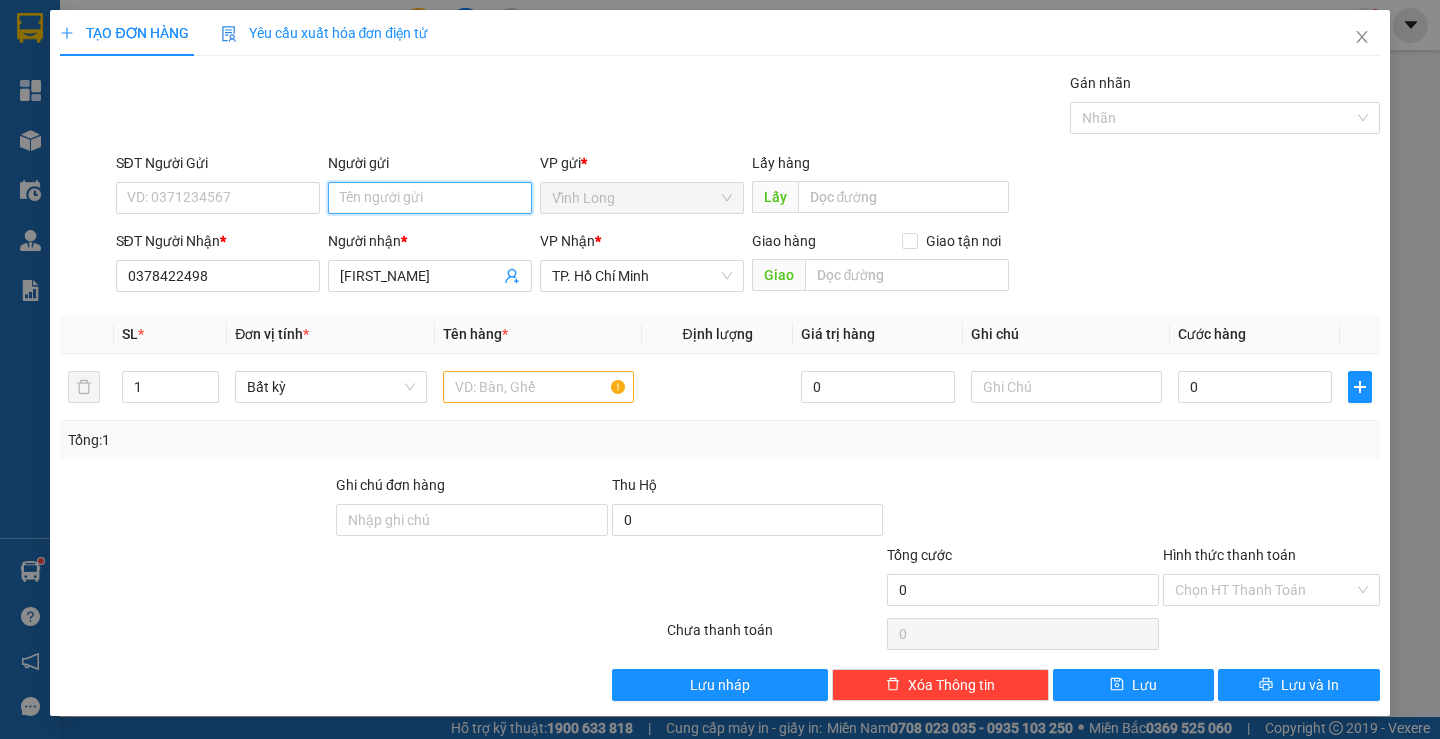 click on "Người gửi" at bounding box center [430, 198] 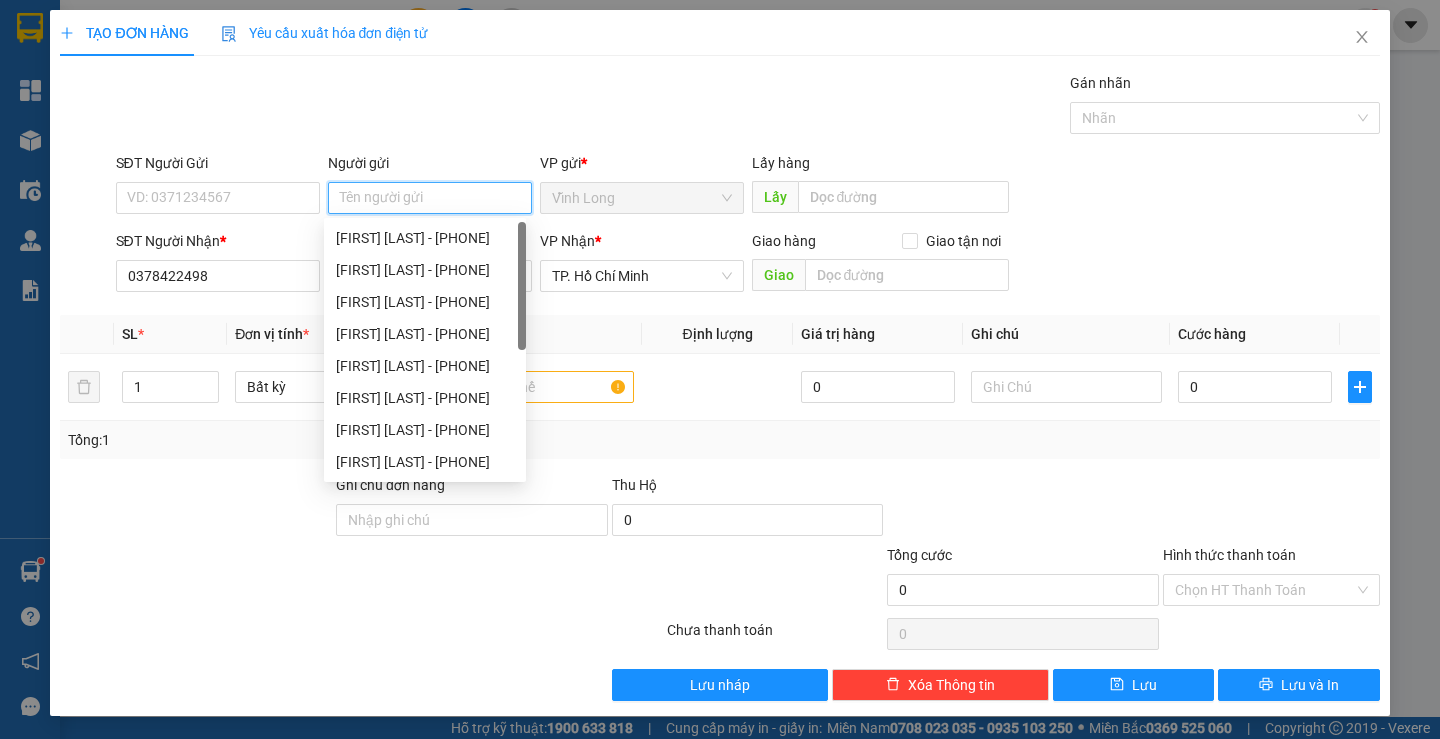 type on "D" 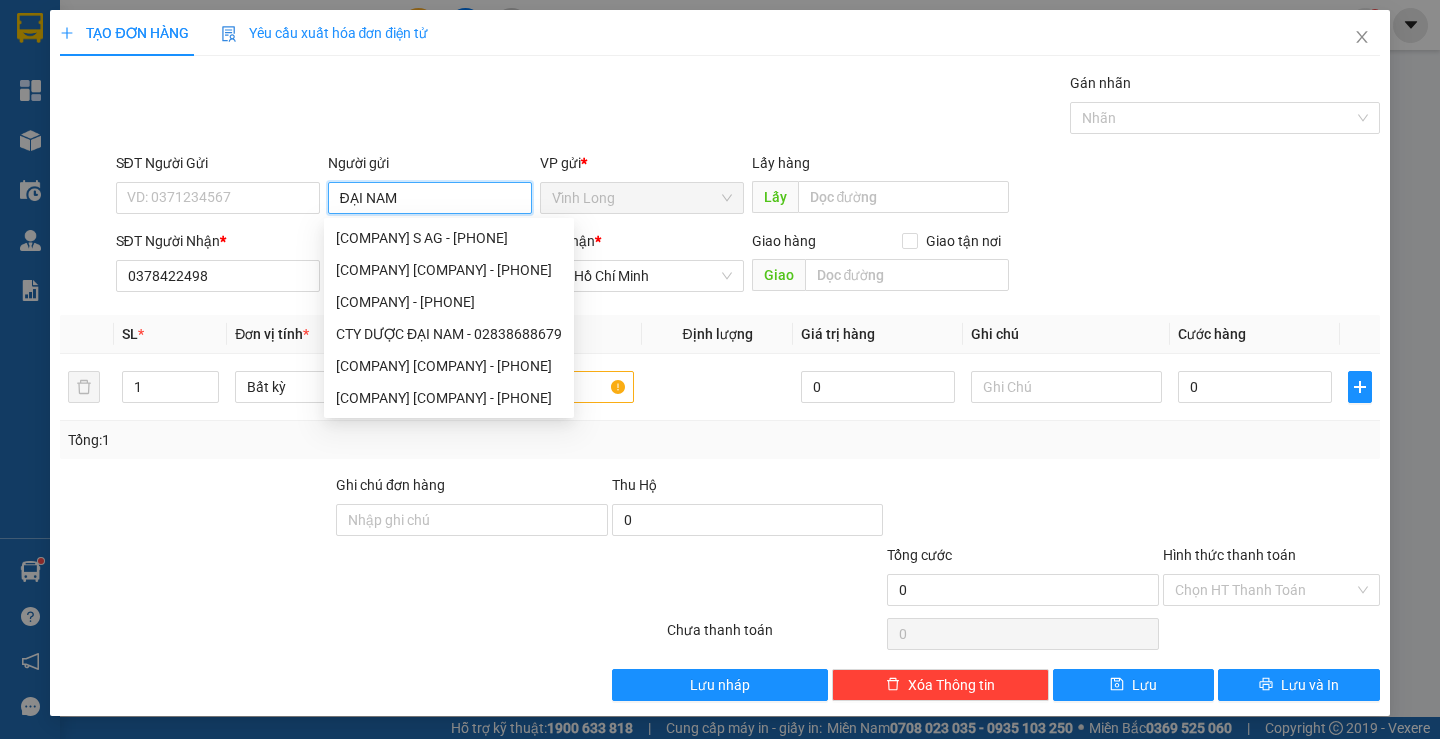 type on "ĐẠI NAM" 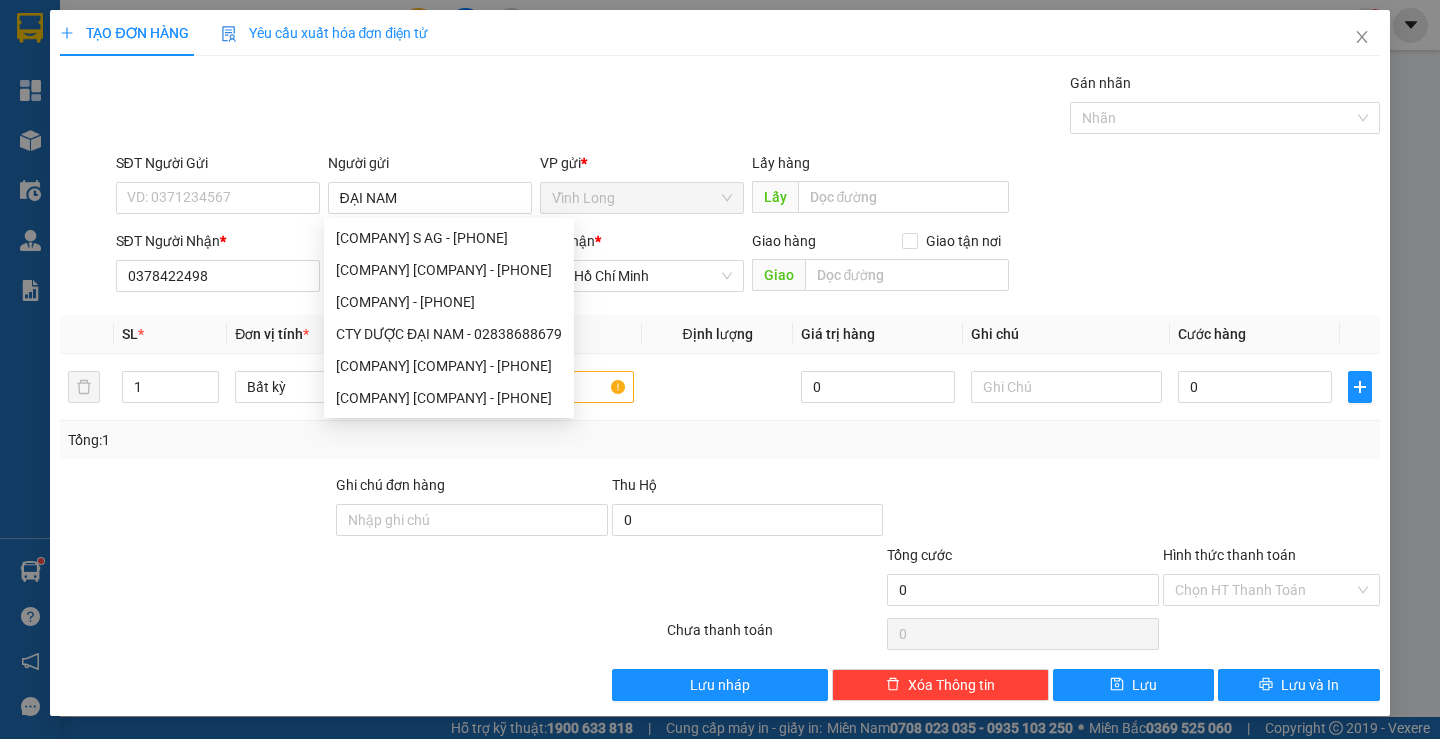 click on "Gói vận chuyển  * Tiêu chuẩn Gán nhãn   Nhãn" at bounding box center [748, 107] 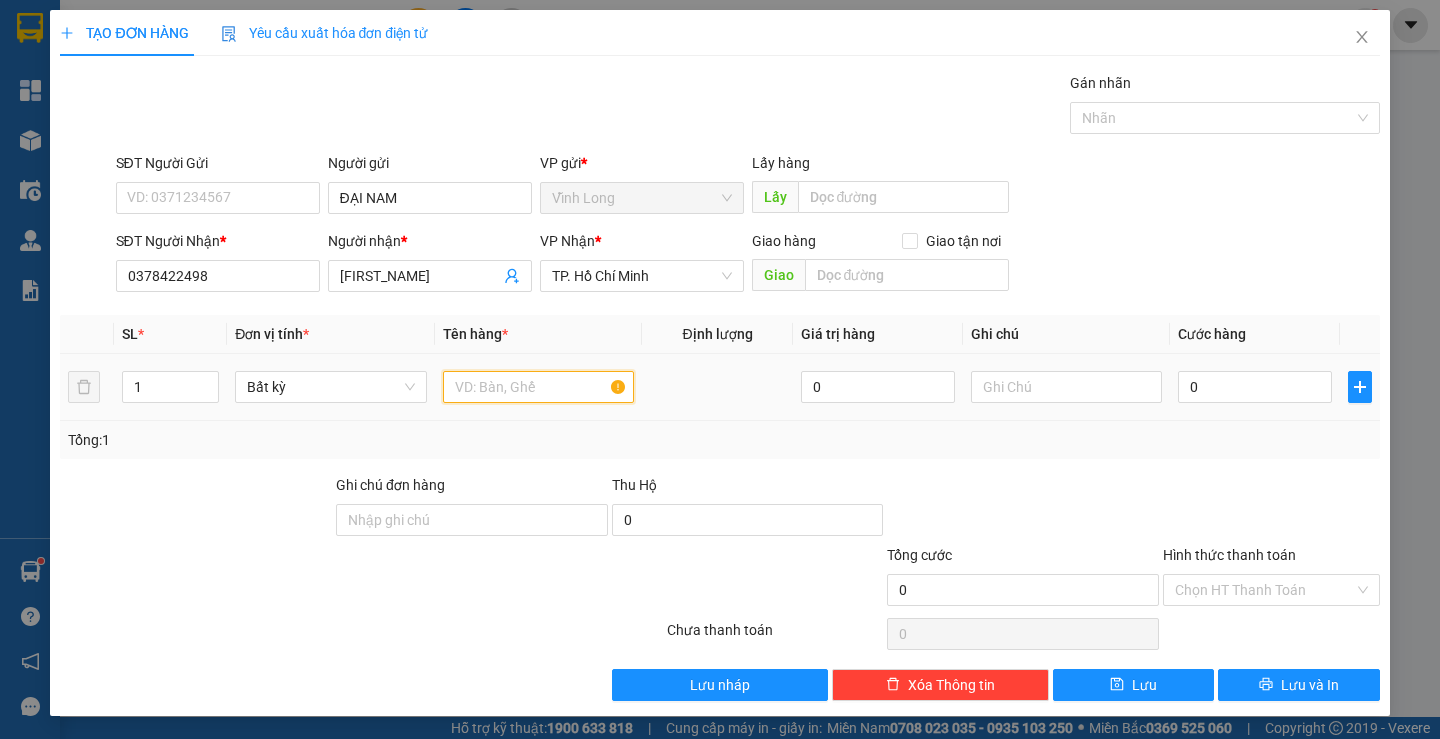 click at bounding box center [538, 387] 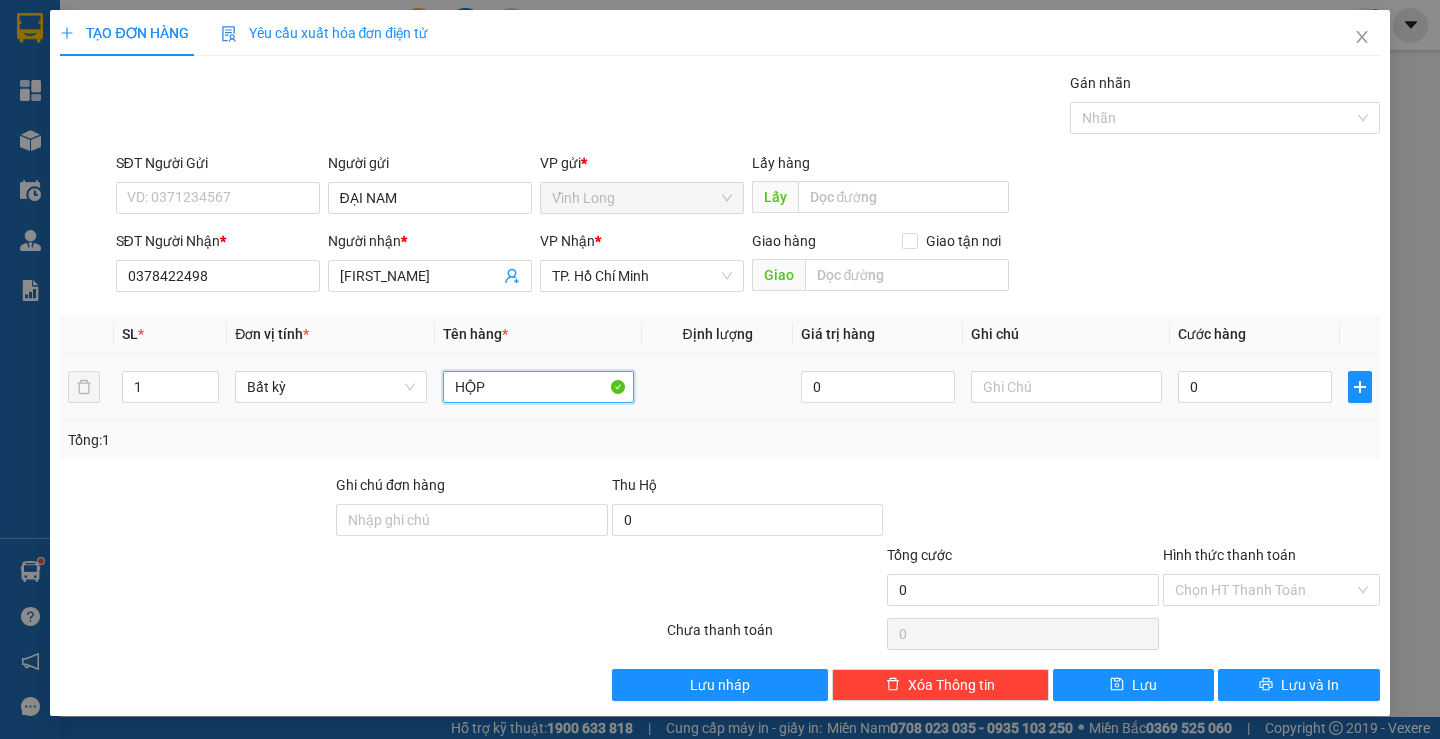 type on "HỘP" 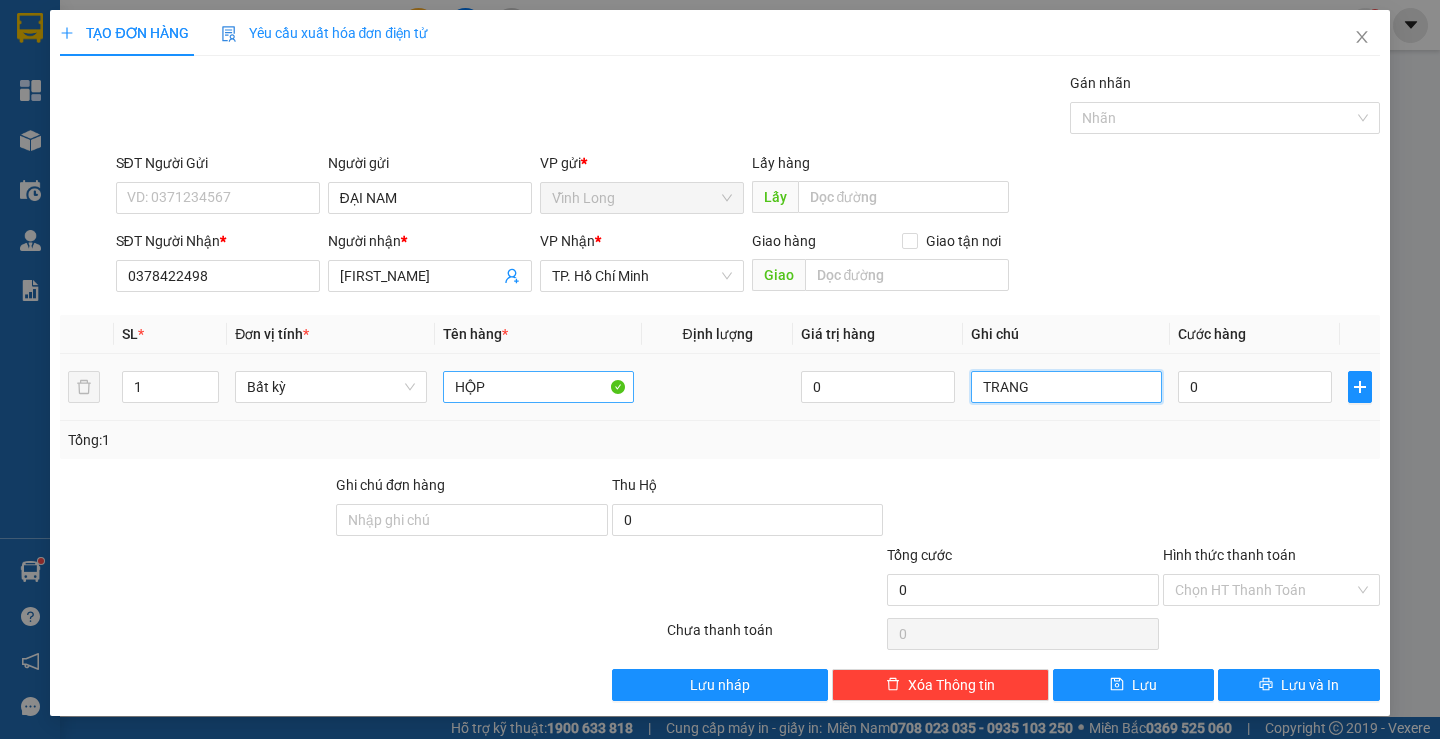 type on "TRANG" 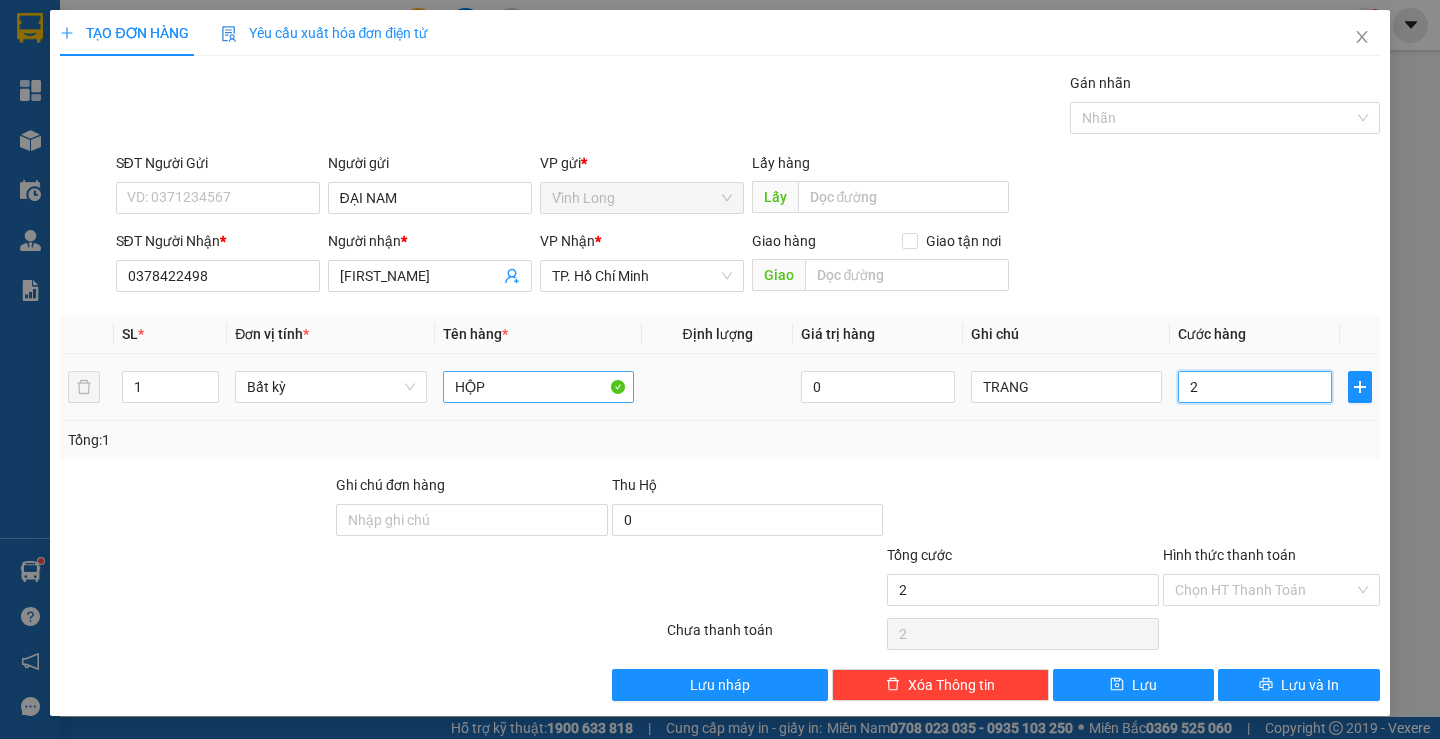 type on "2" 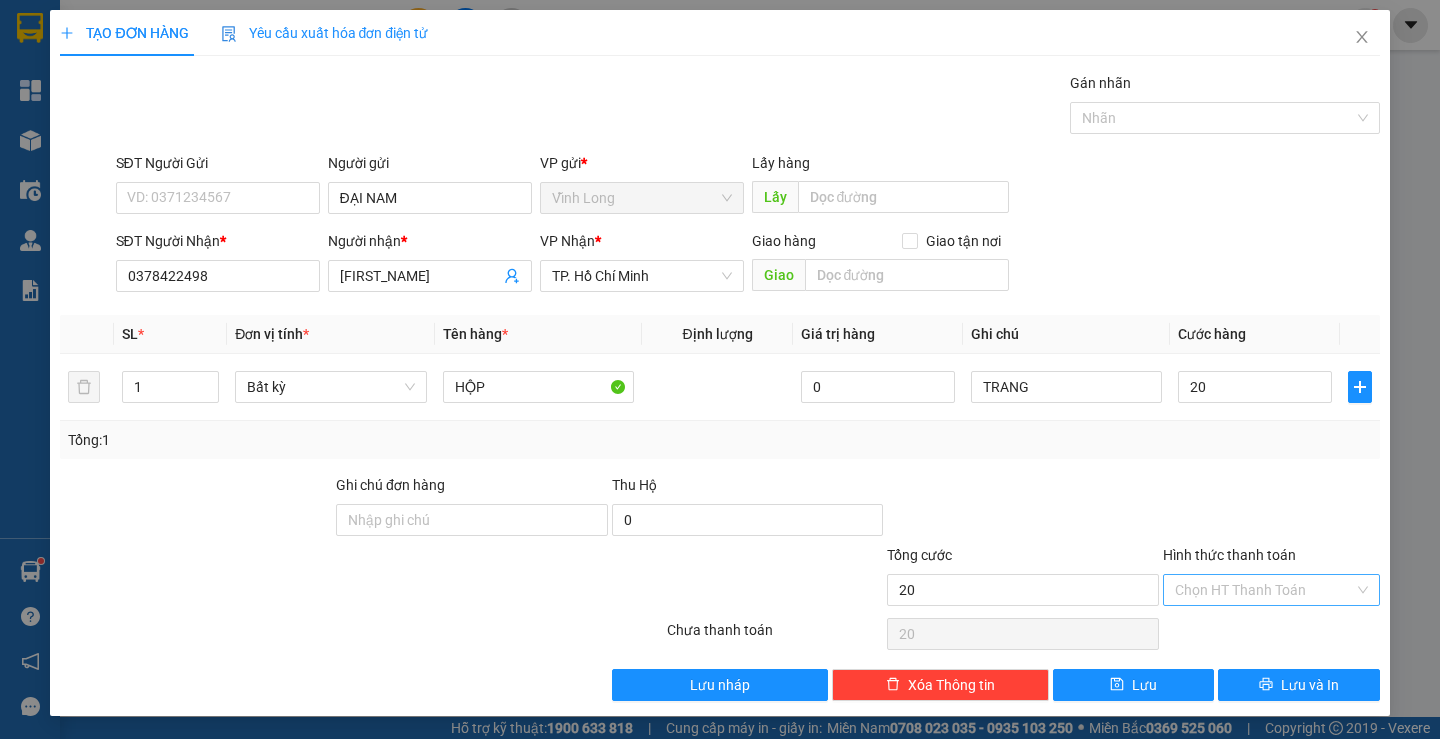 type on "20.000" 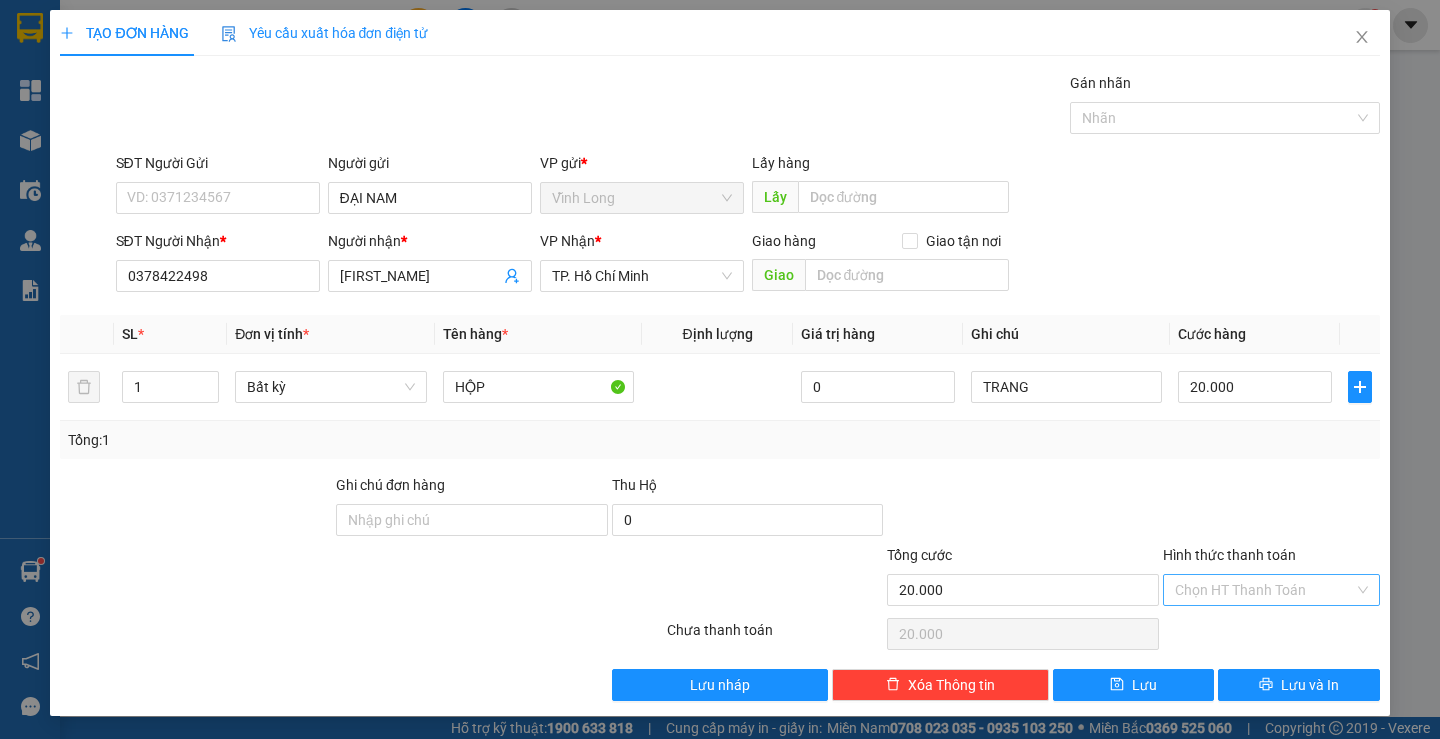 click on "Hình thức thanh toán" at bounding box center (1264, 590) 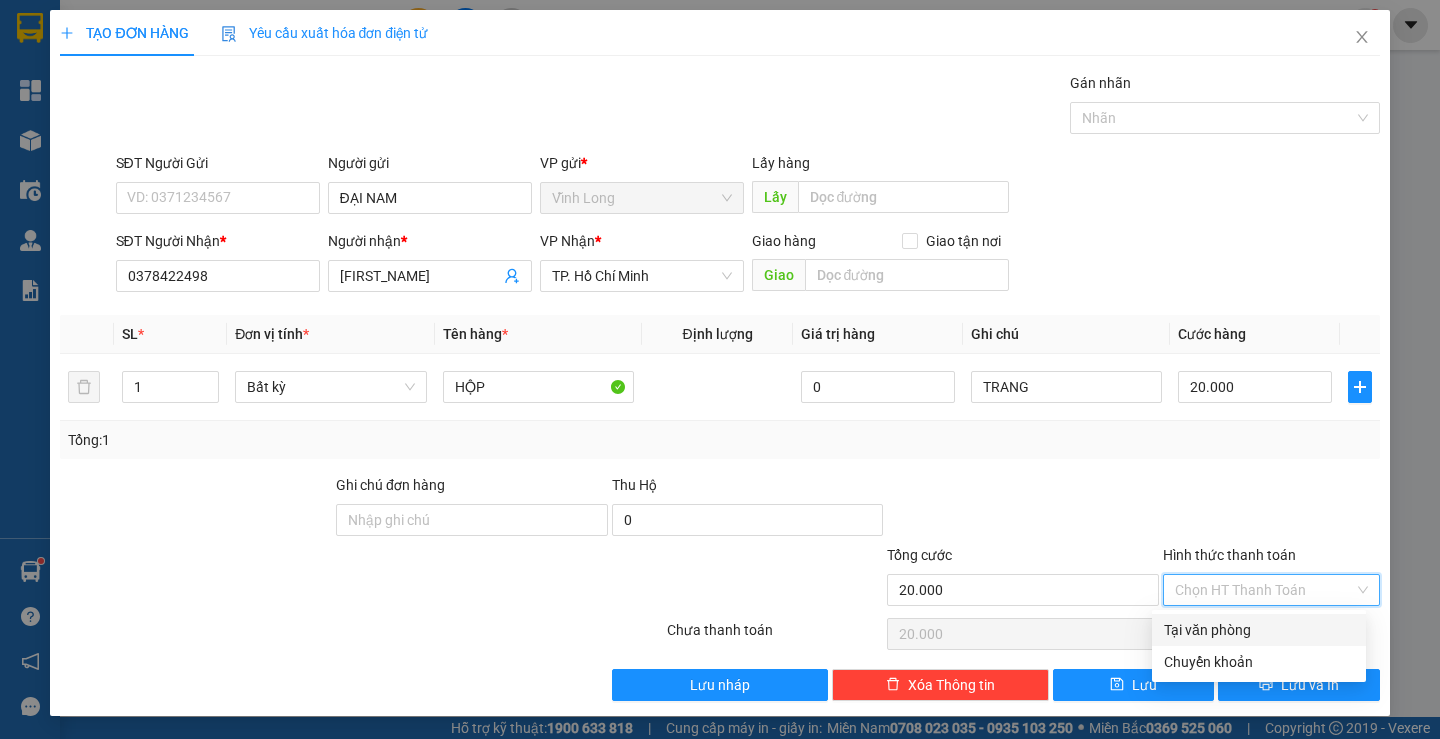 click on "Tại văn phòng" at bounding box center [1259, 630] 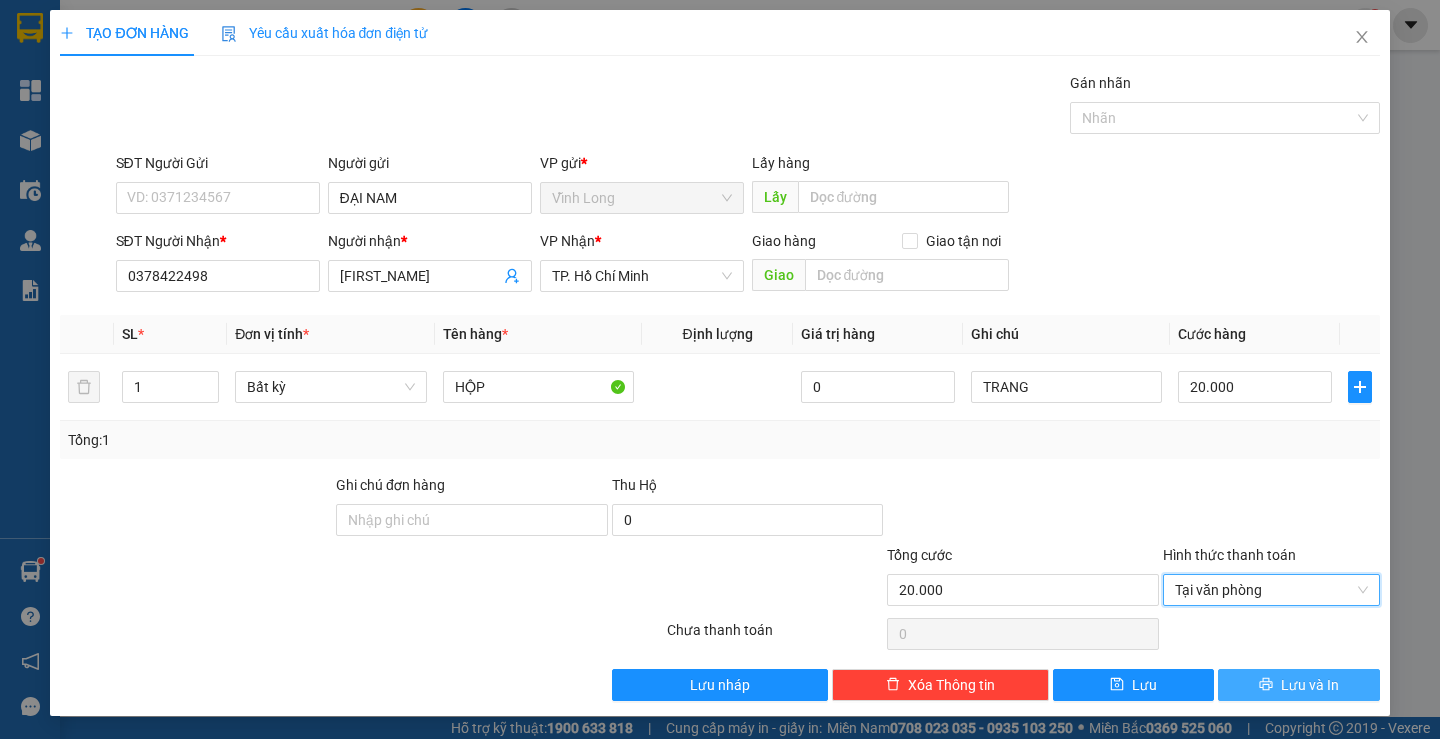click on "Lưu và In" at bounding box center [1310, 685] 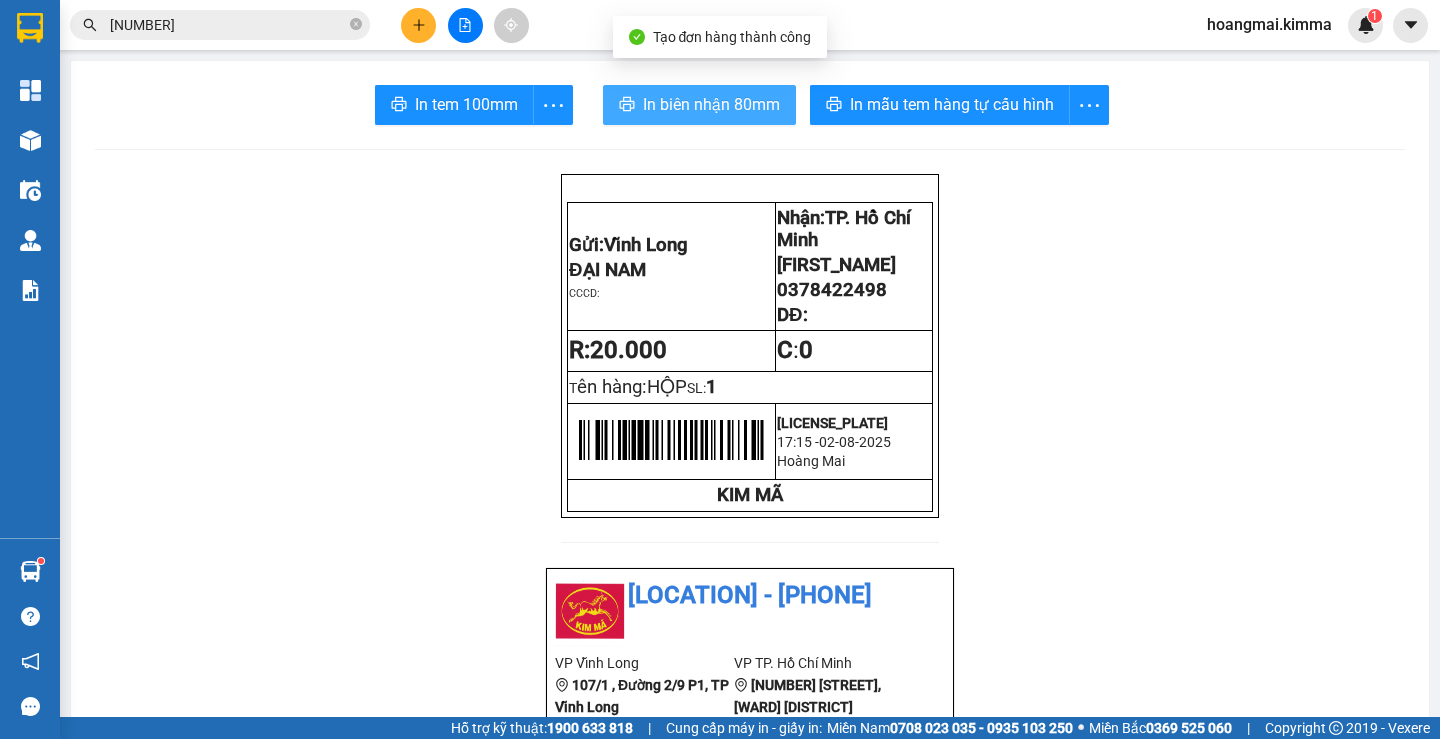 click on "In biên nhận 80mm" at bounding box center [711, 104] 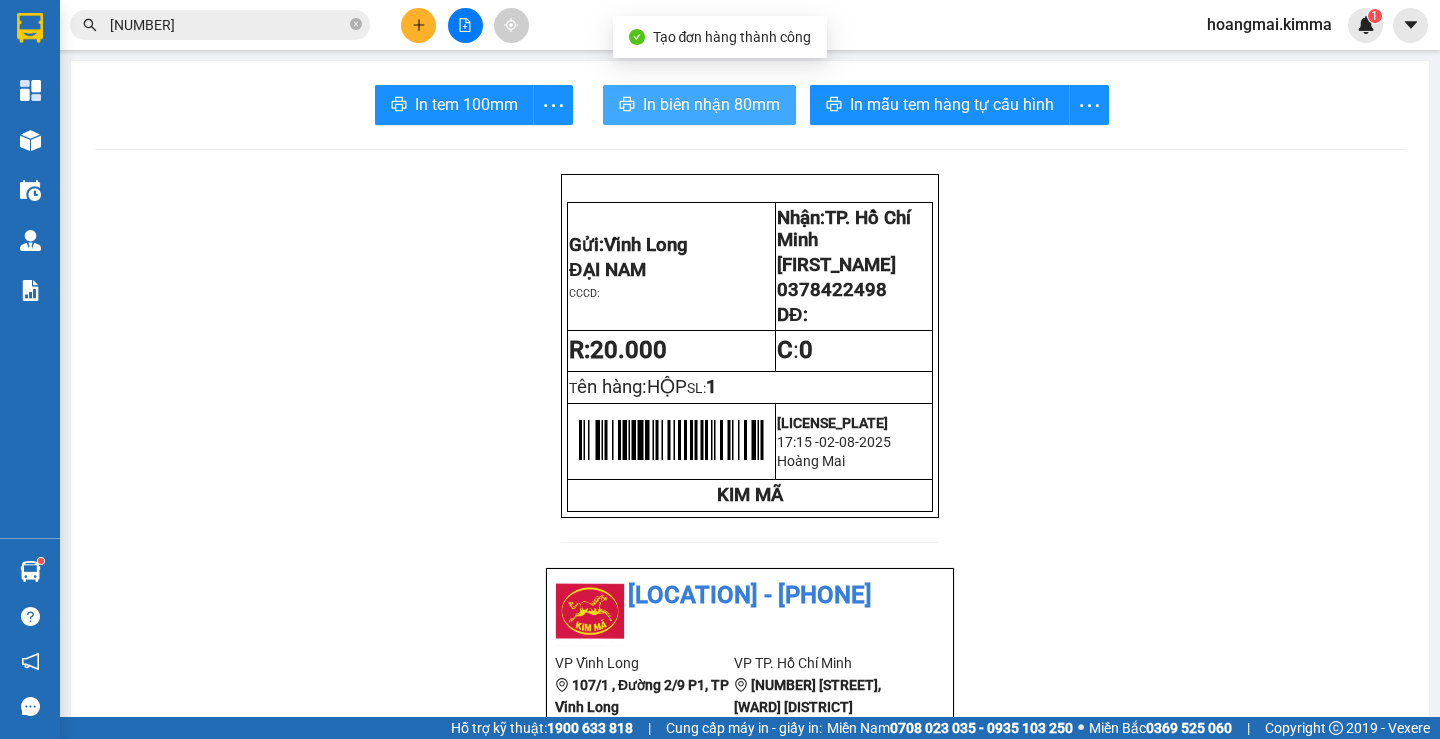 scroll, scrollTop: 0, scrollLeft: 0, axis: both 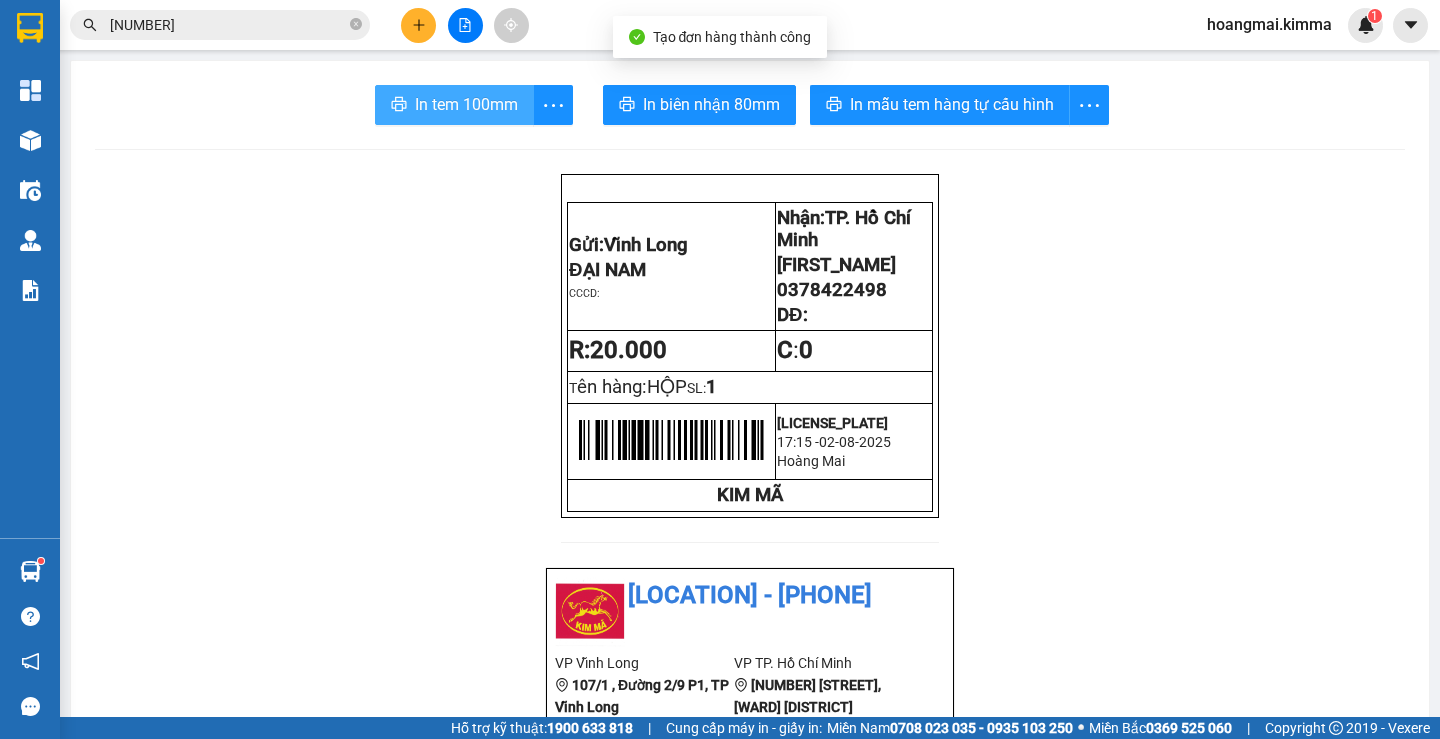 click on "In tem 100mm" at bounding box center [466, 104] 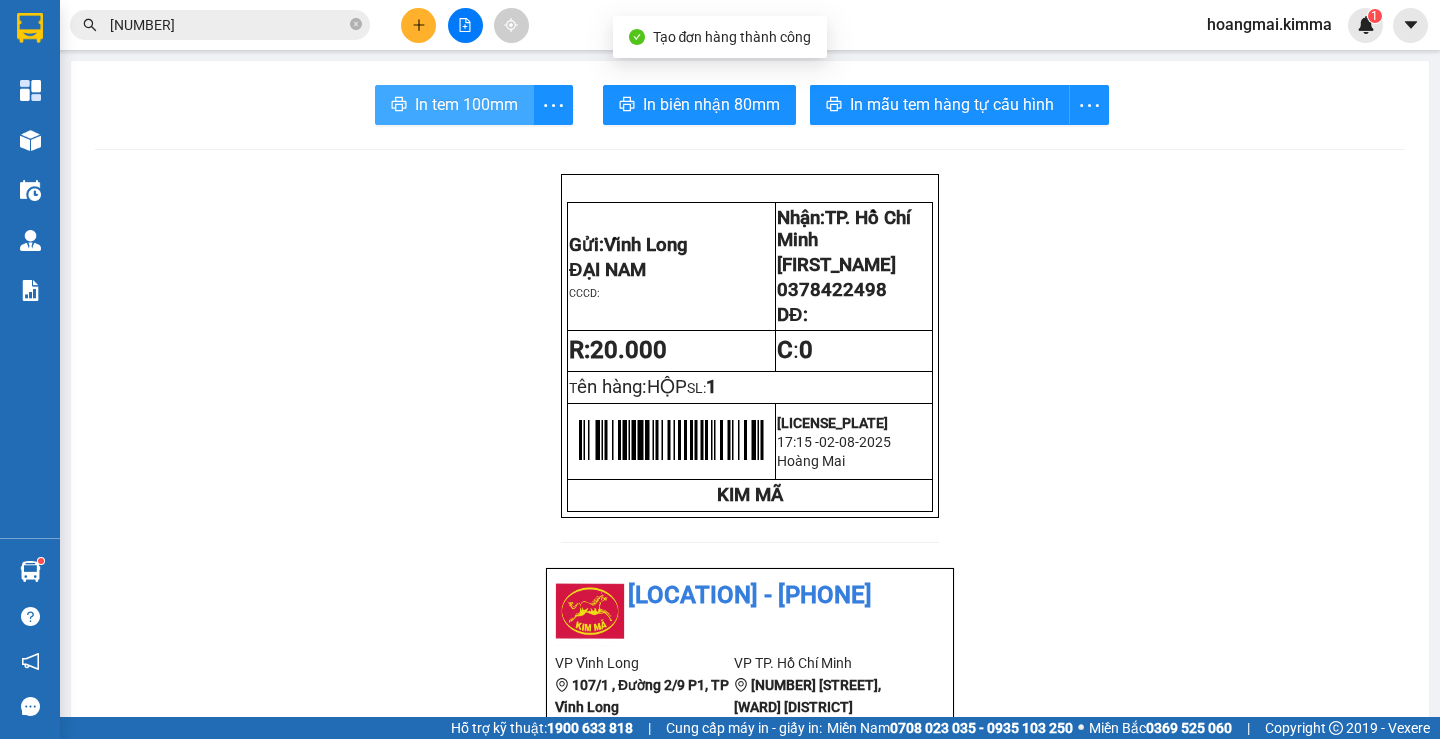 scroll, scrollTop: 0, scrollLeft: 0, axis: both 